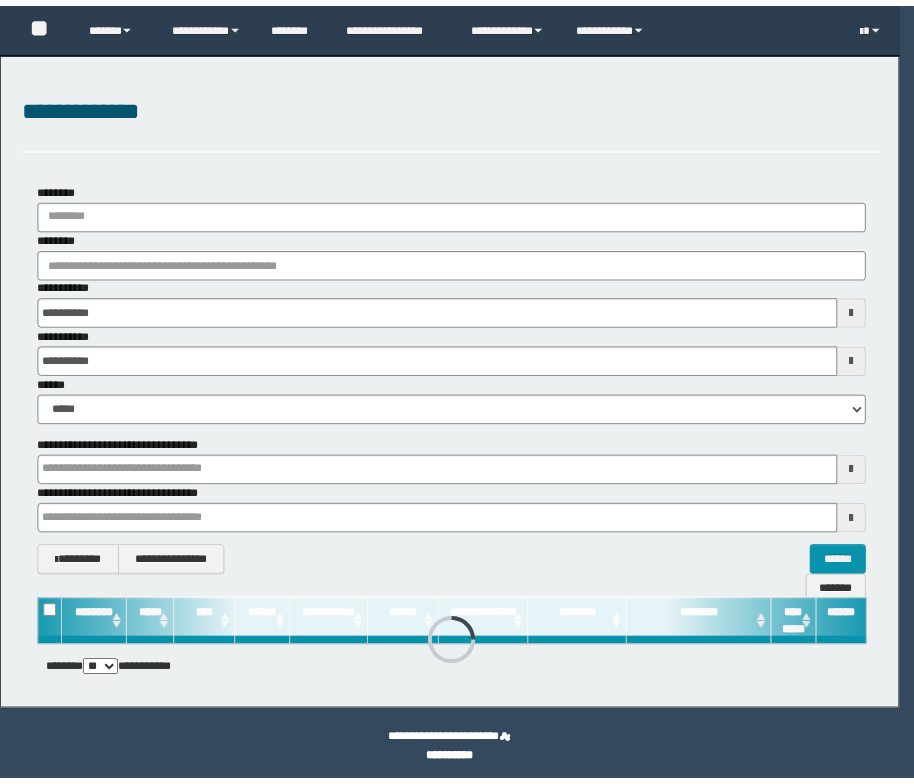 scroll, scrollTop: 0, scrollLeft: 0, axis: both 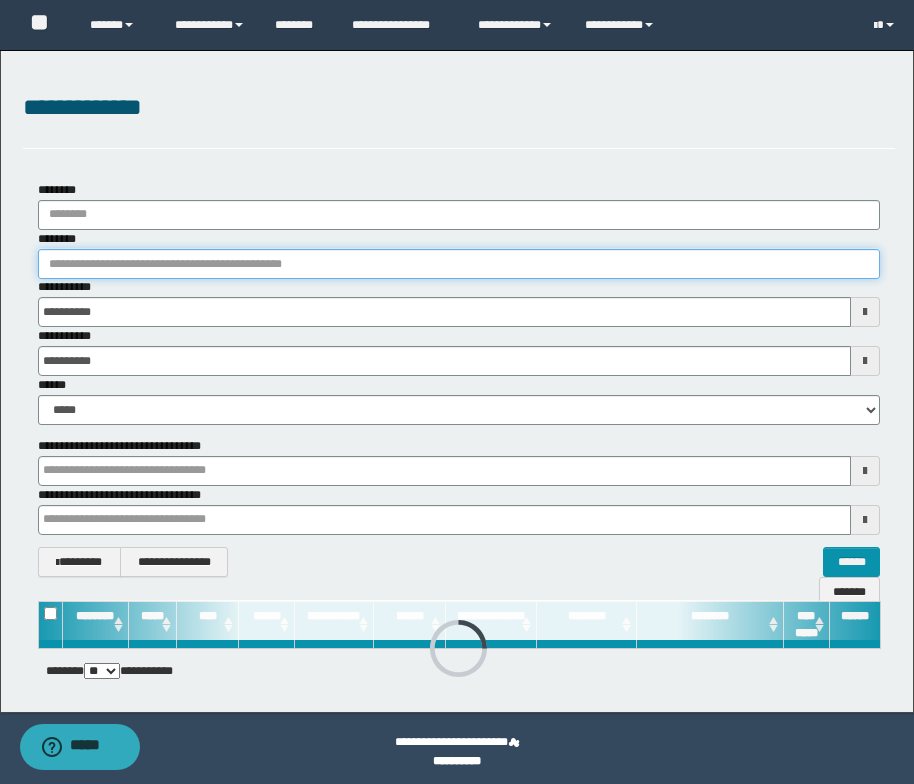 click on "********" at bounding box center [459, 264] 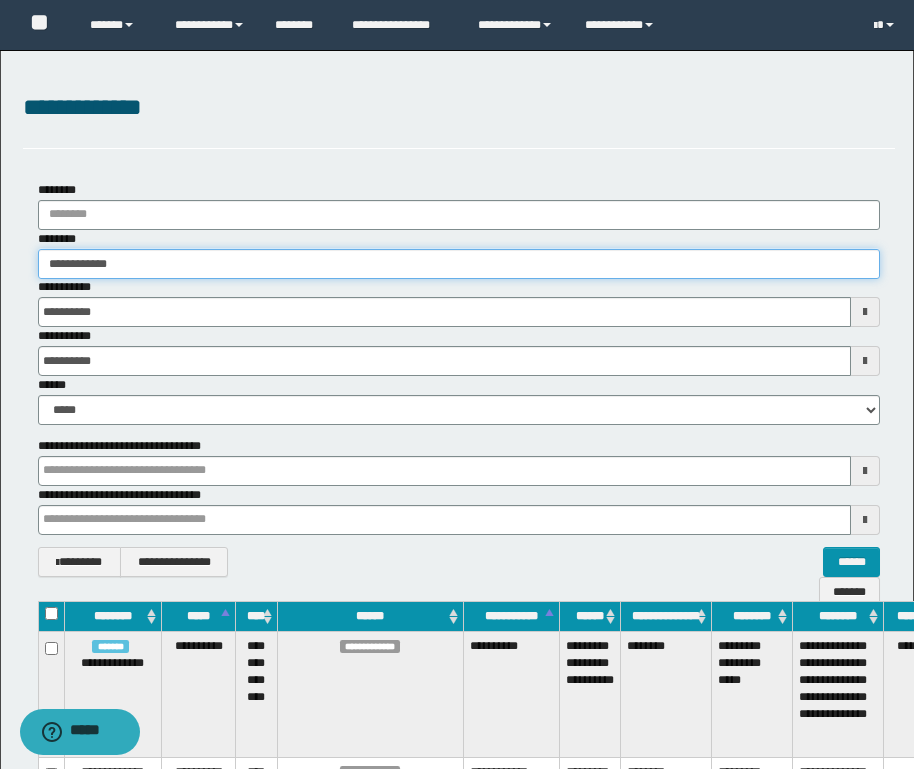 type on "**********" 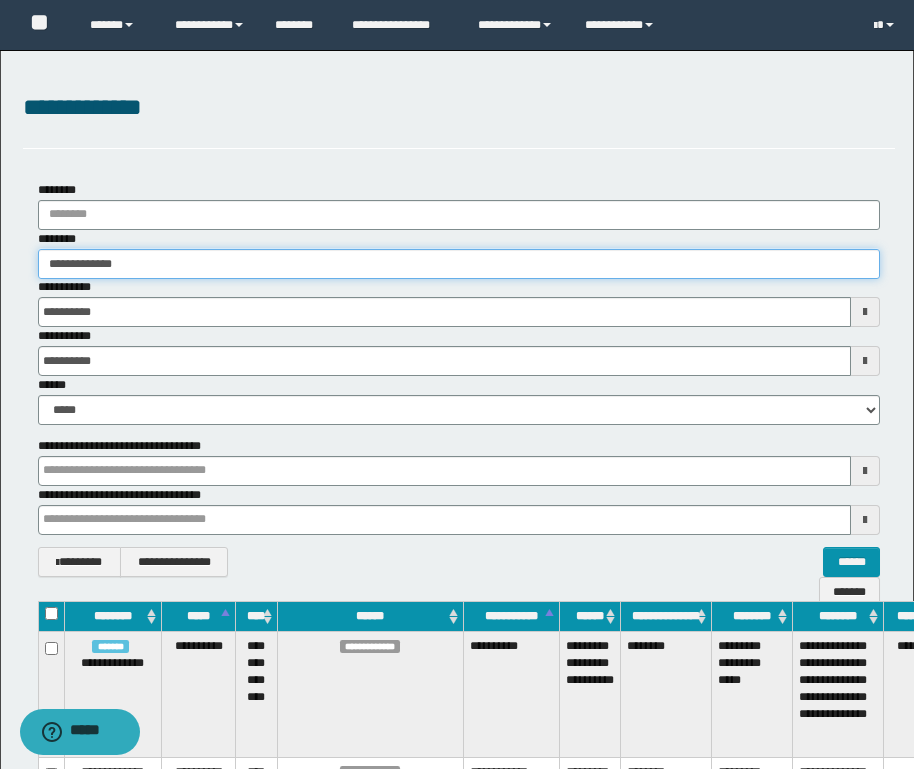 type on "**********" 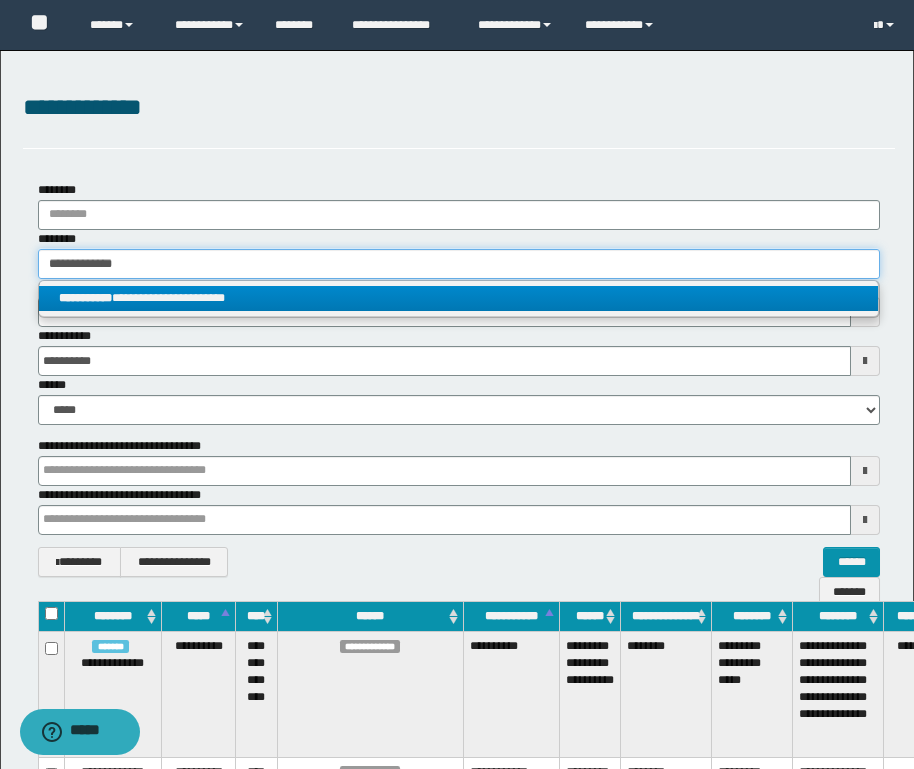 type on "**********" 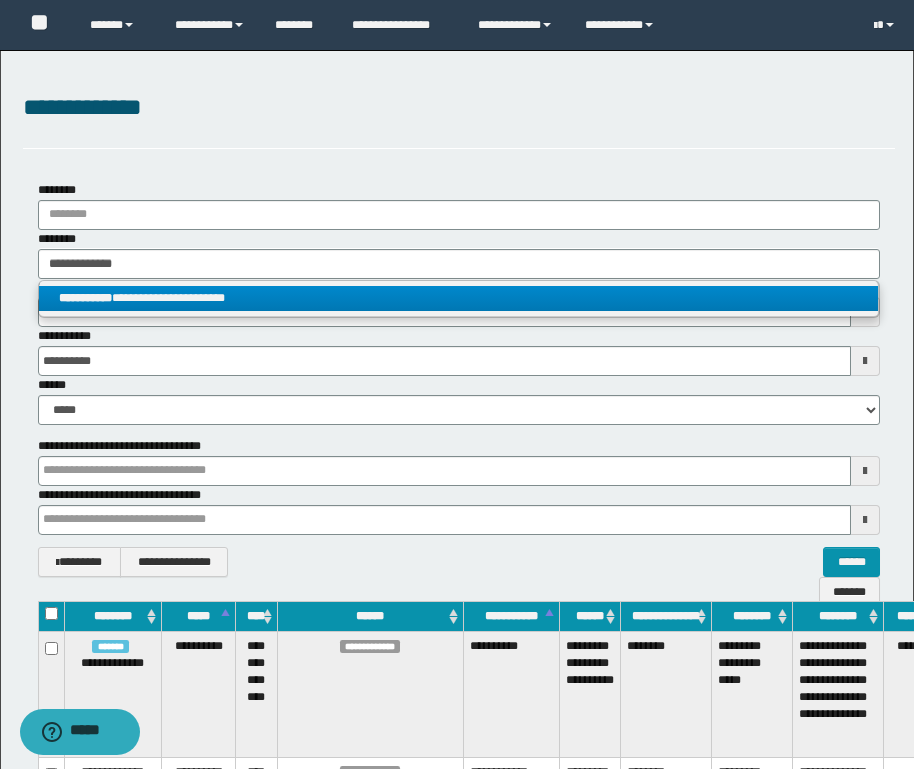 click on "**********" at bounding box center (458, 298) 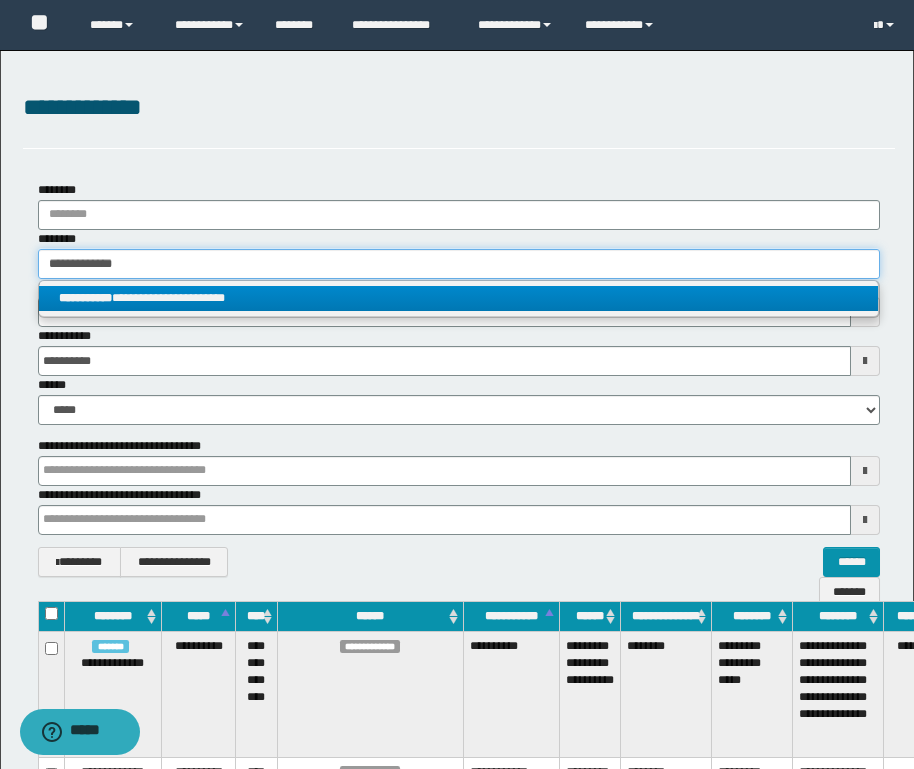type 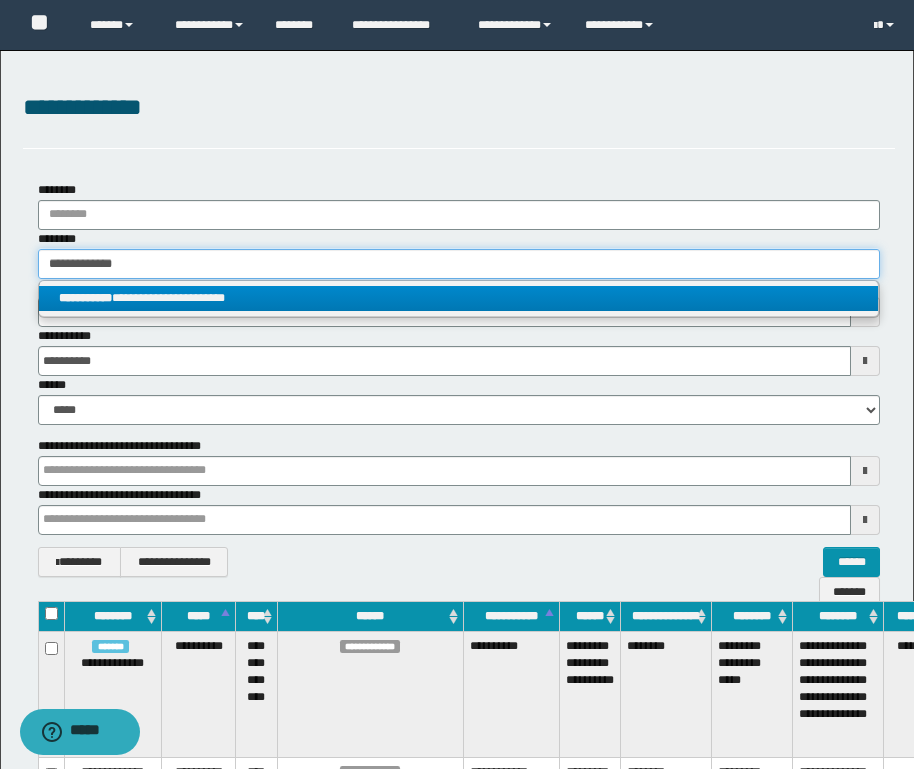 type on "**********" 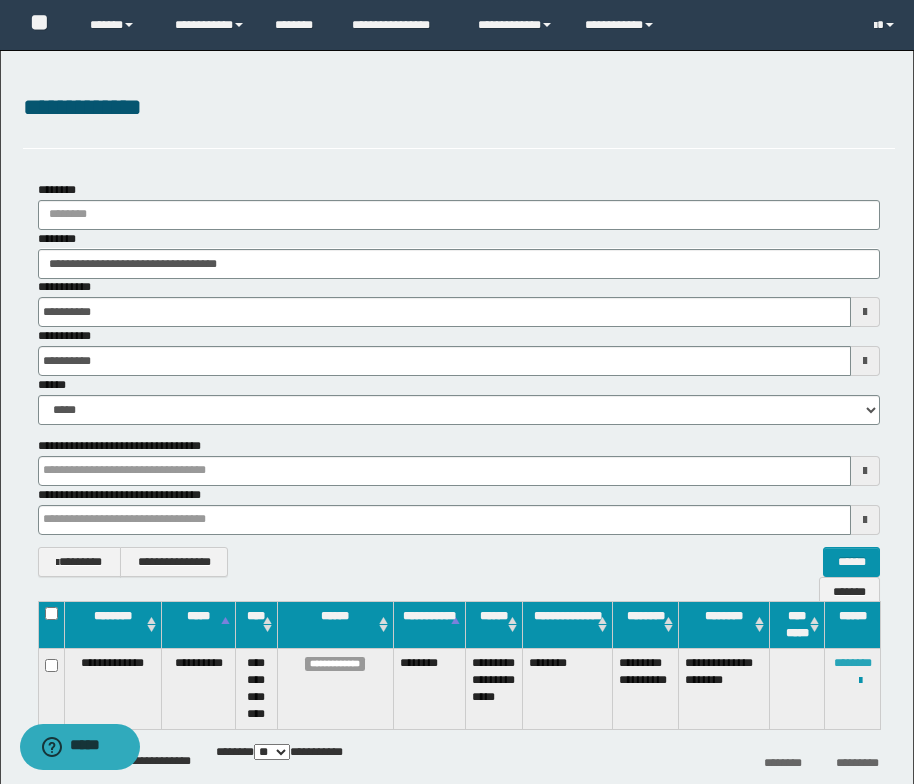 click on "********" at bounding box center [853, 663] 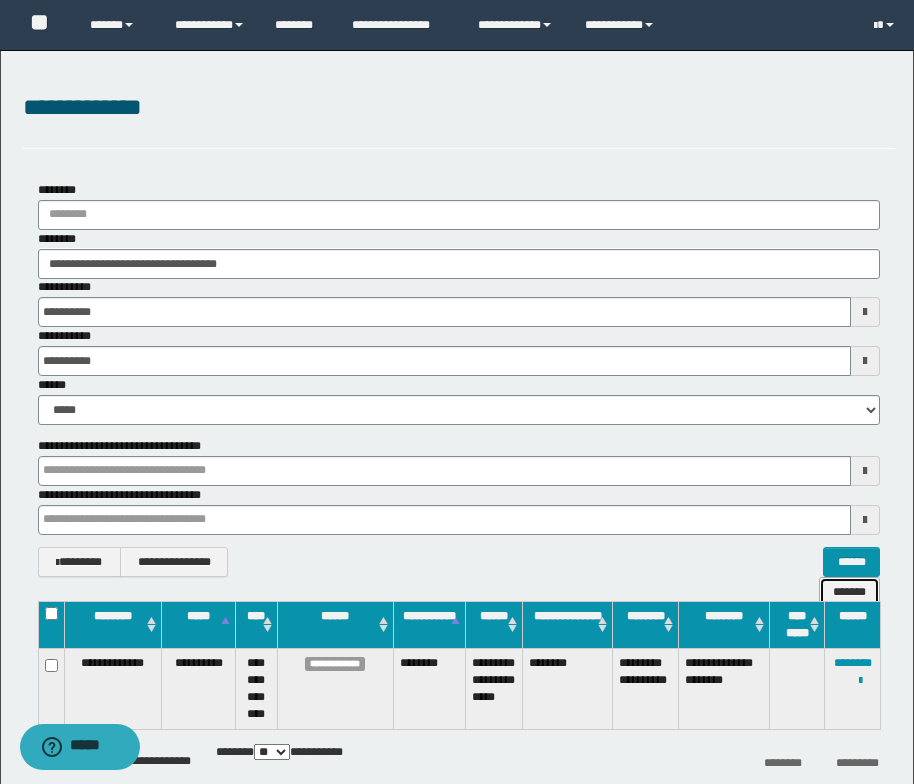 click on "*******" at bounding box center [849, 592] 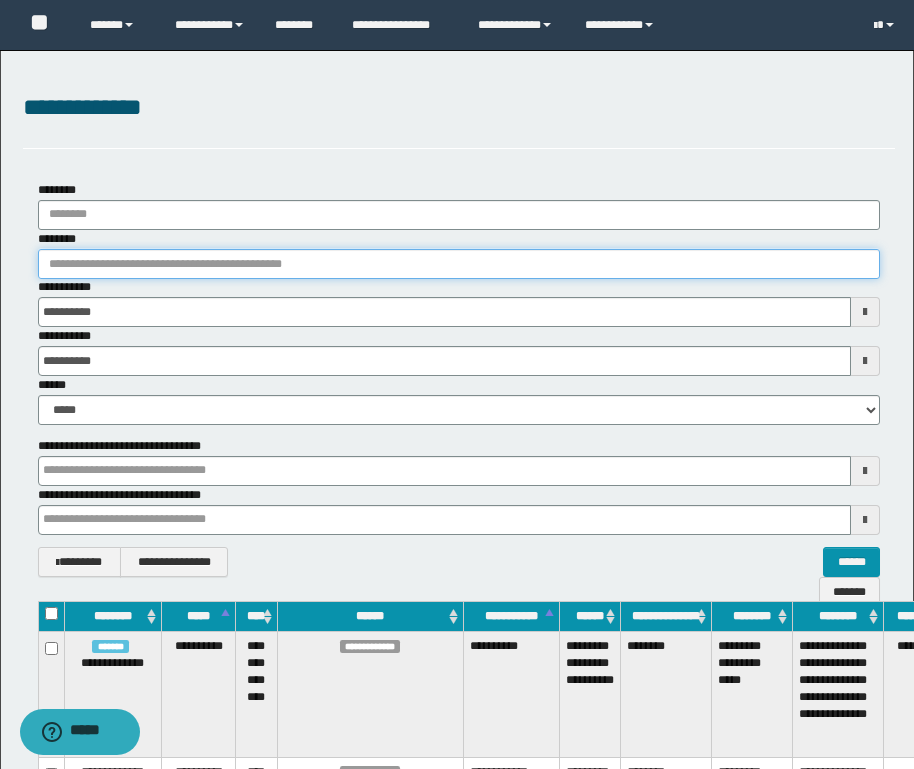 click on "********" at bounding box center (459, 264) 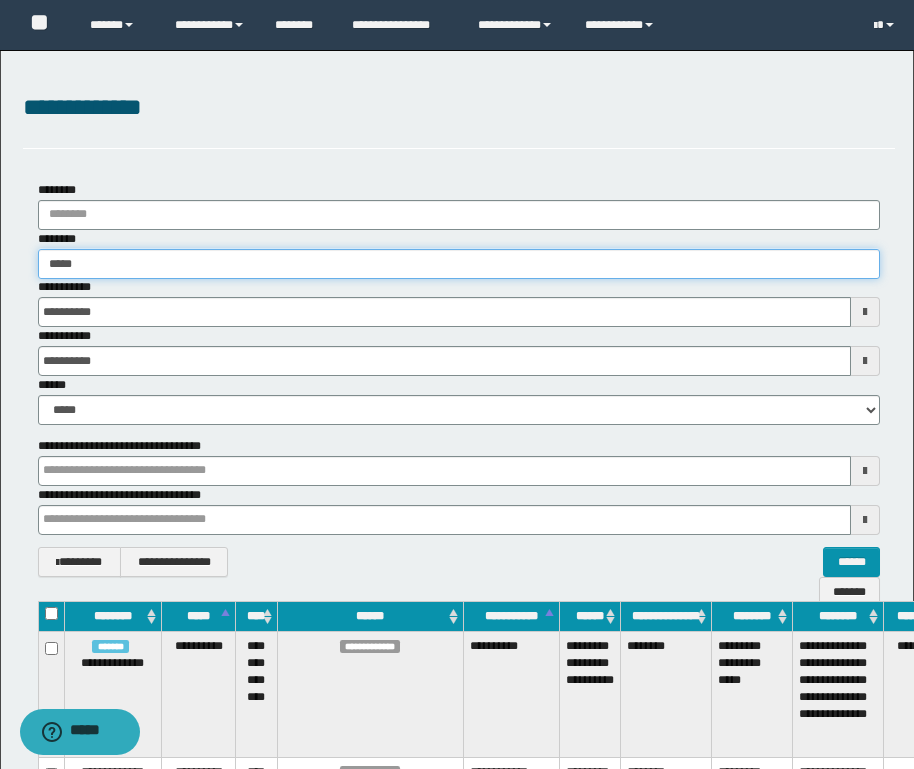 type on "******" 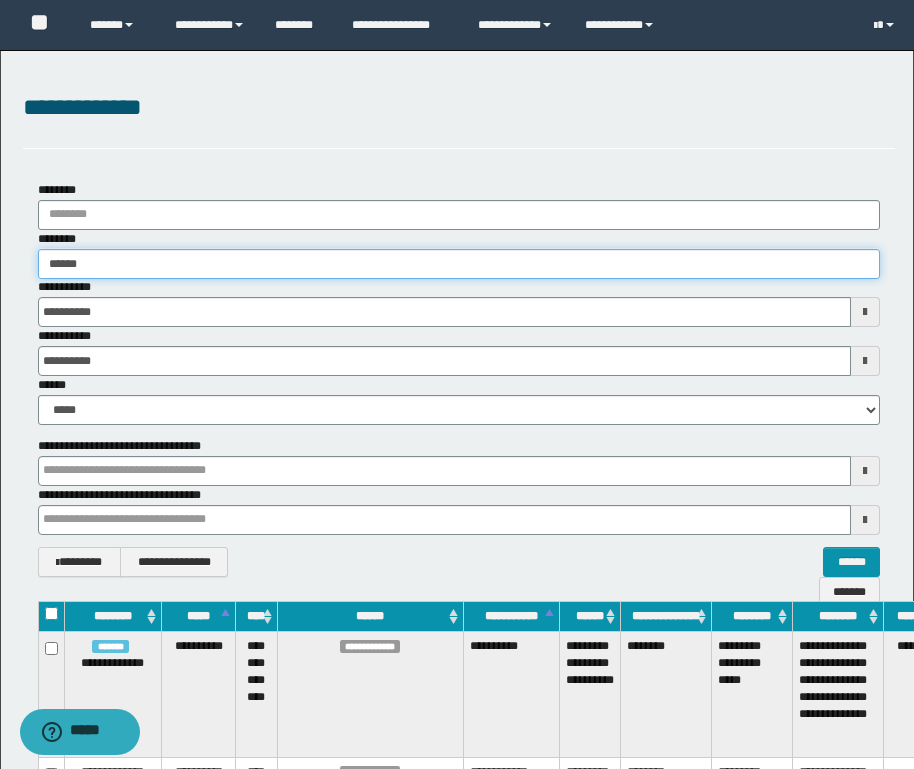 type on "******" 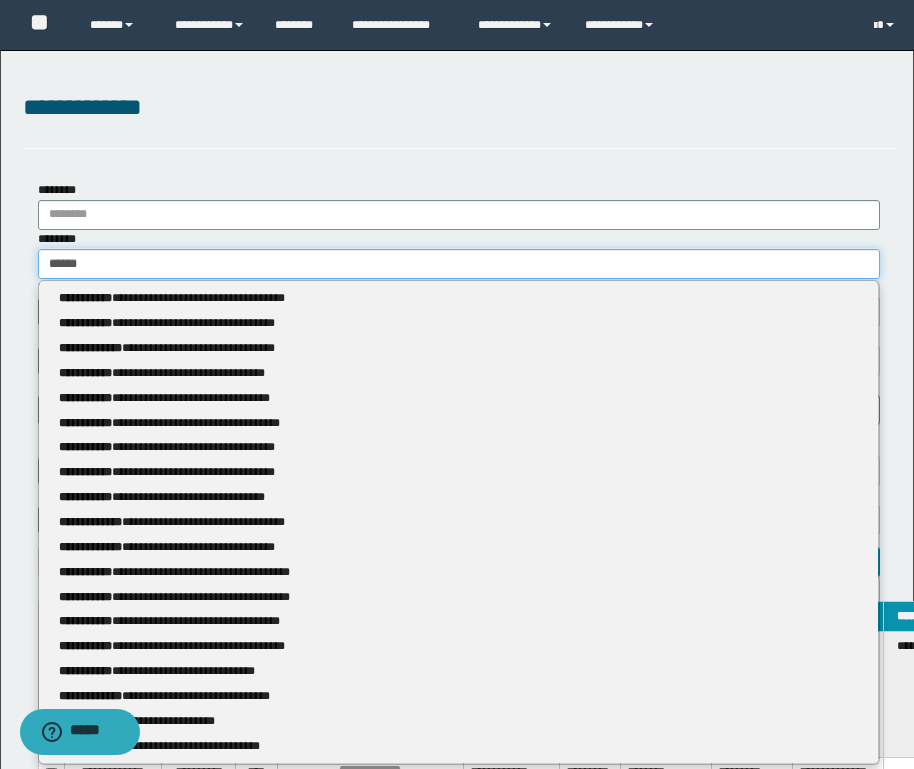 type 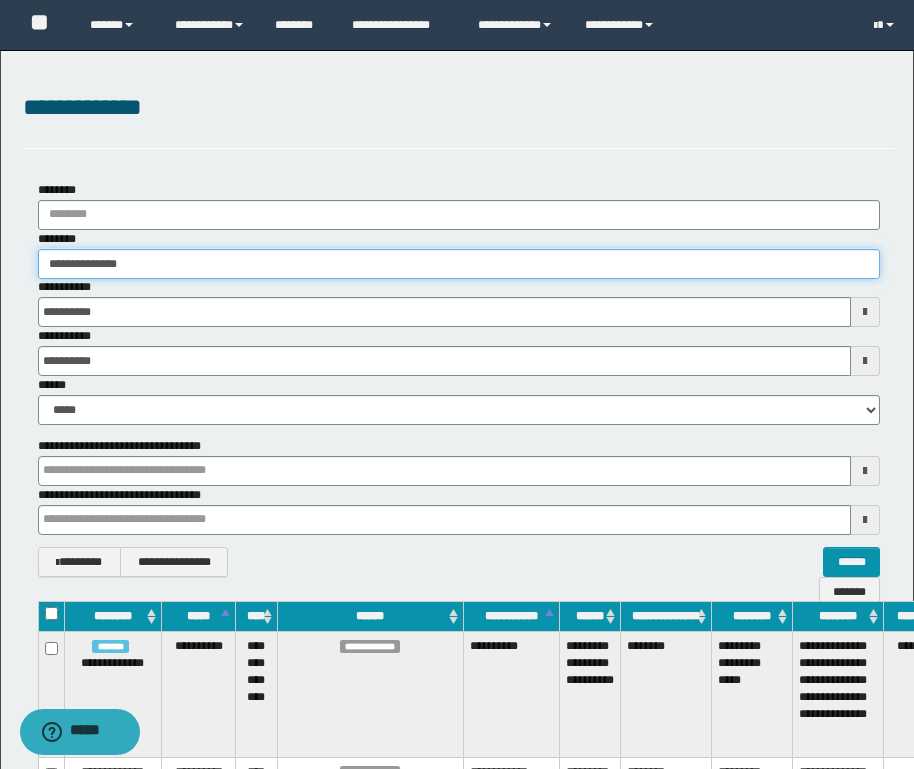 type on "**********" 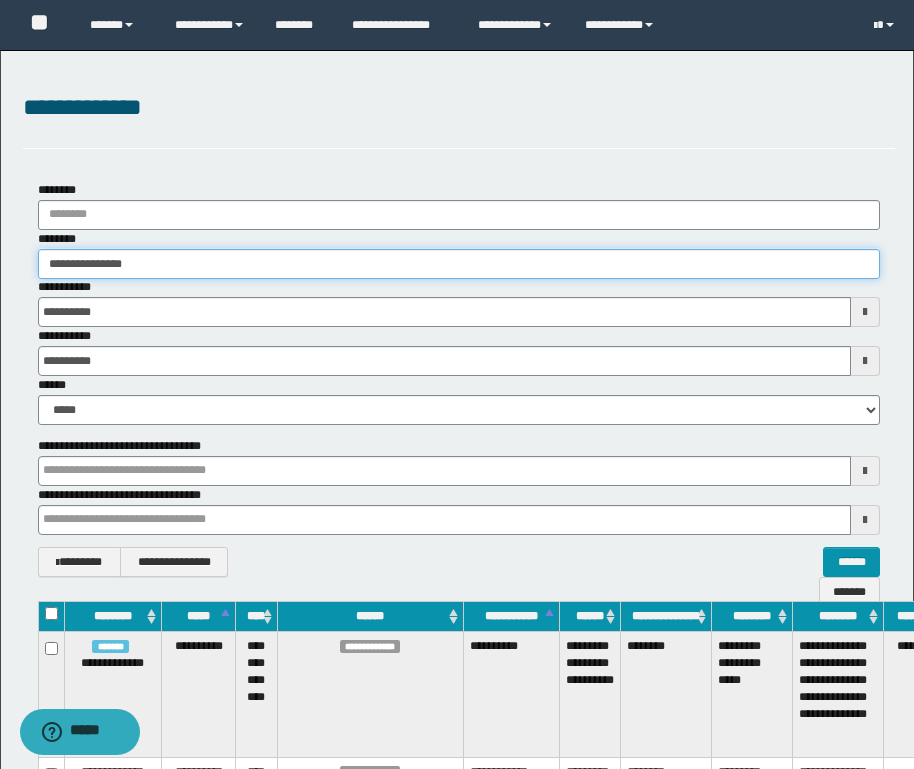 type on "**********" 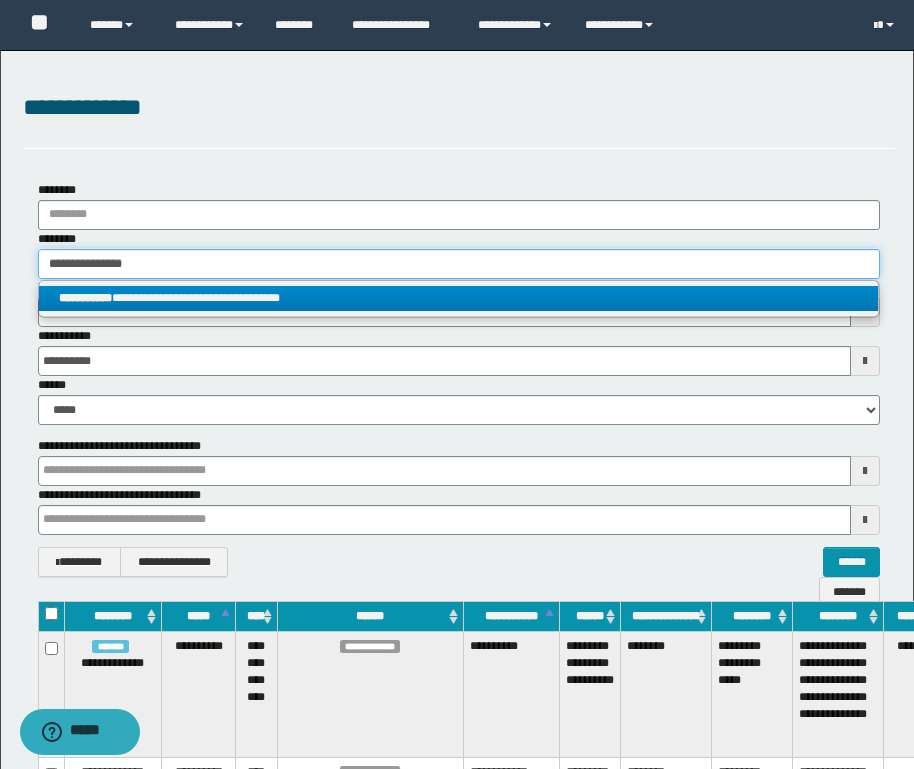 type on "**********" 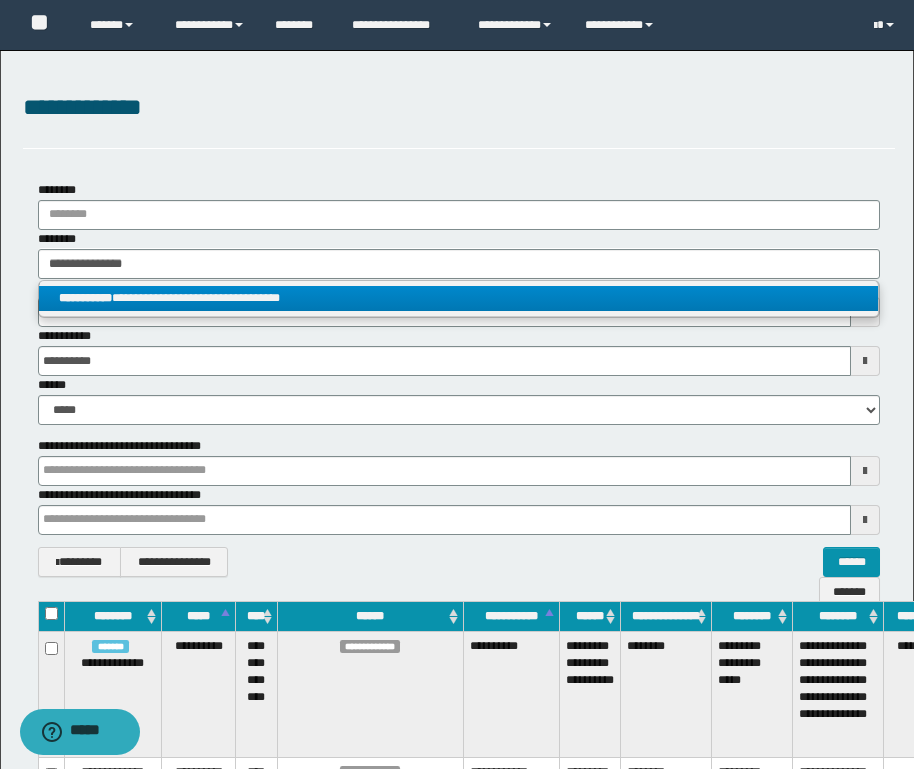 click on "**********" at bounding box center [458, 298] 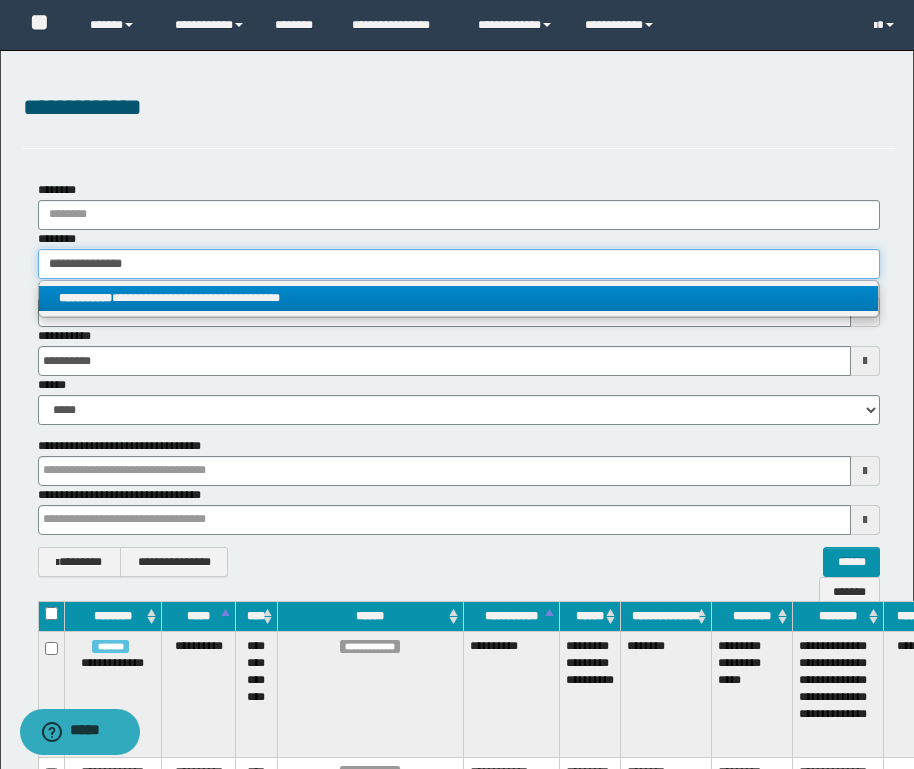 type 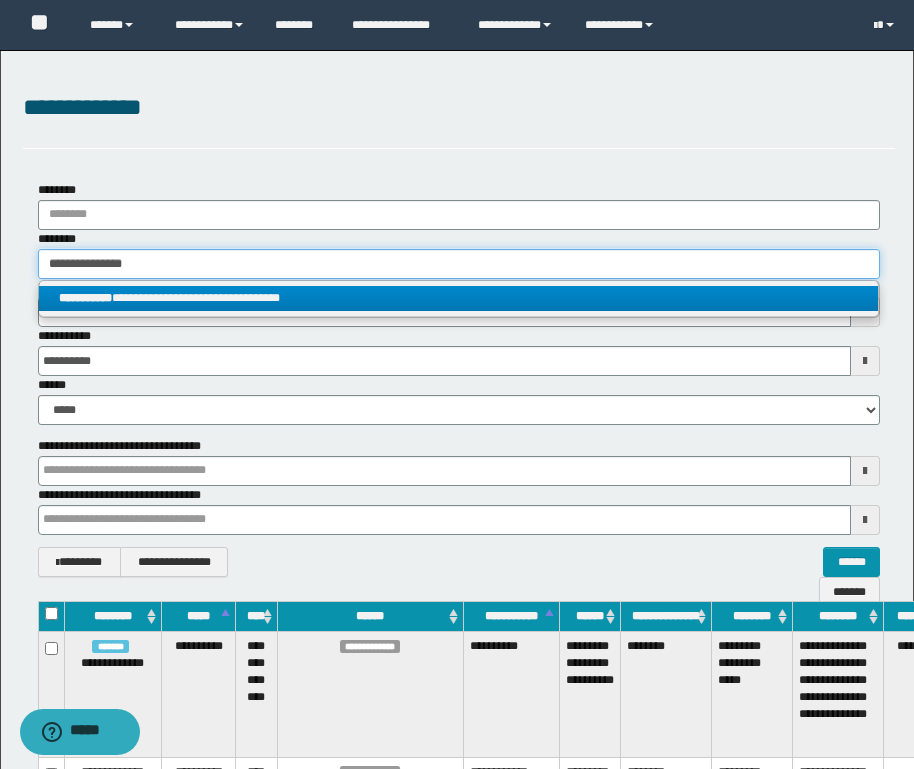 type on "**********" 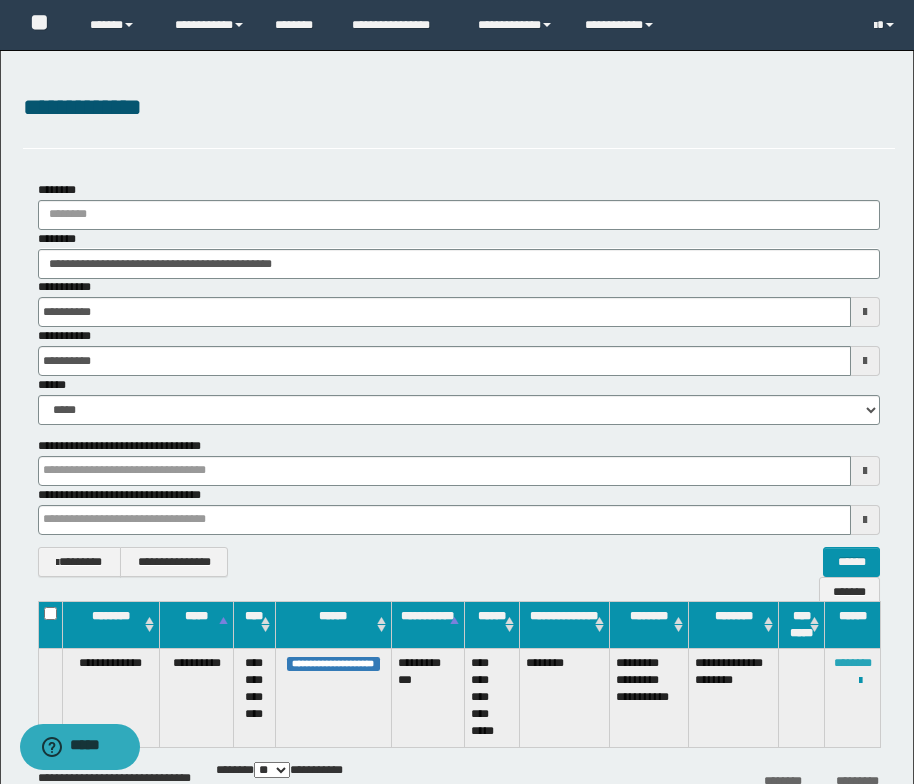 click on "********" at bounding box center (853, 663) 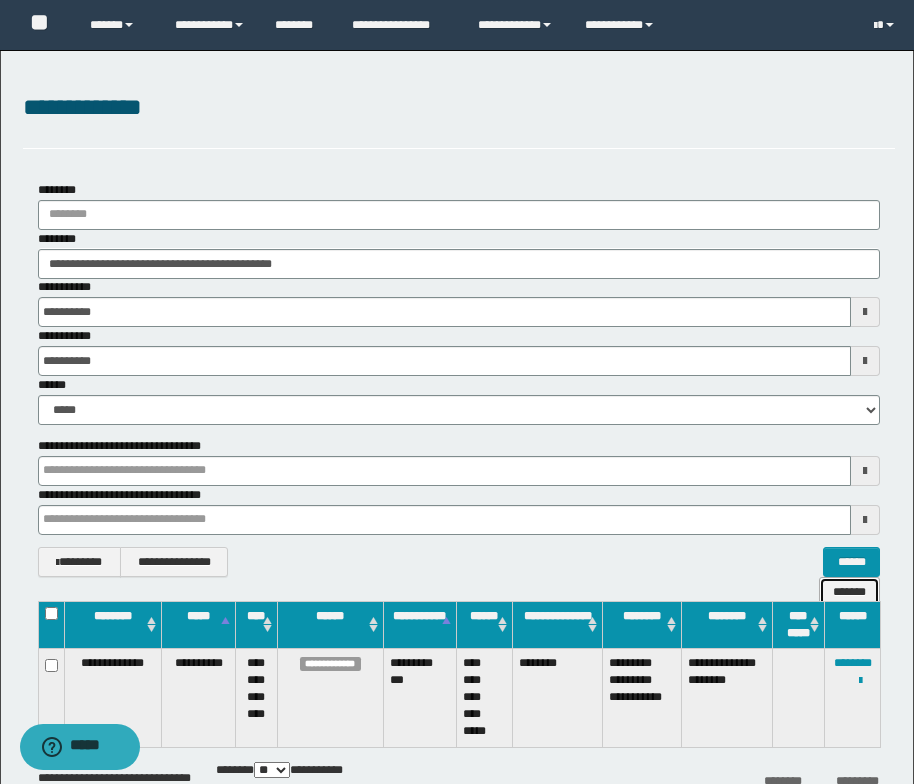 click on "*******" at bounding box center [849, 592] 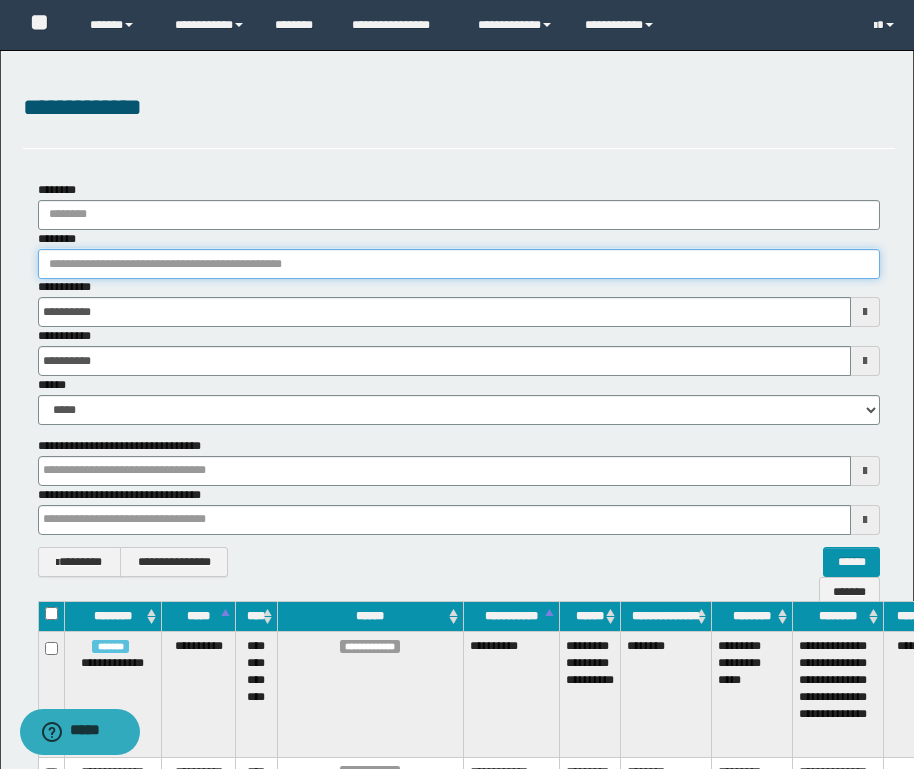 click on "********" at bounding box center [459, 264] 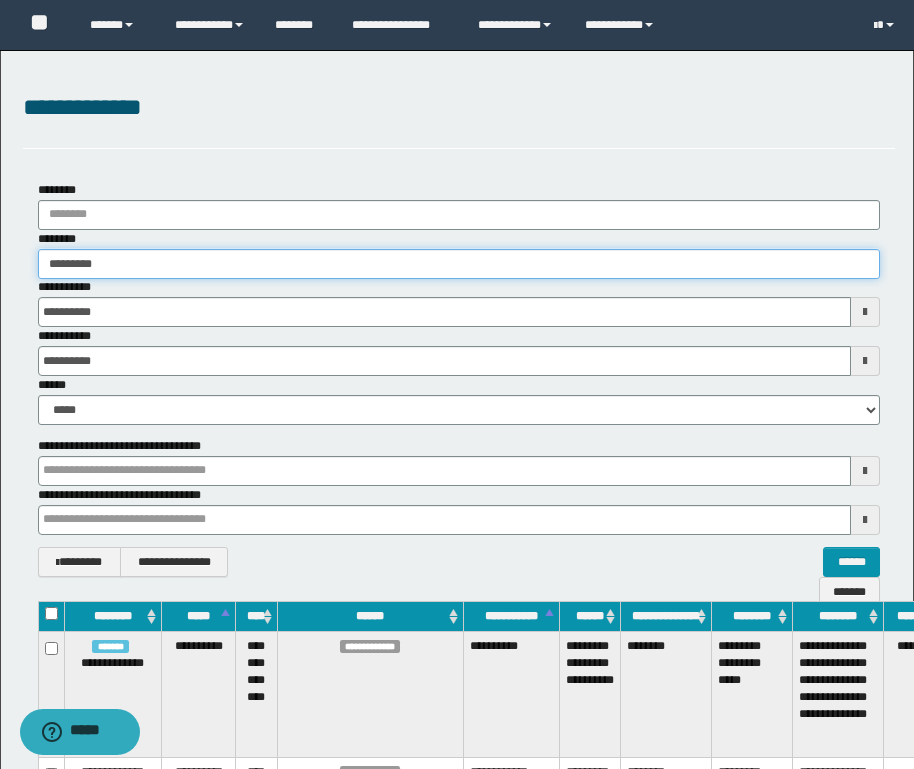 type on "**********" 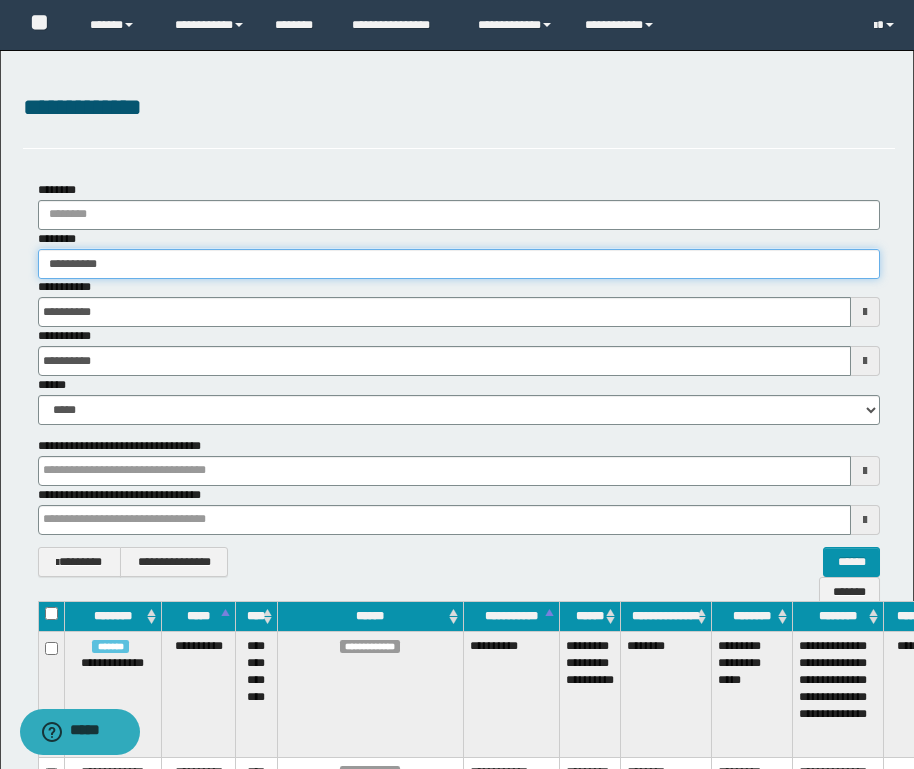 type on "**********" 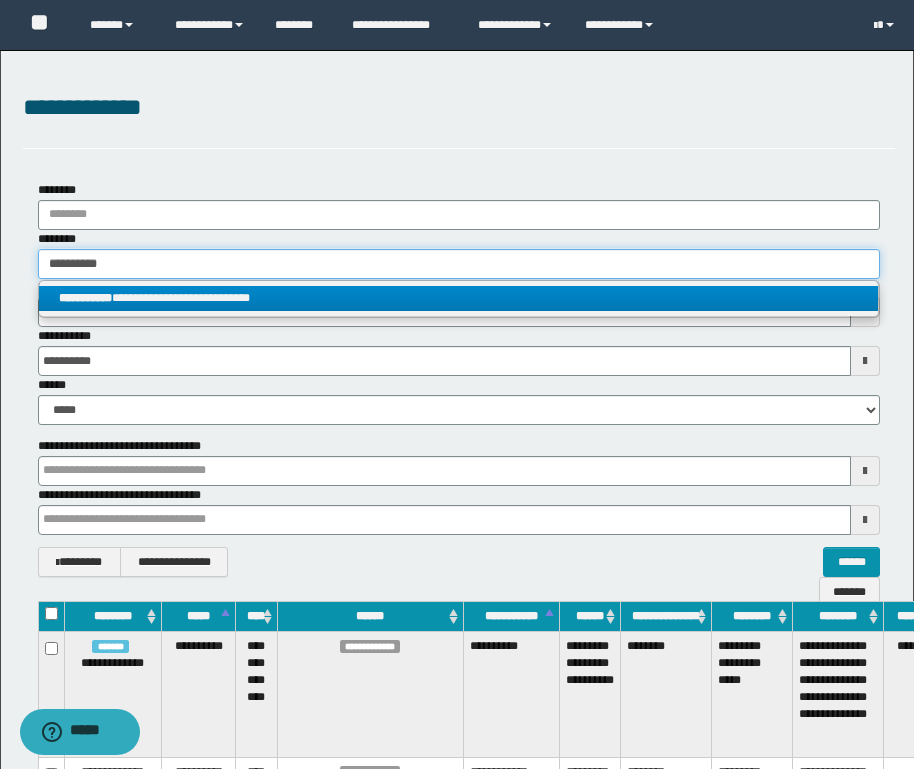 type on "**********" 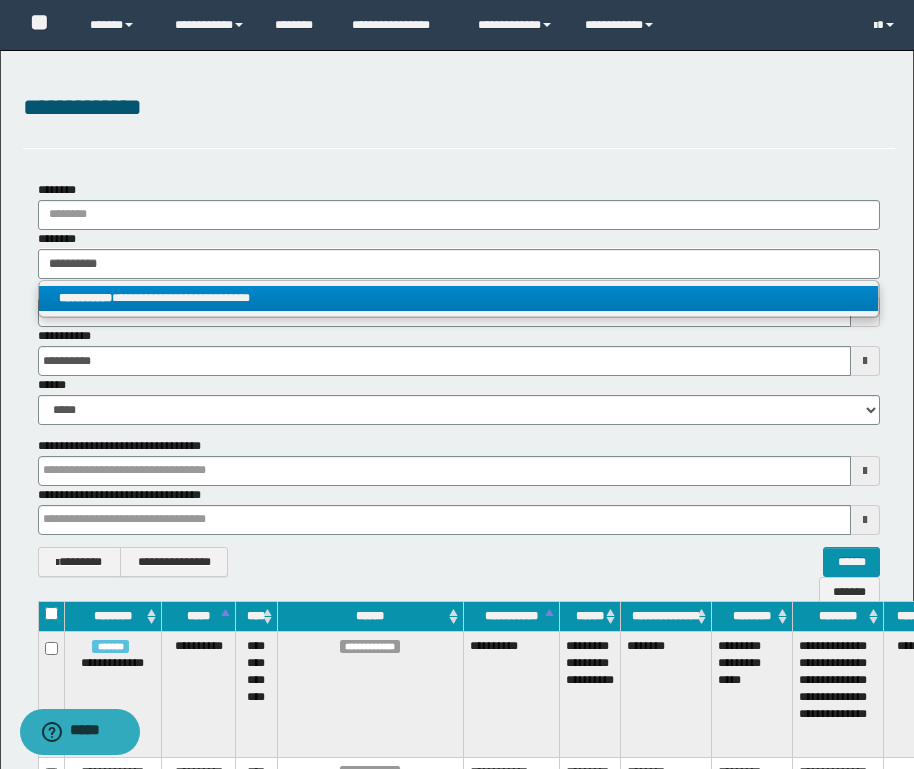 click on "**********" at bounding box center (458, 298) 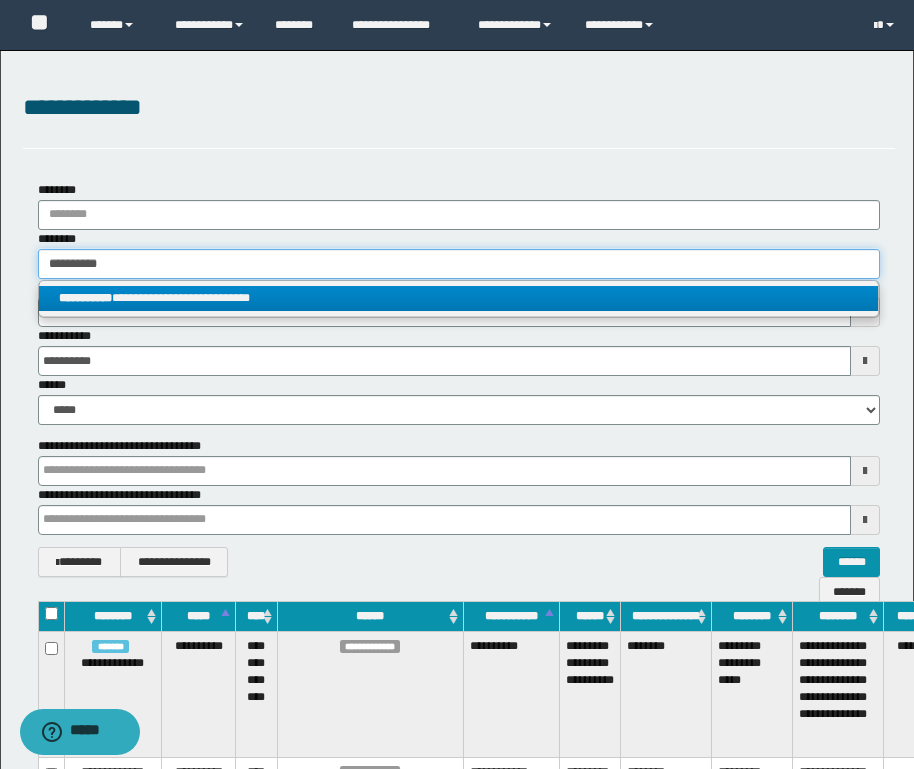 type 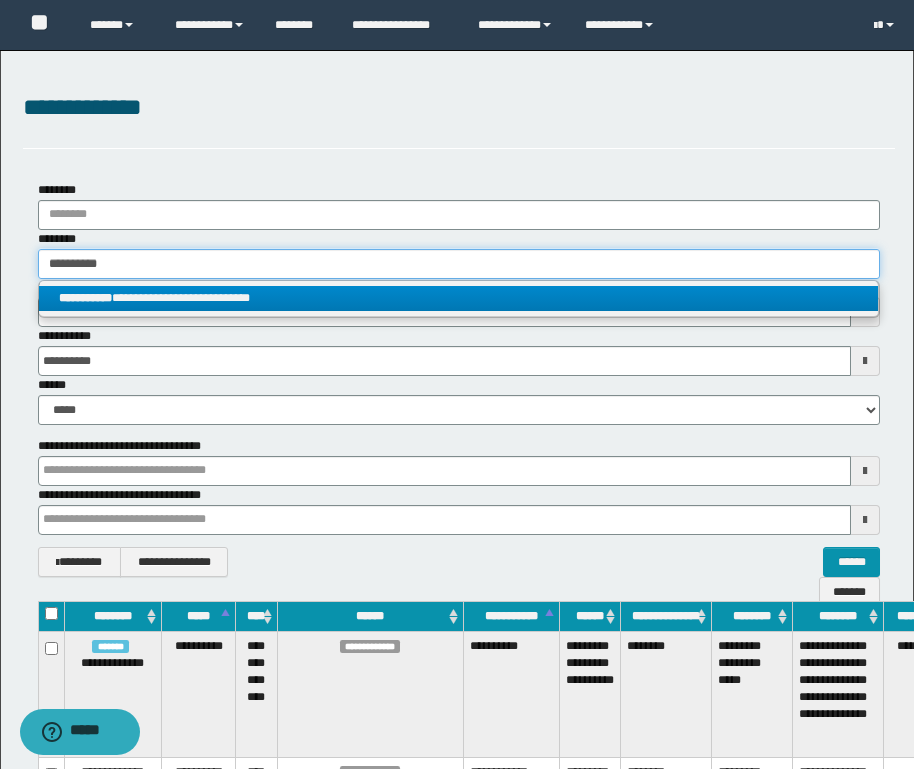 type on "**********" 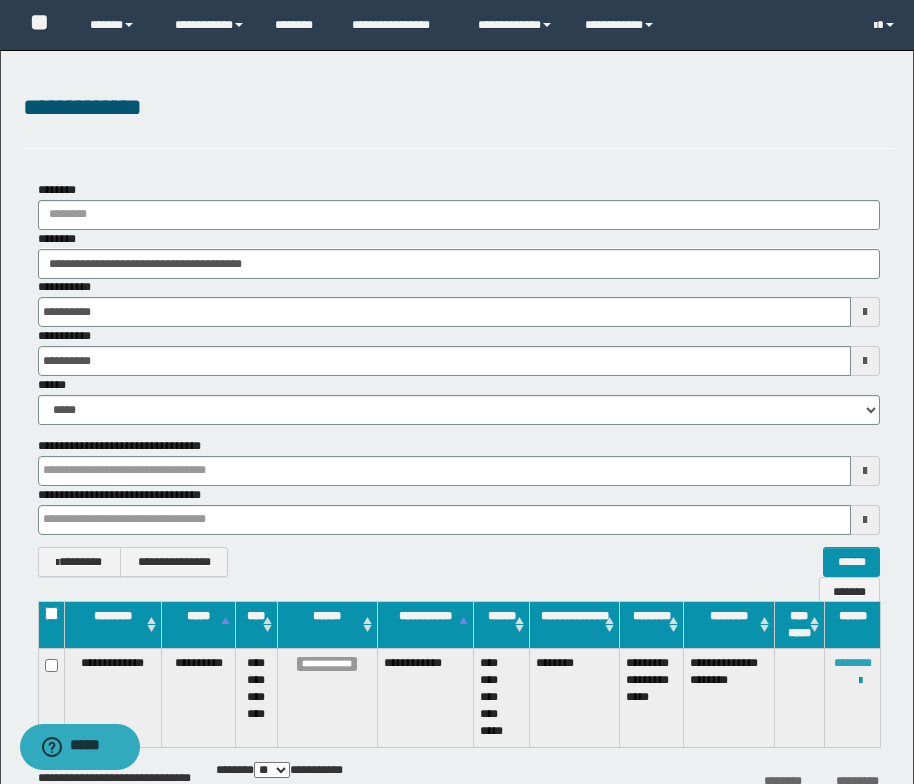 click on "********" at bounding box center [853, 663] 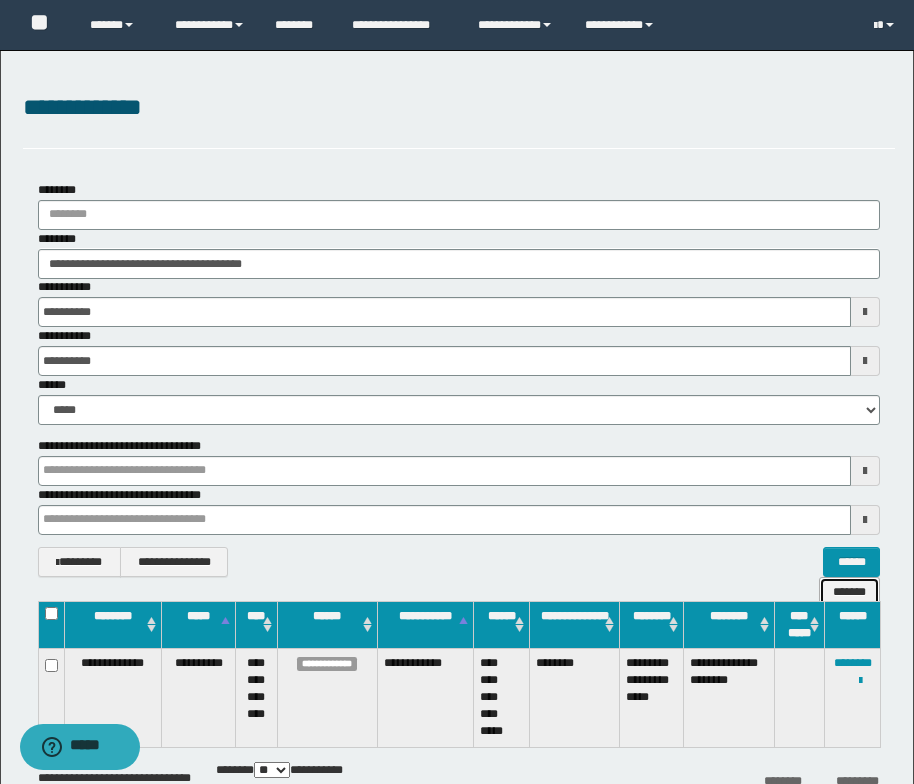 click on "*******" at bounding box center (849, 592) 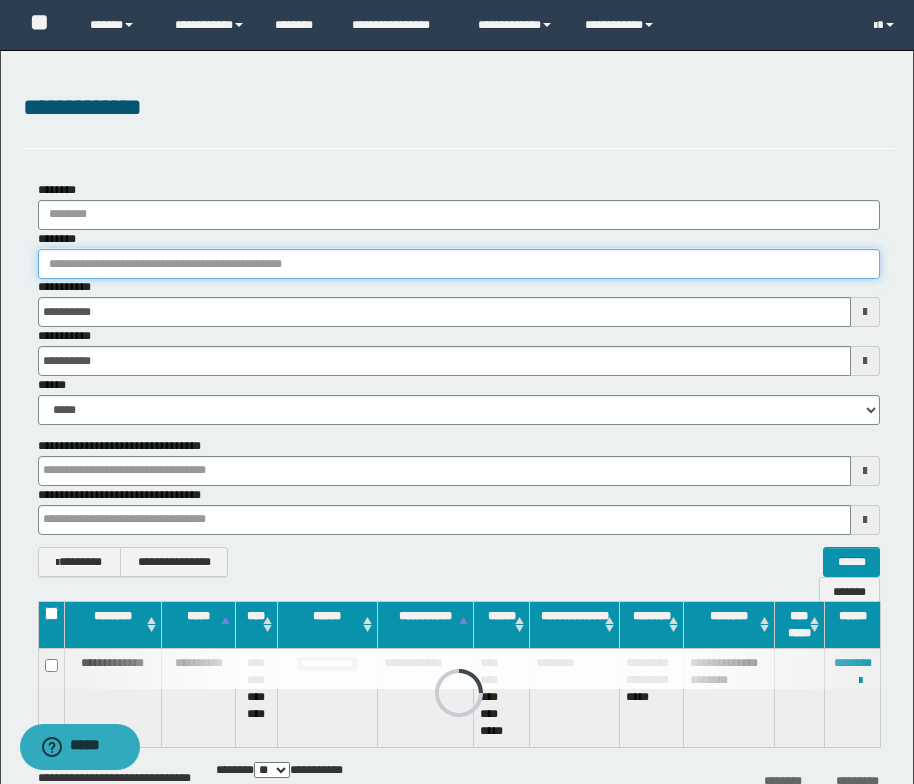 click on "********" at bounding box center [459, 264] 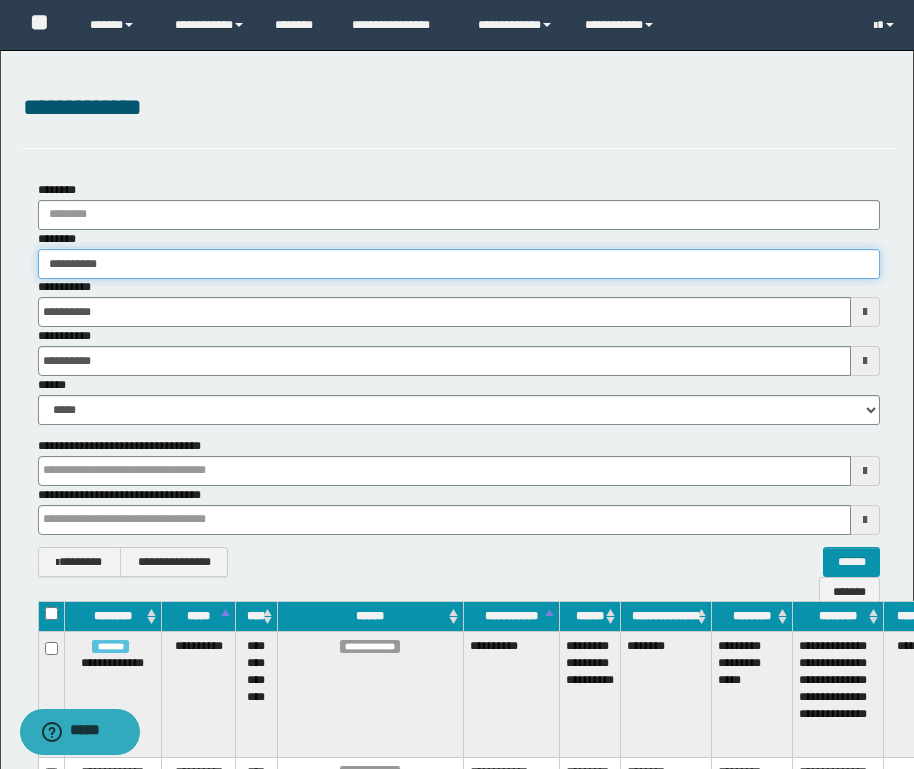 type on "**********" 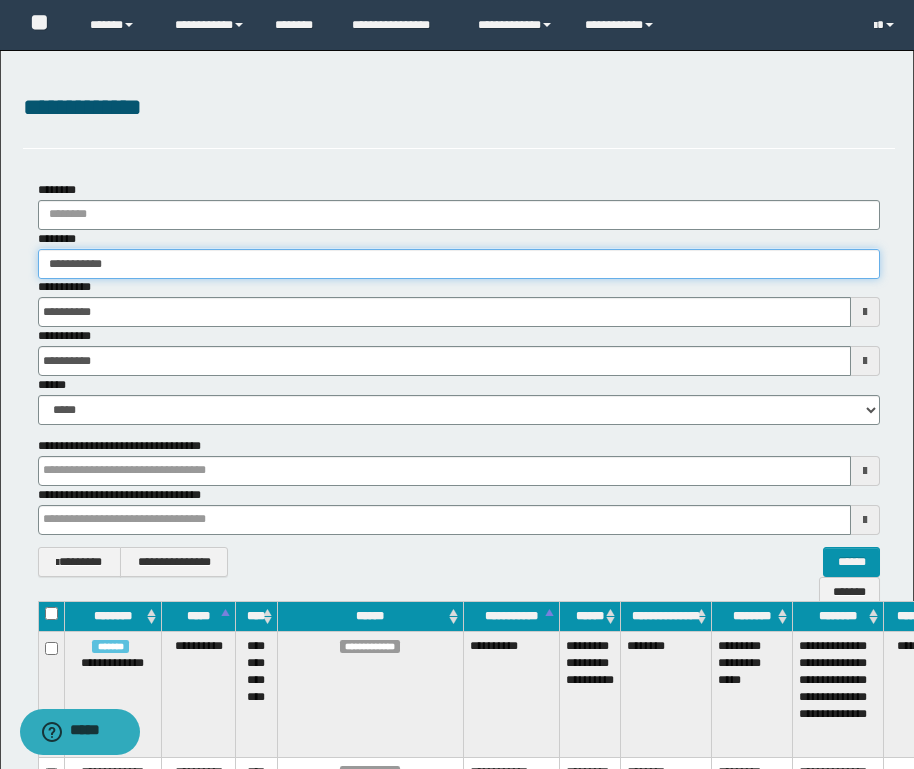 type on "**********" 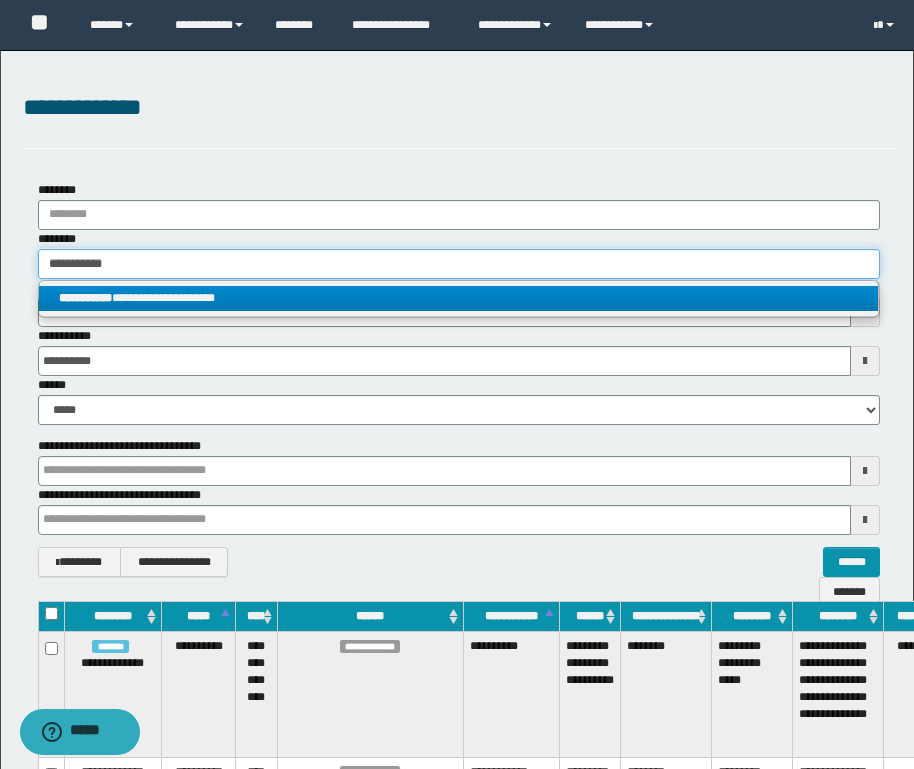 type on "**********" 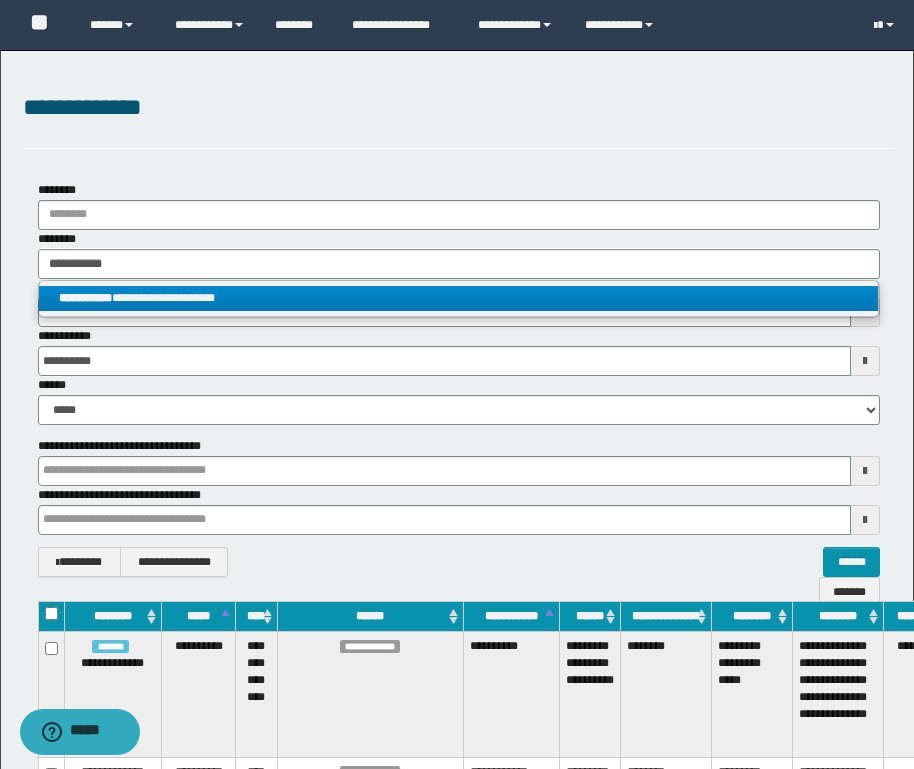 click on "**********" at bounding box center (458, 298) 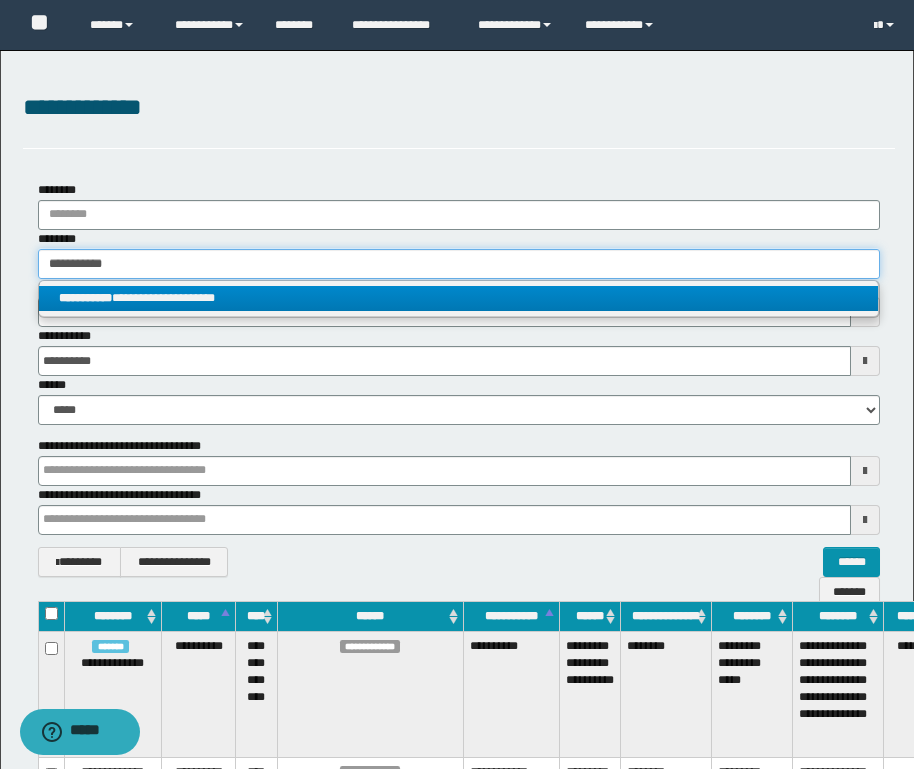 type 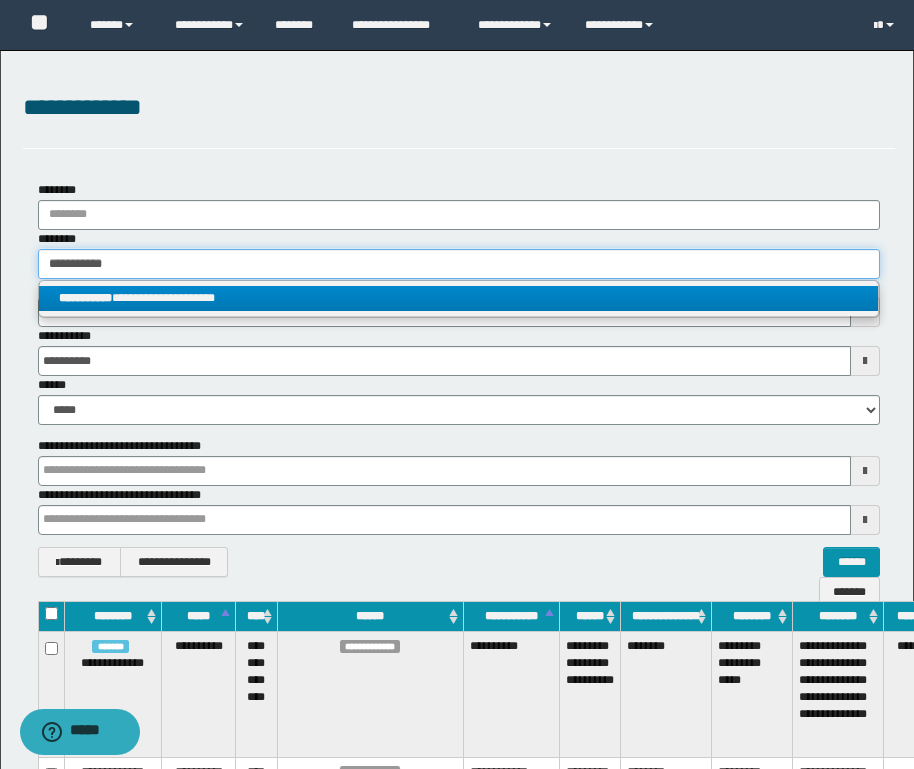 type on "**********" 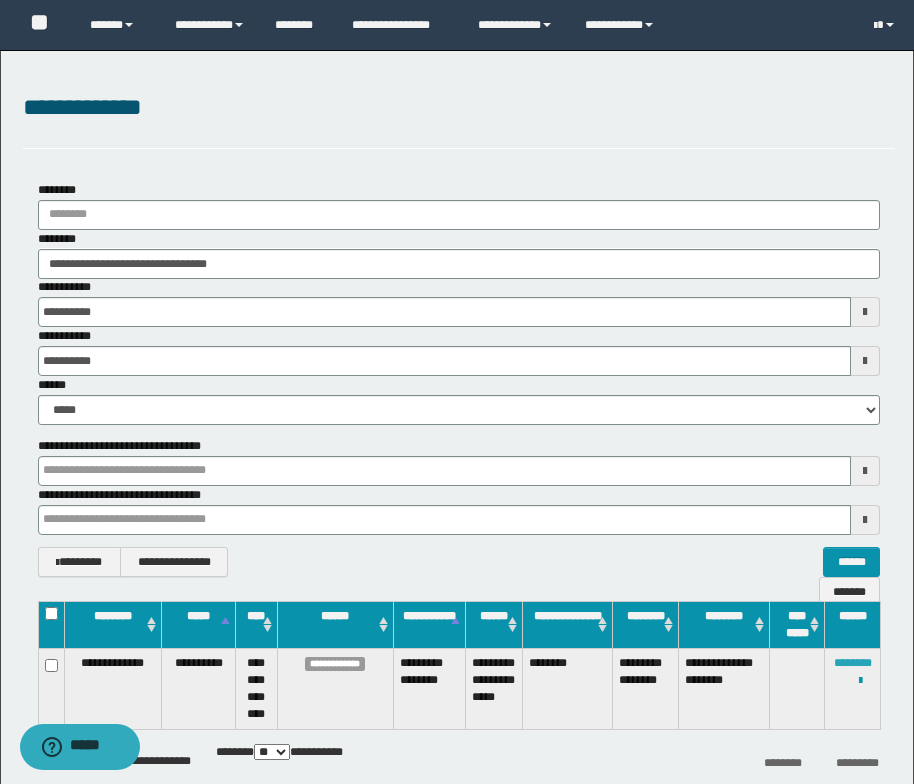 click on "********" at bounding box center [853, 663] 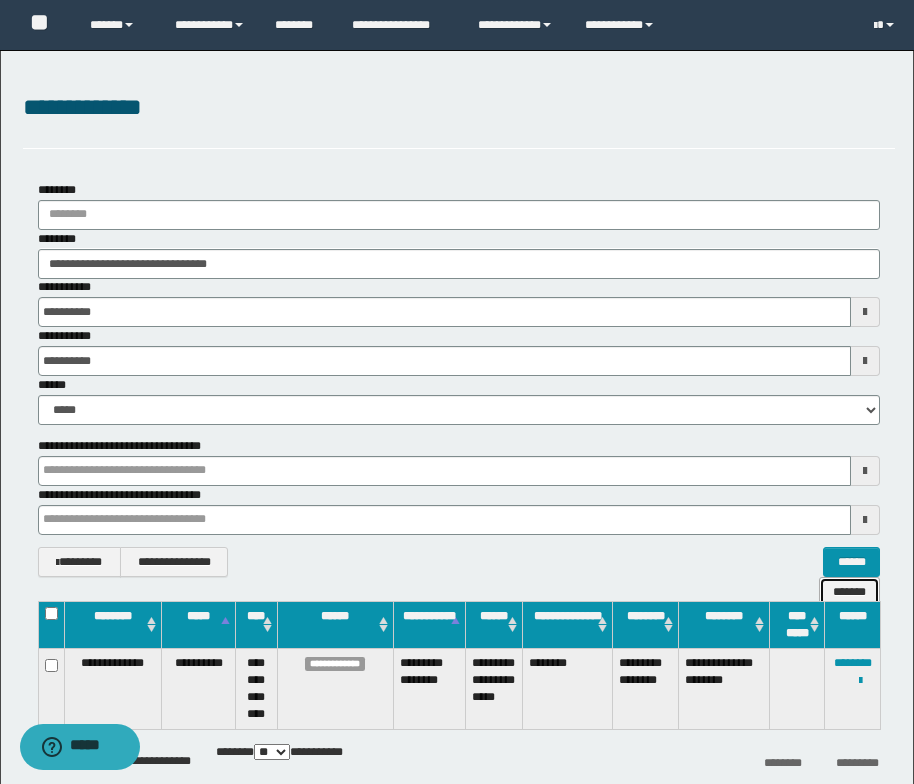 click on "*******" at bounding box center [849, 592] 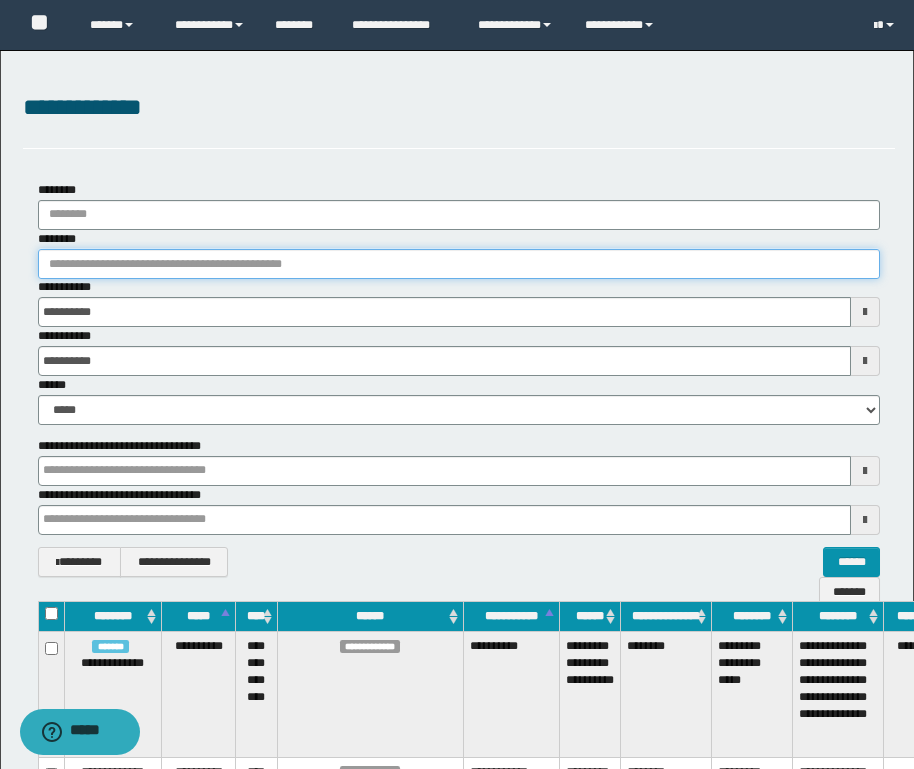 click on "********" at bounding box center [459, 264] 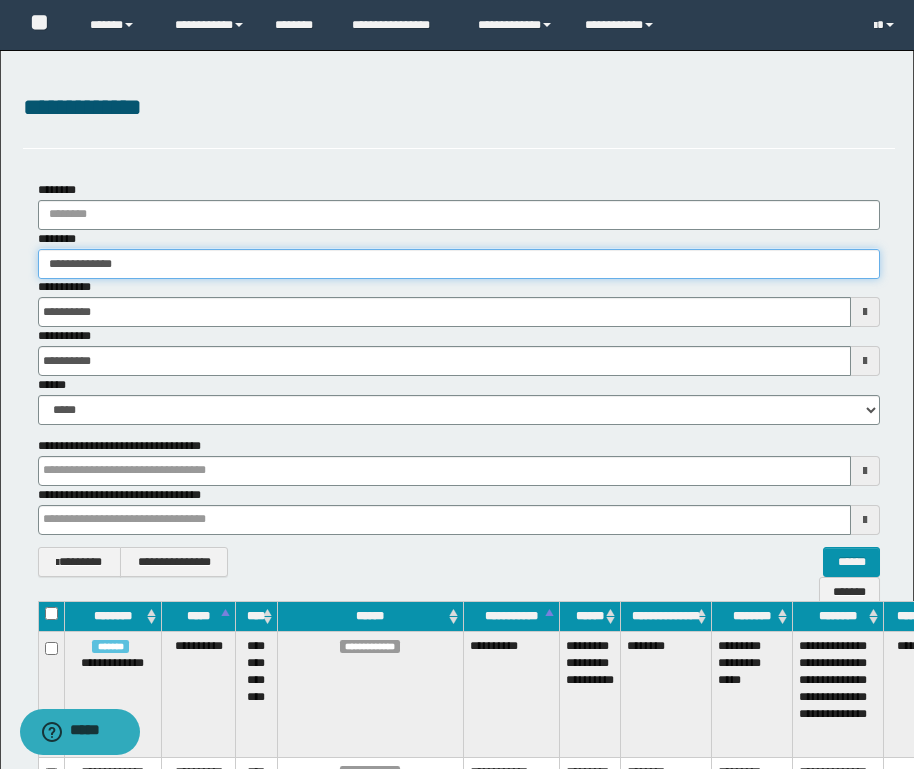 click on "**********" at bounding box center (459, 264) 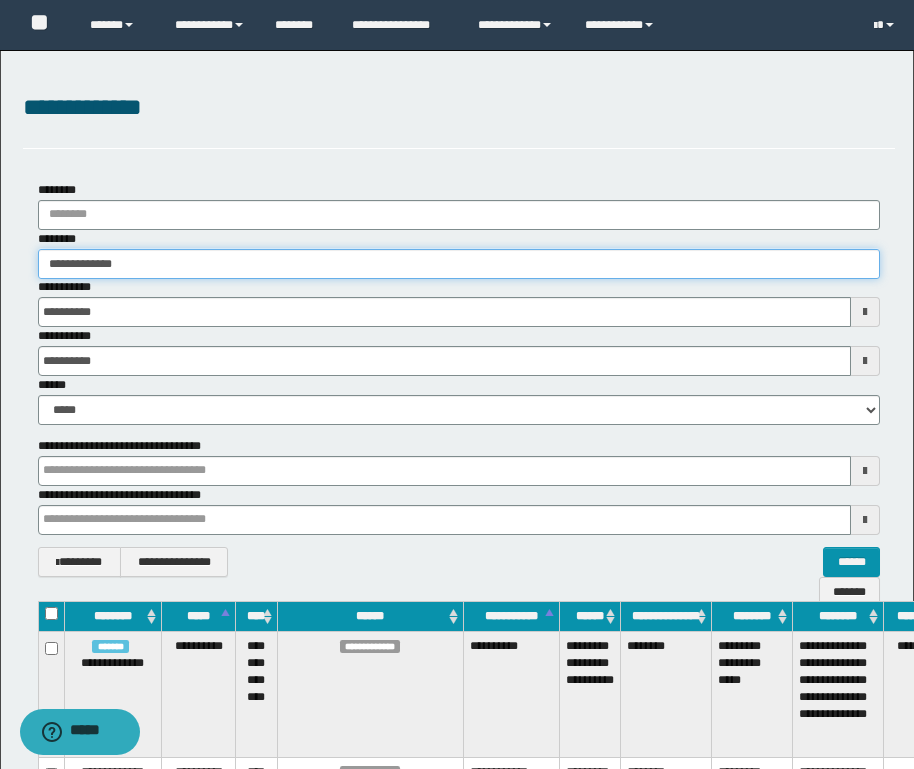 type on "**********" 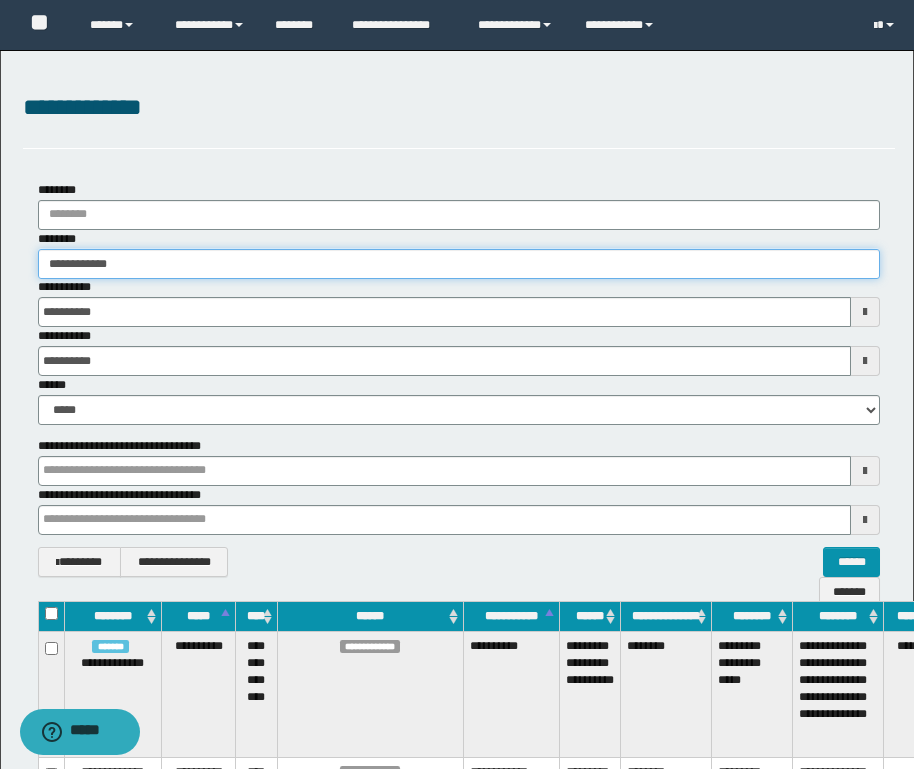 type on "**********" 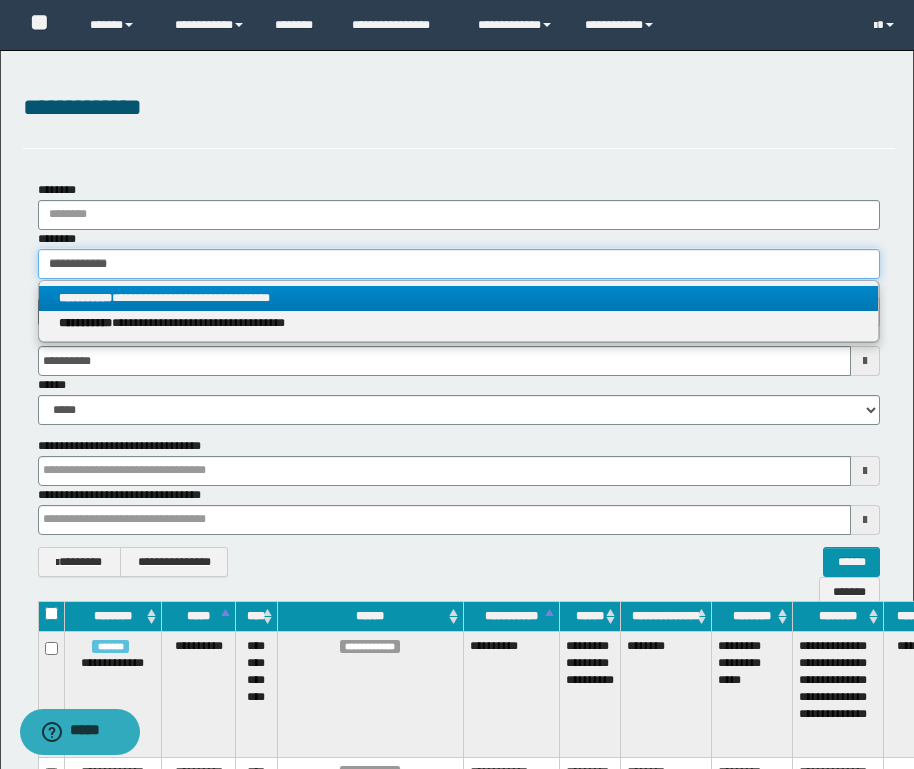 type on "**********" 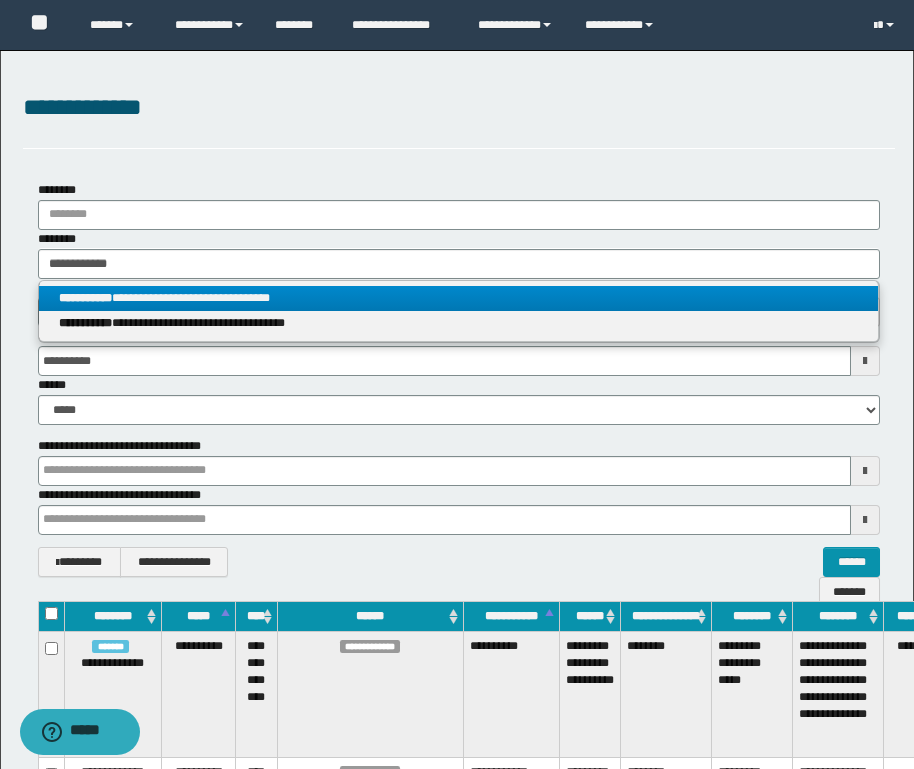 click on "**********" at bounding box center [458, 298] 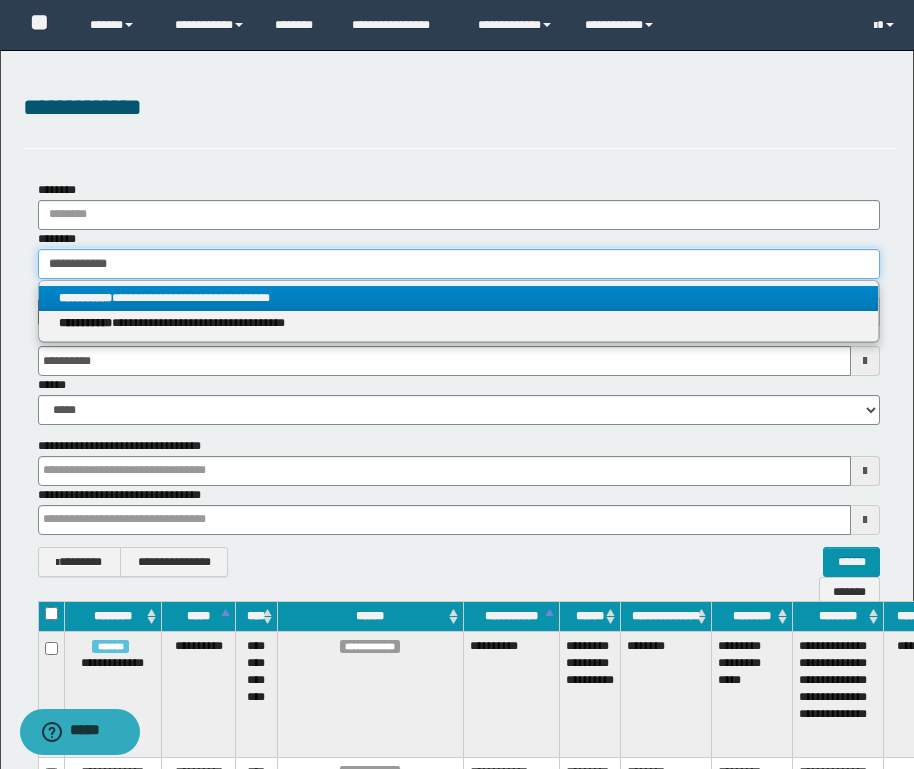 type 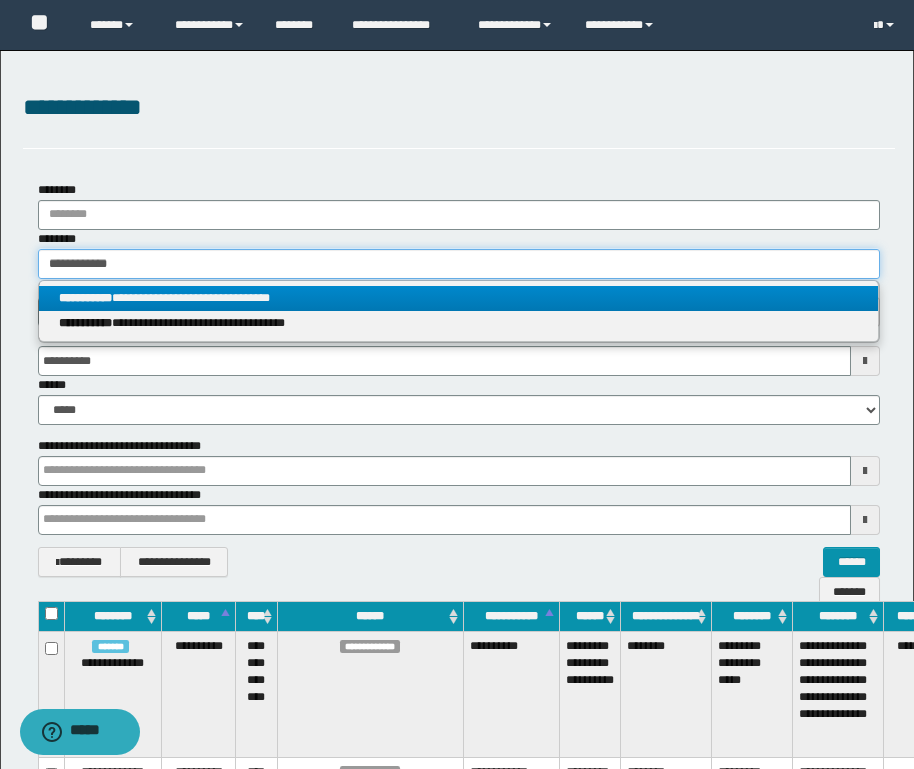 type on "**********" 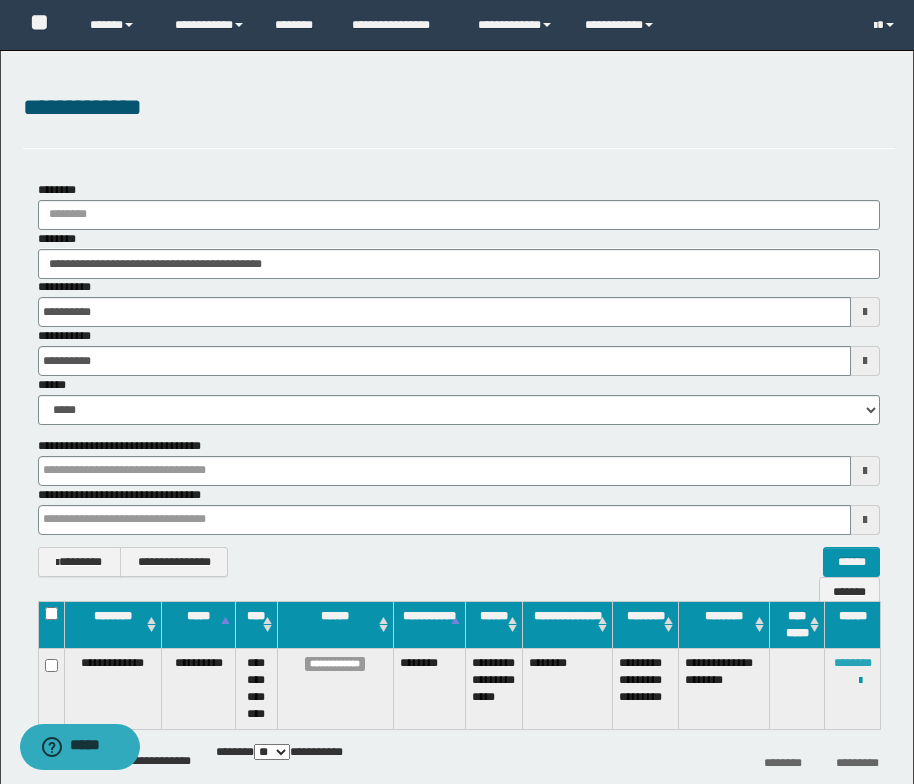 click on "********" at bounding box center [853, 663] 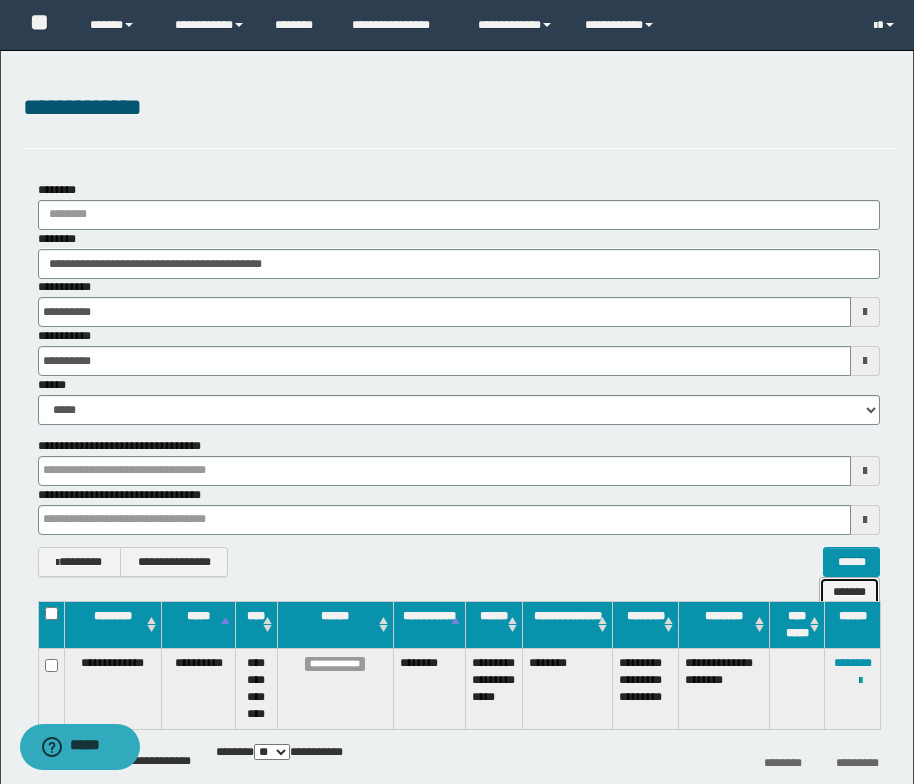 click on "*******" at bounding box center [849, 592] 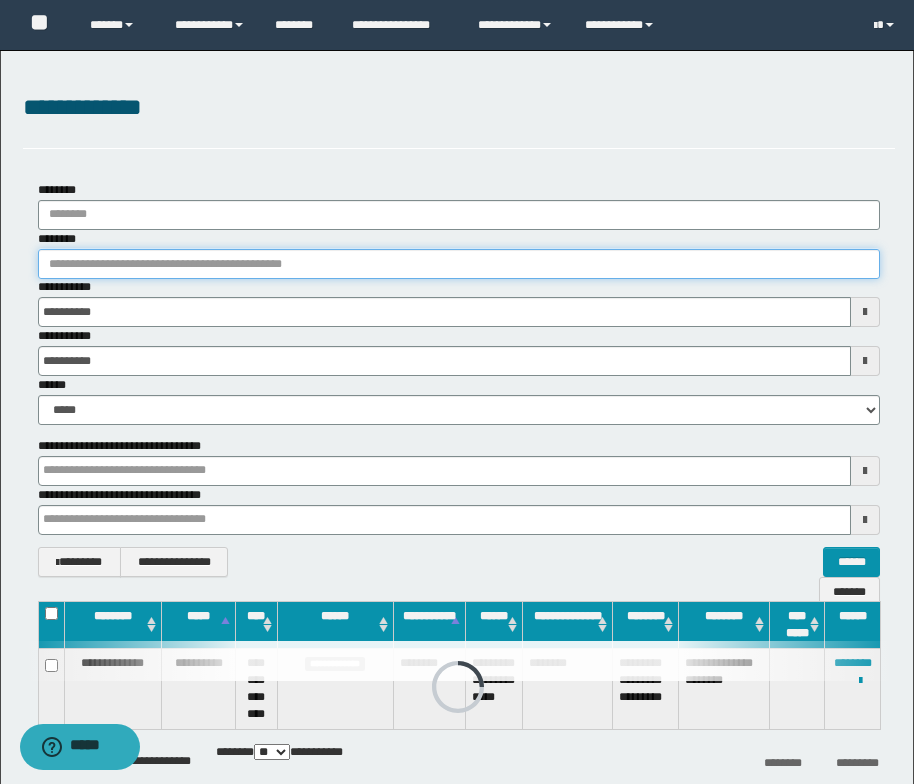 click on "********" at bounding box center (459, 264) 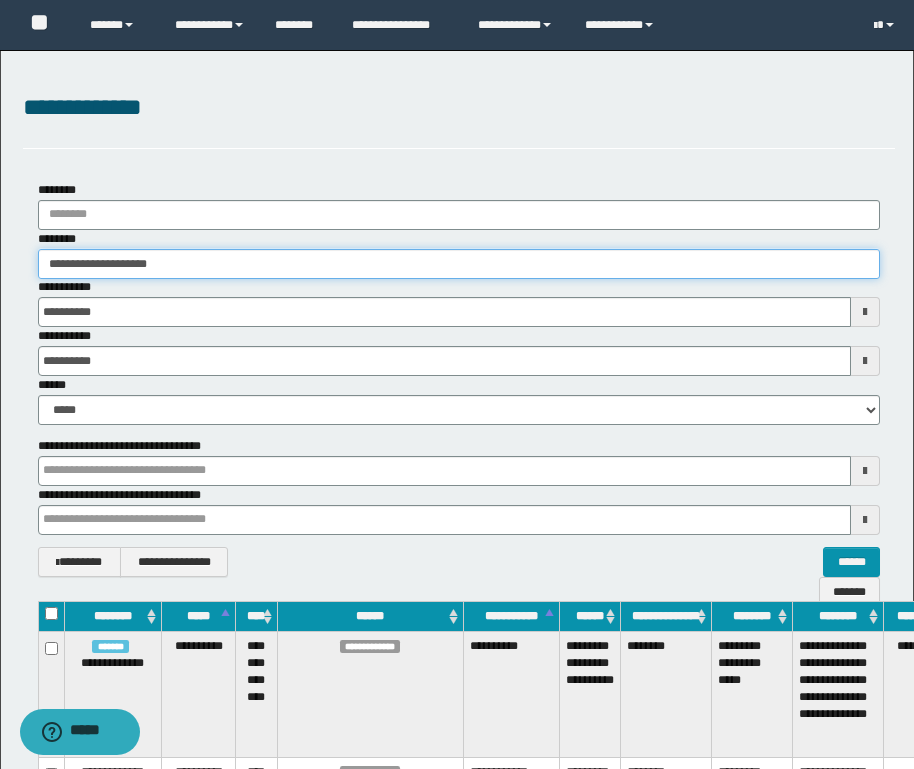 type on "**********" 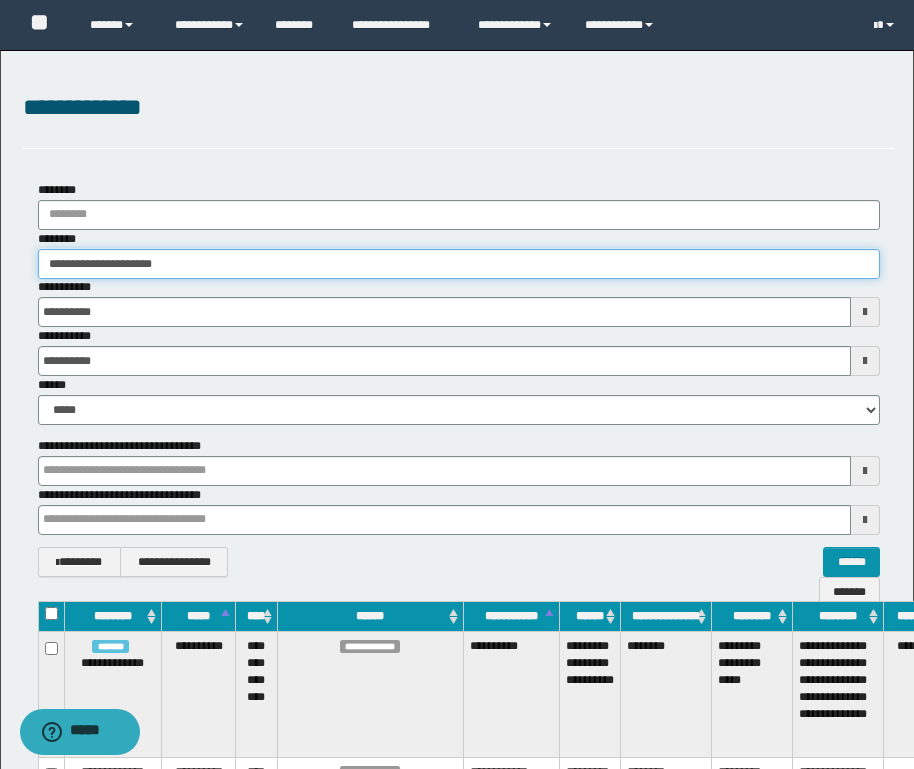 type on "**********" 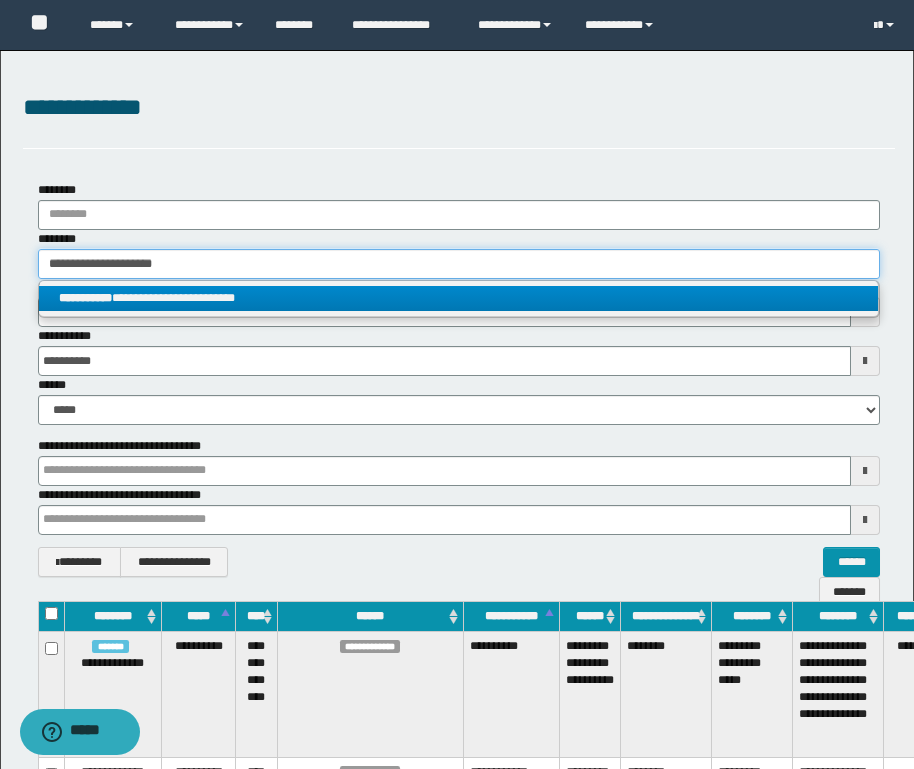 type on "**********" 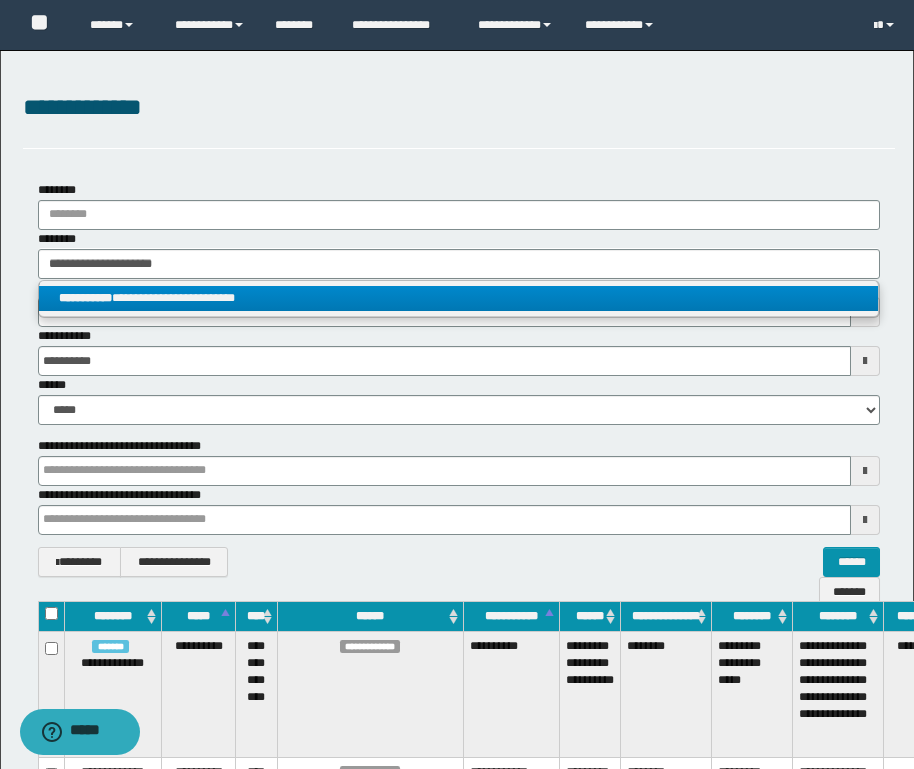 click on "**********" at bounding box center [458, 298] 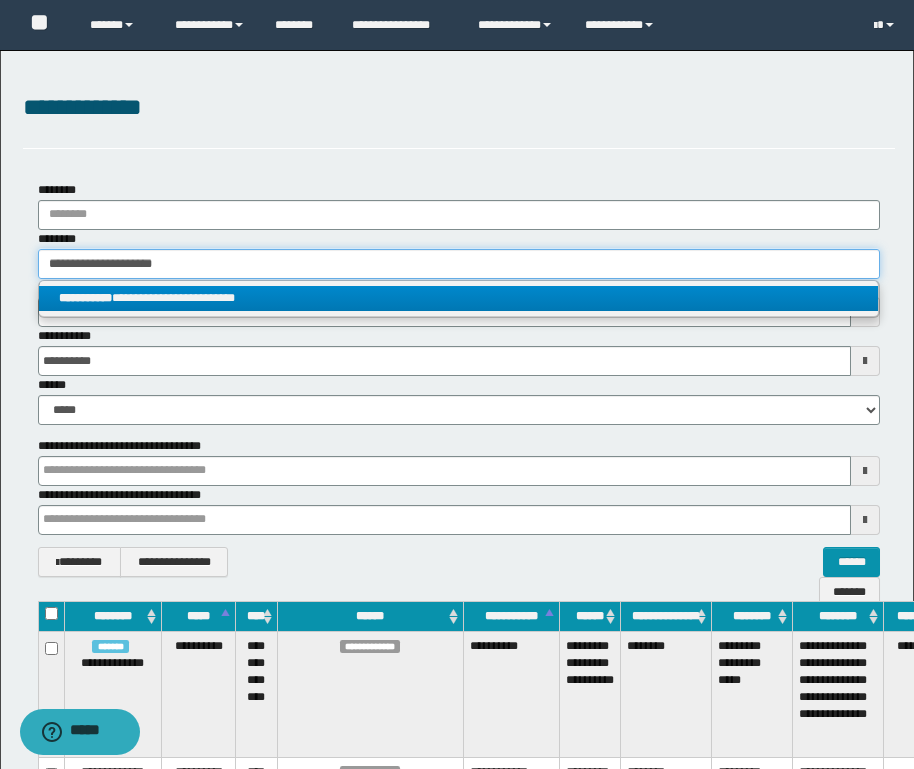 type 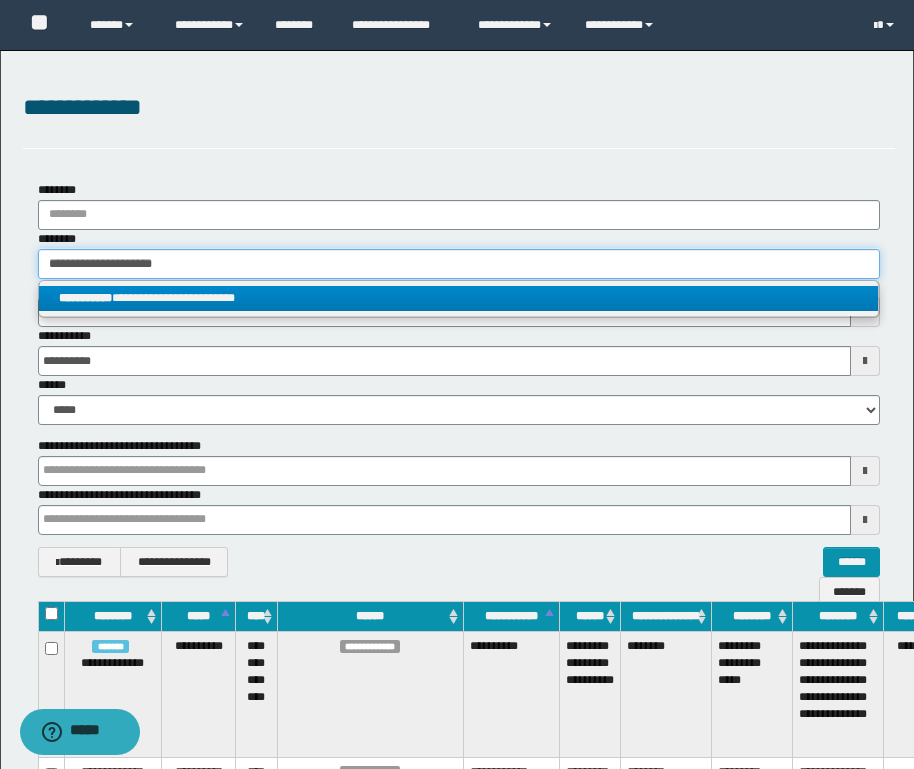 type on "**********" 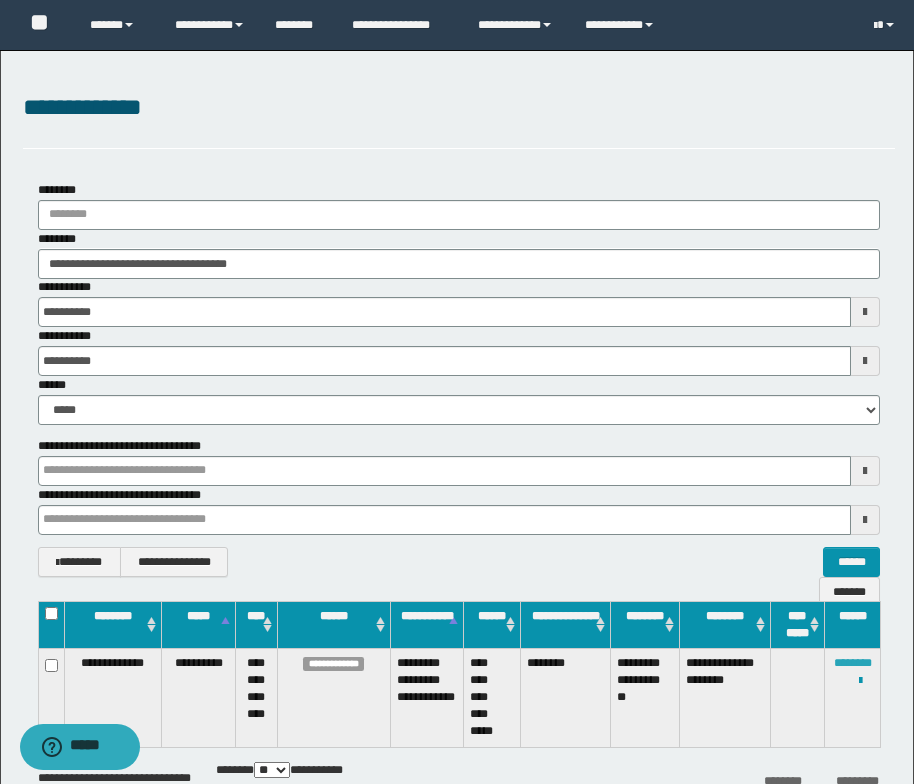 click on "********" at bounding box center (853, 663) 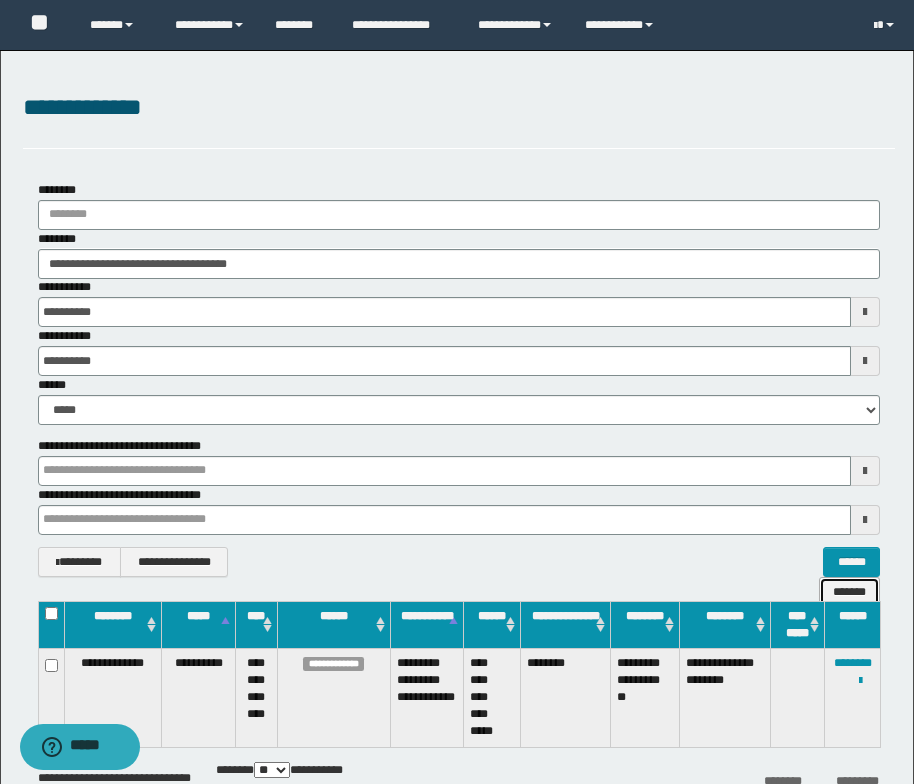 click on "*******" at bounding box center (849, 592) 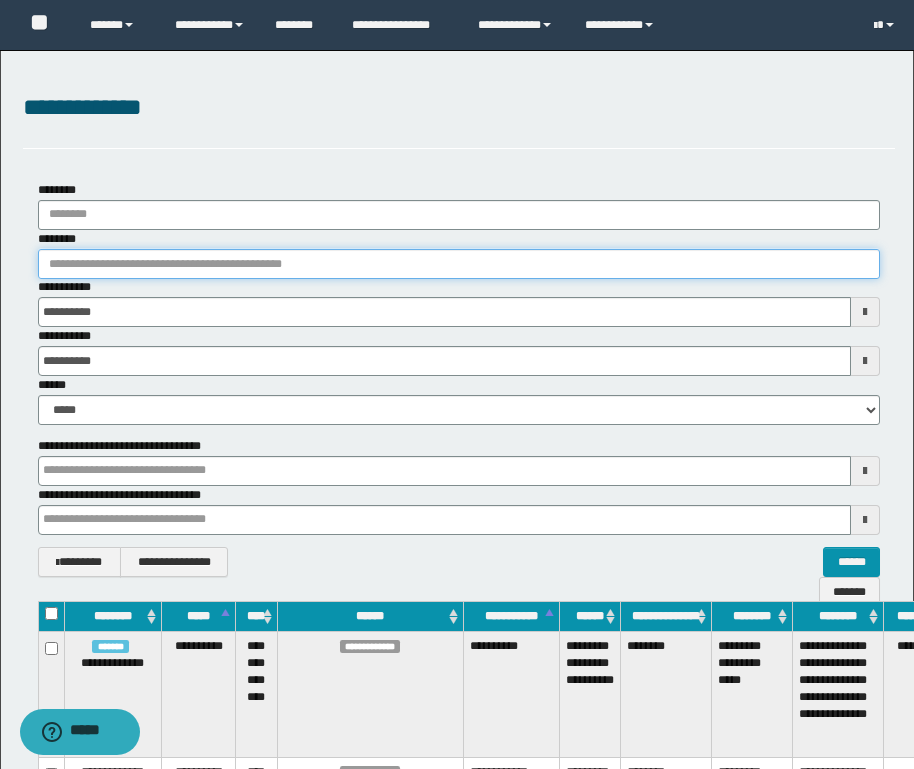 click on "********" at bounding box center (459, 264) 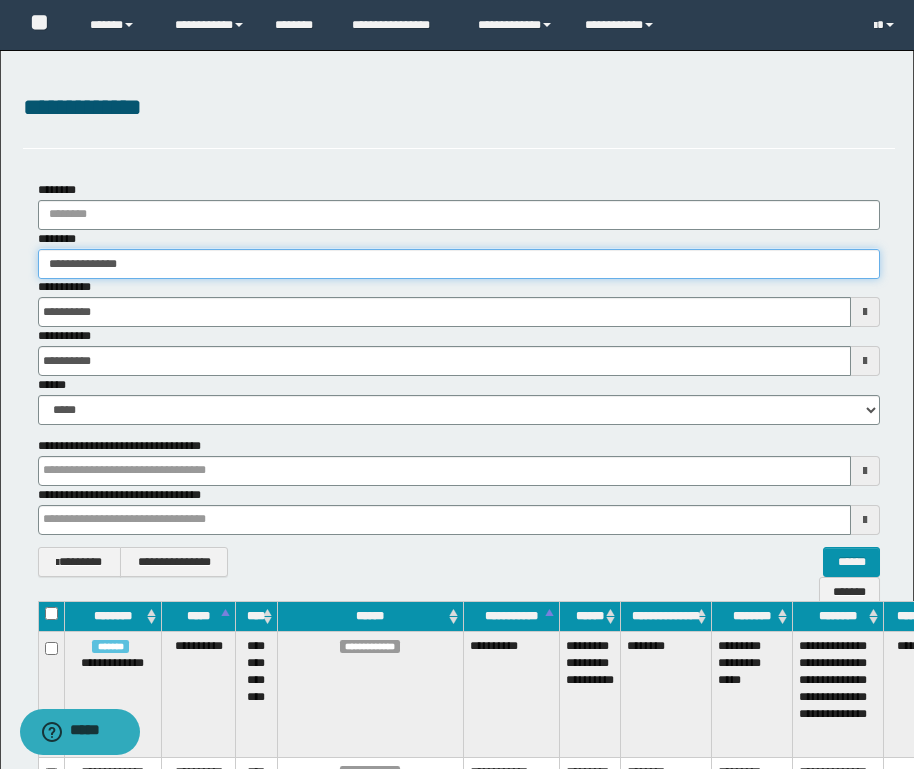 type on "**********" 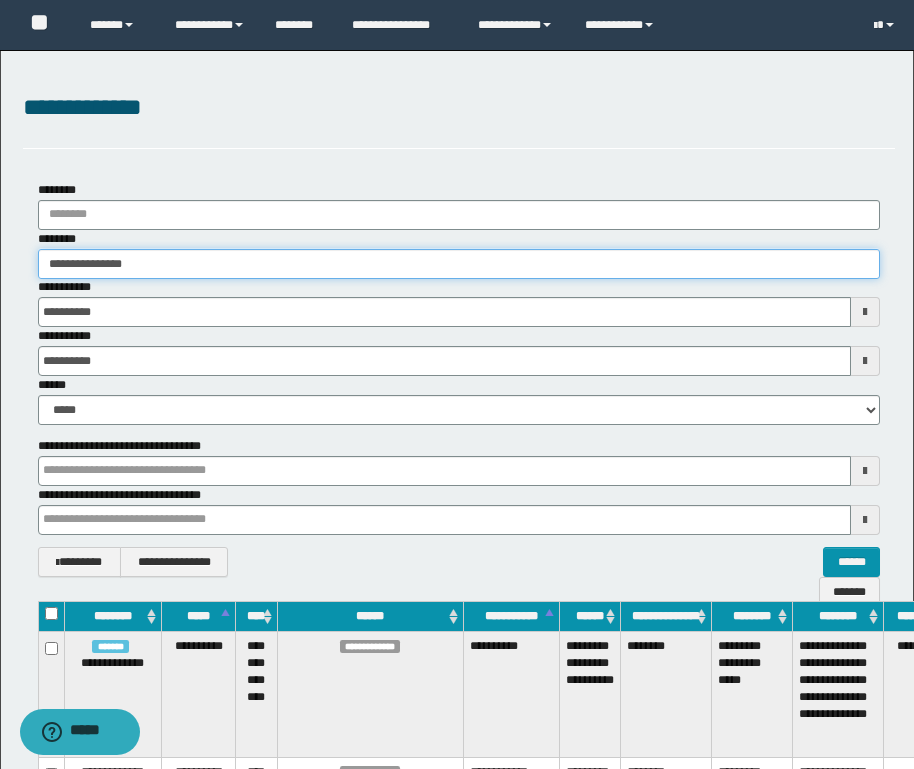 type on "**********" 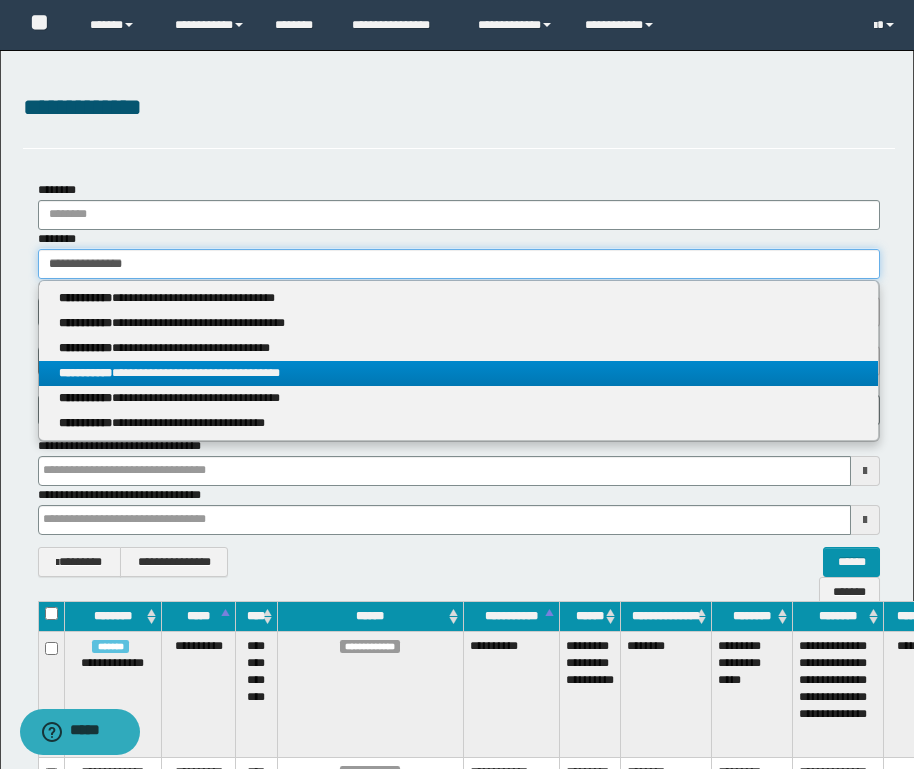 type on "**********" 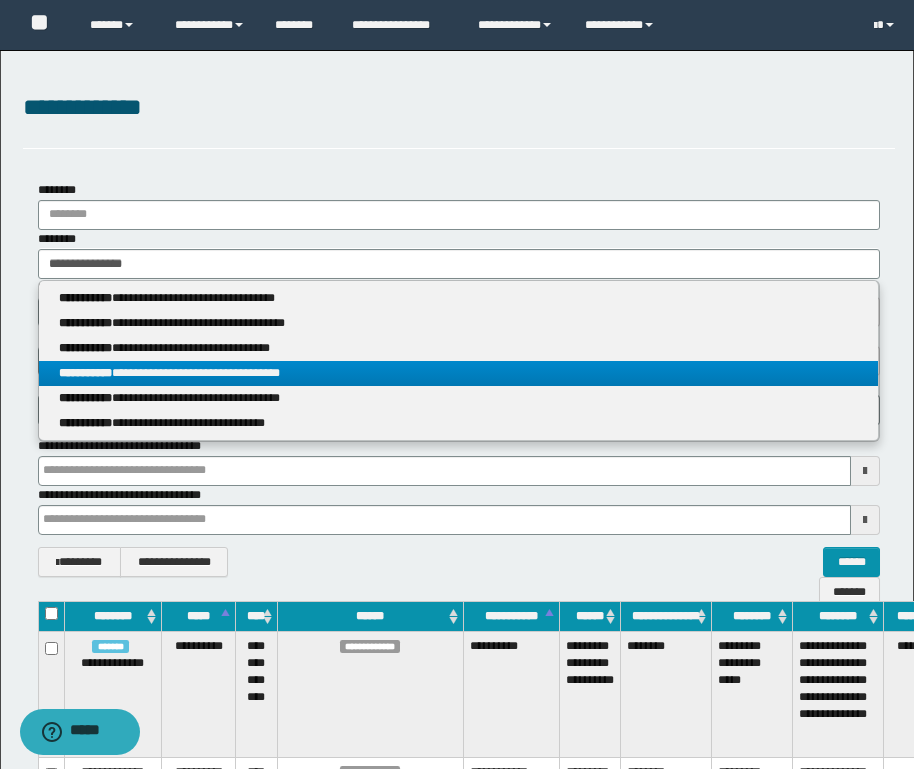 click on "**********" at bounding box center [458, 373] 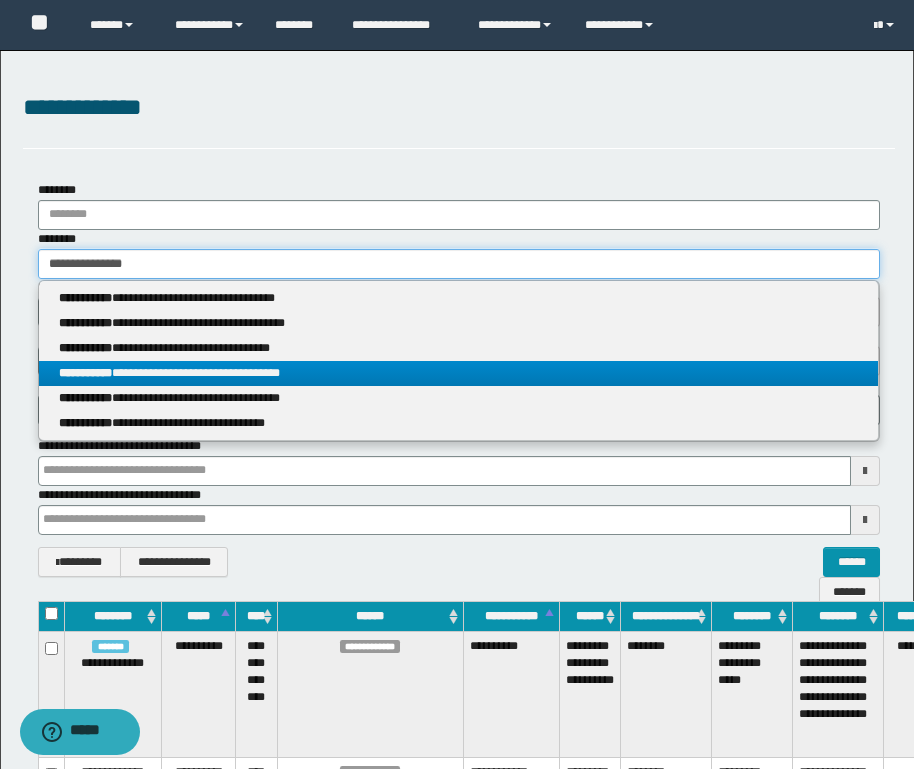 type 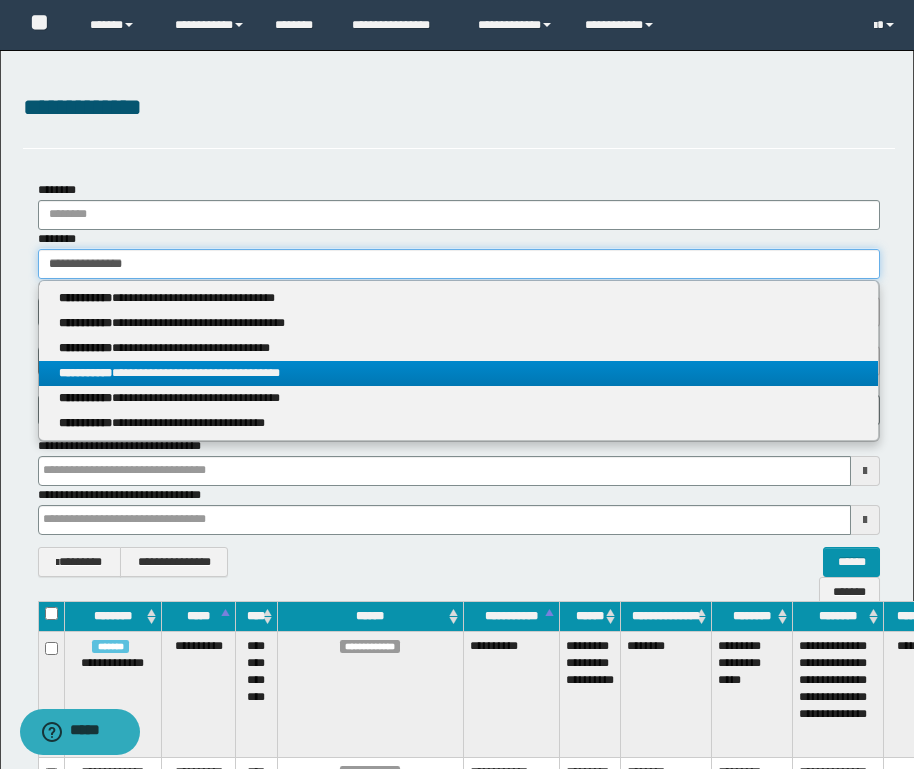type on "**********" 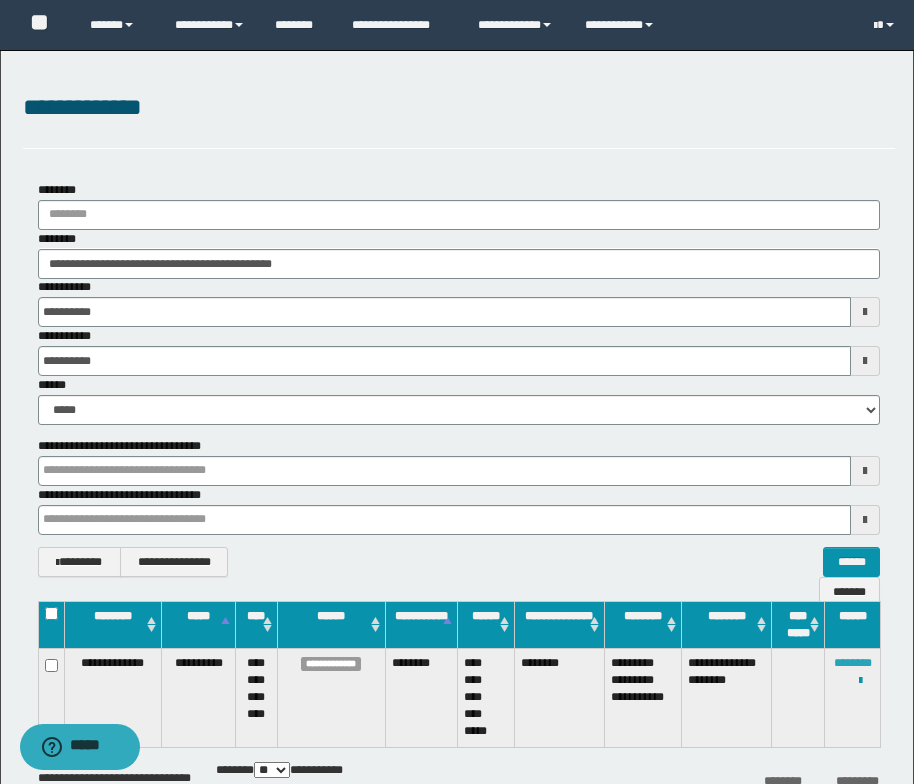 click on "********" at bounding box center (853, 663) 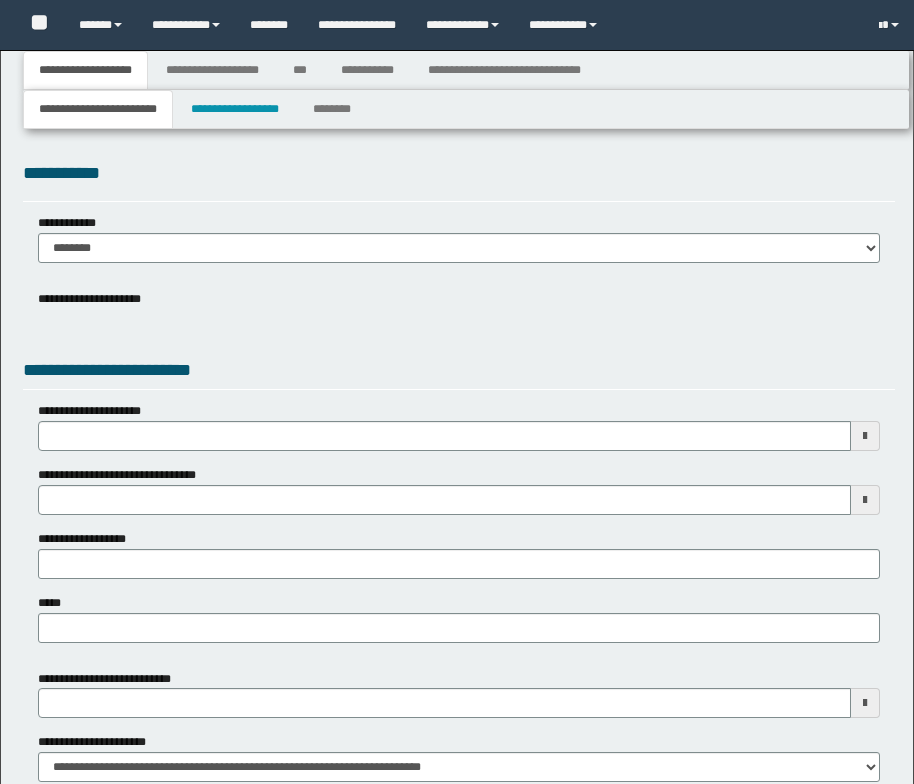 type 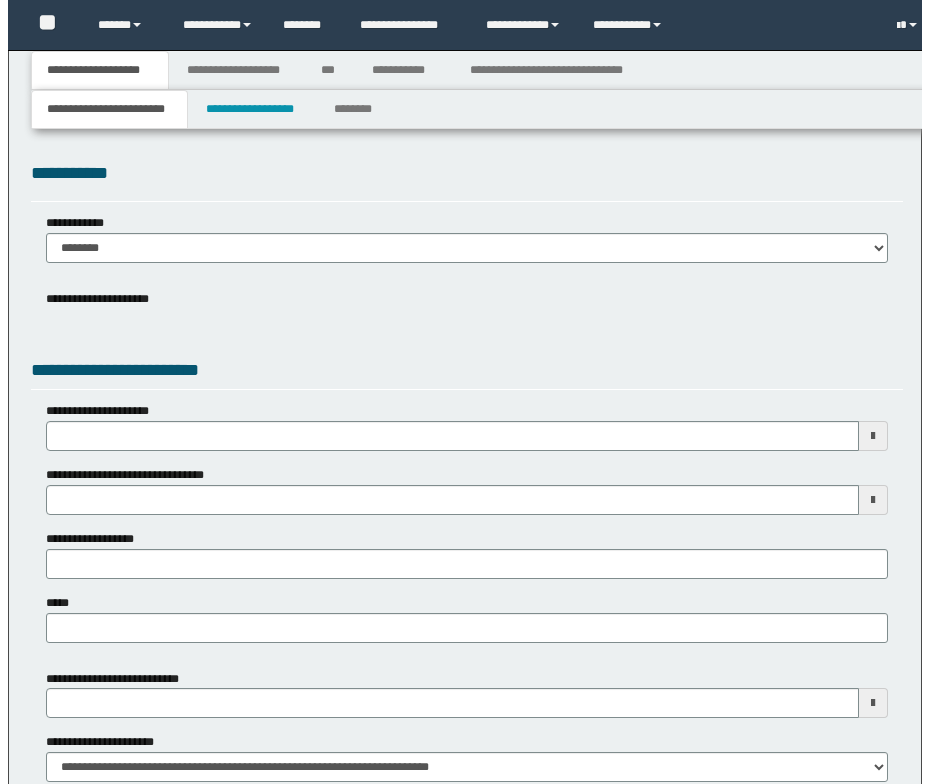 scroll, scrollTop: 0, scrollLeft: 0, axis: both 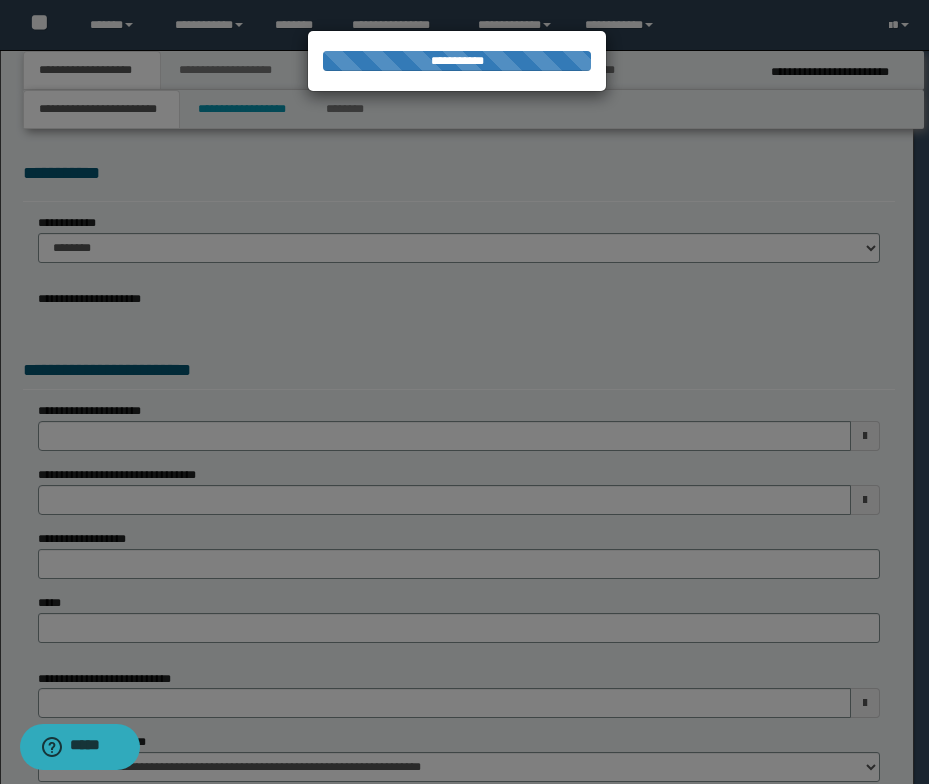 type on "**********" 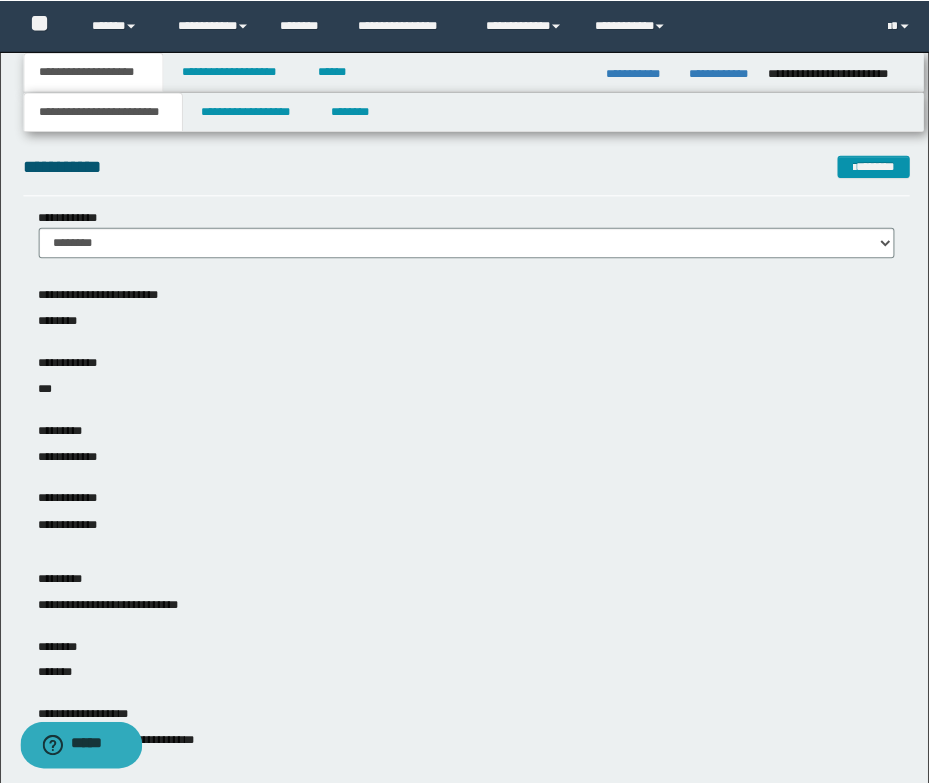scroll, scrollTop: 0, scrollLeft: 0, axis: both 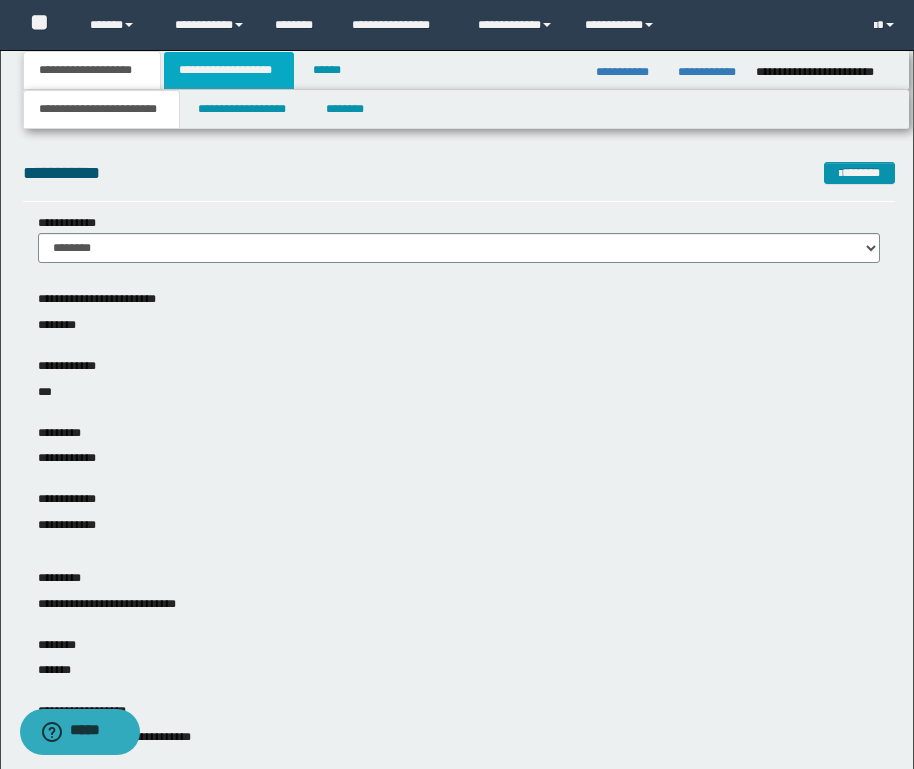 click on "**********" at bounding box center (229, 70) 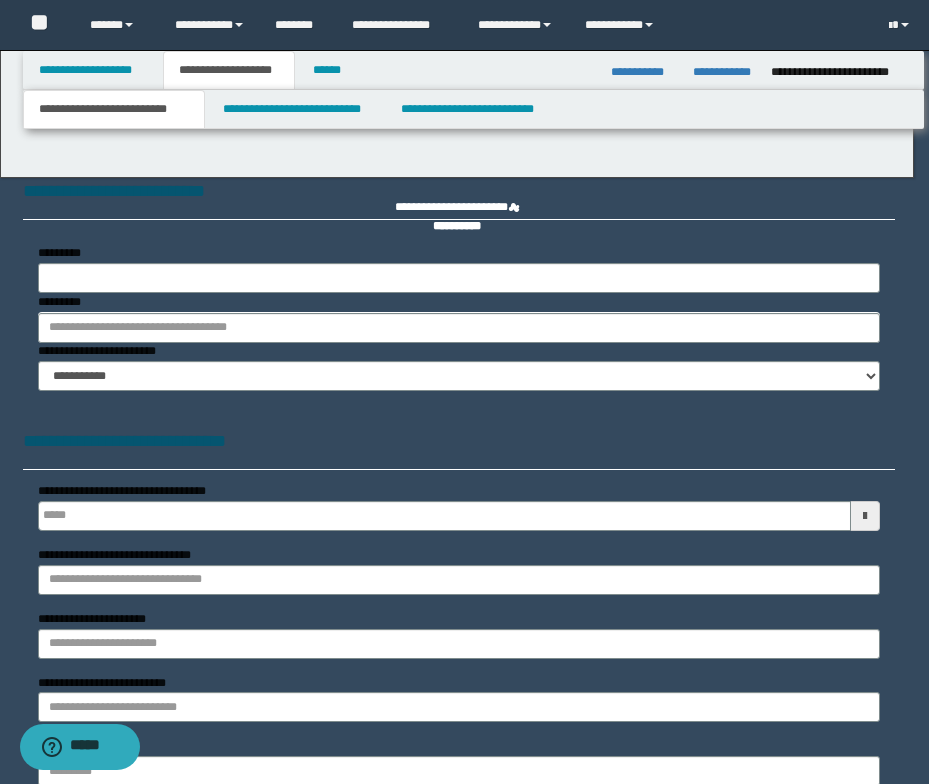 type 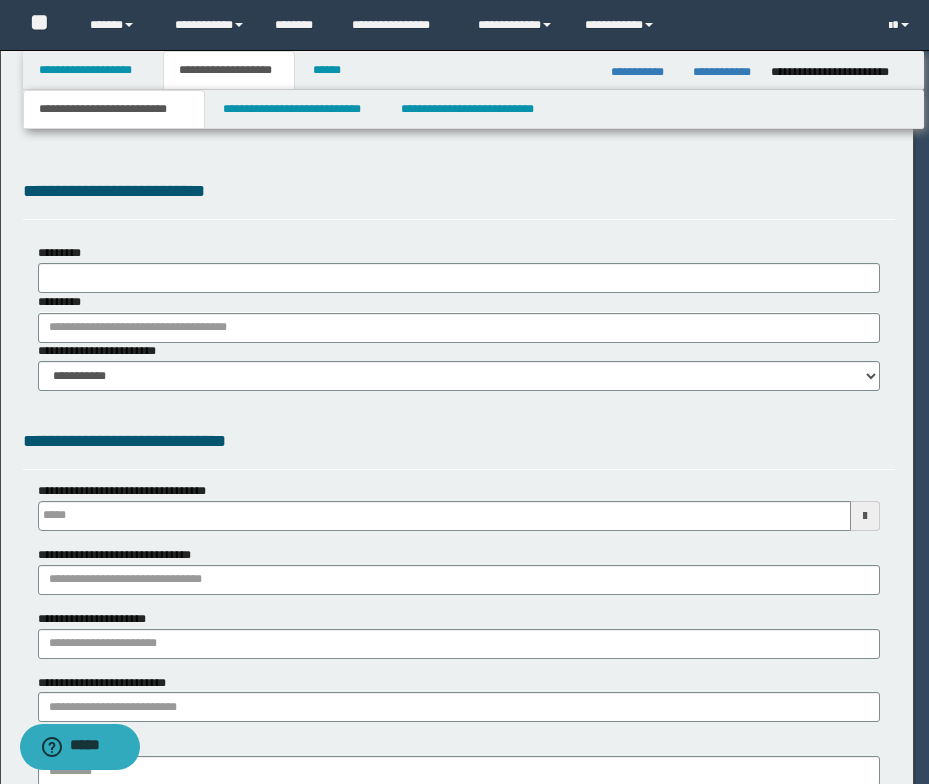 select on "*" 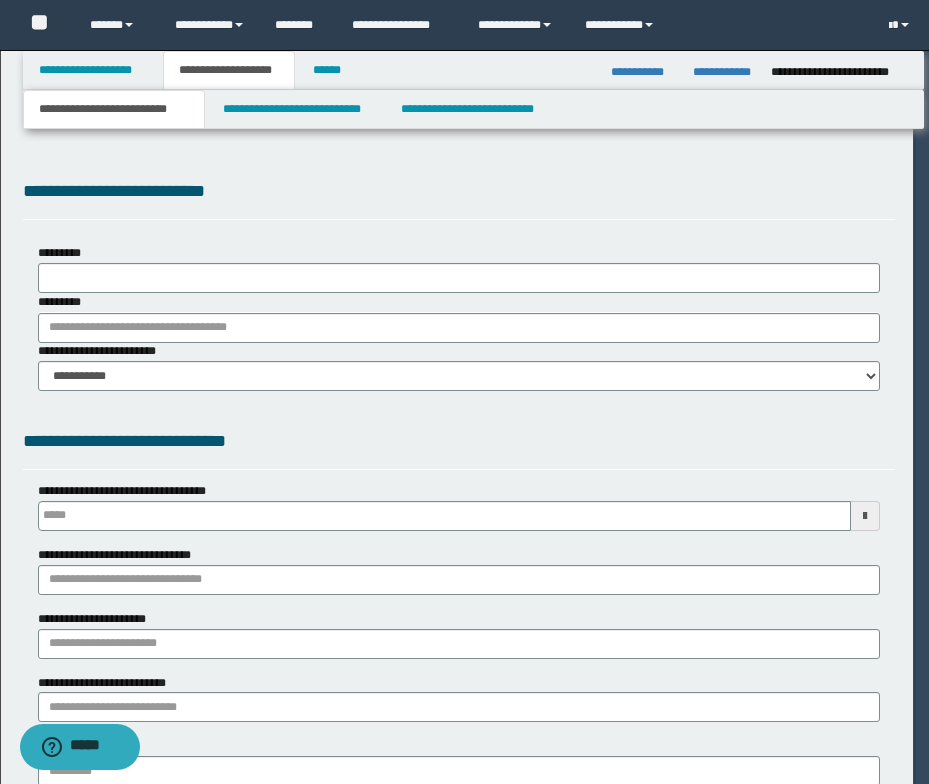 type 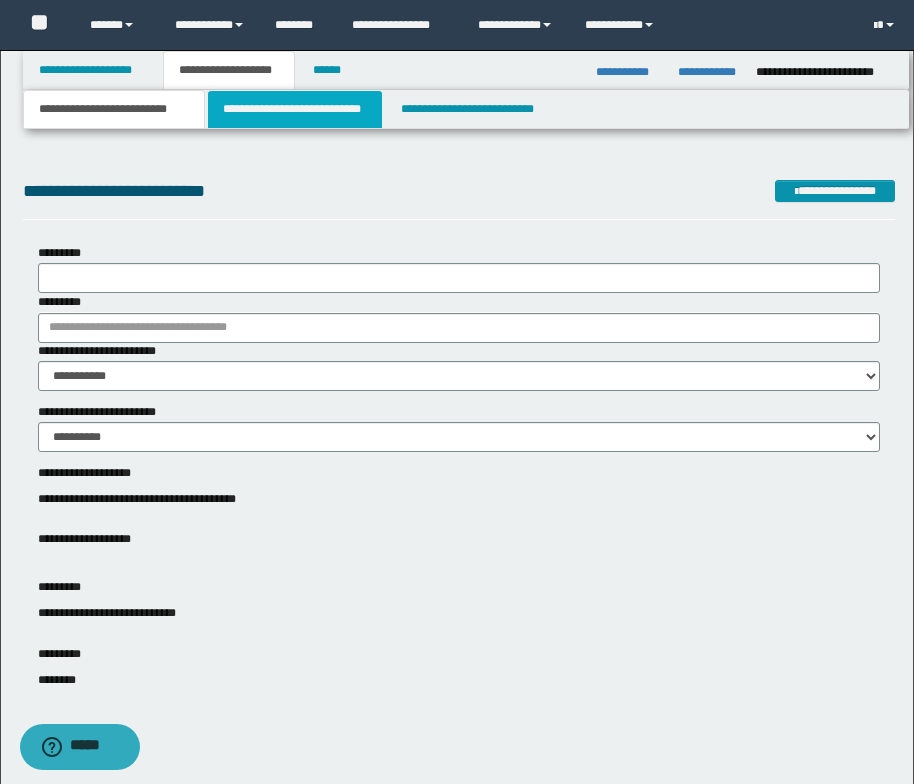 click on "**********" at bounding box center [295, 109] 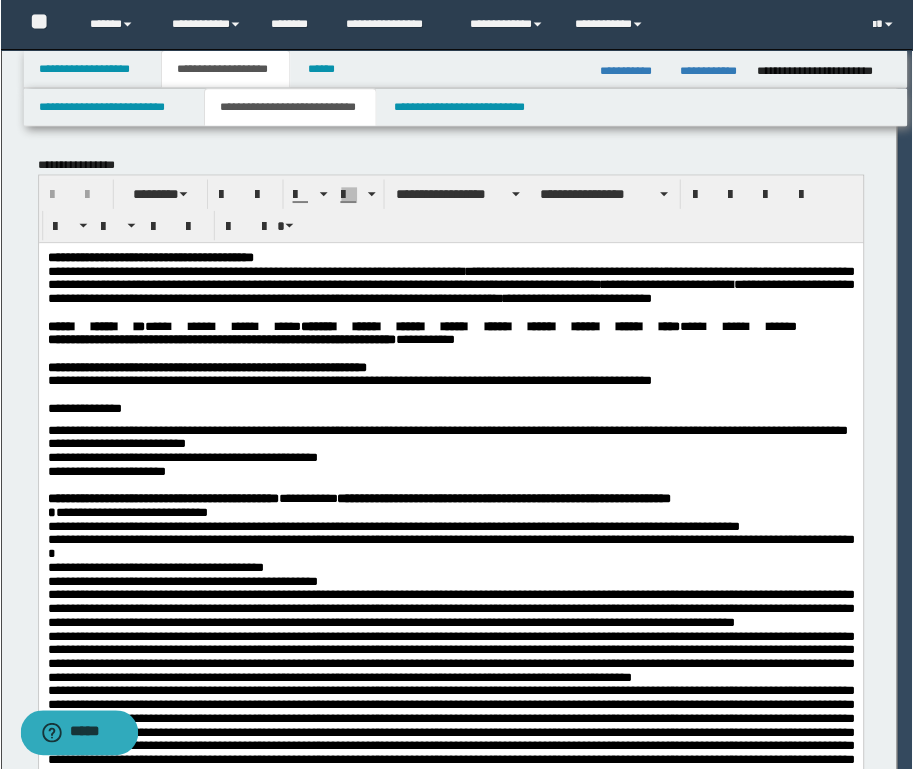 scroll, scrollTop: 0, scrollLeft: 0, axis: both 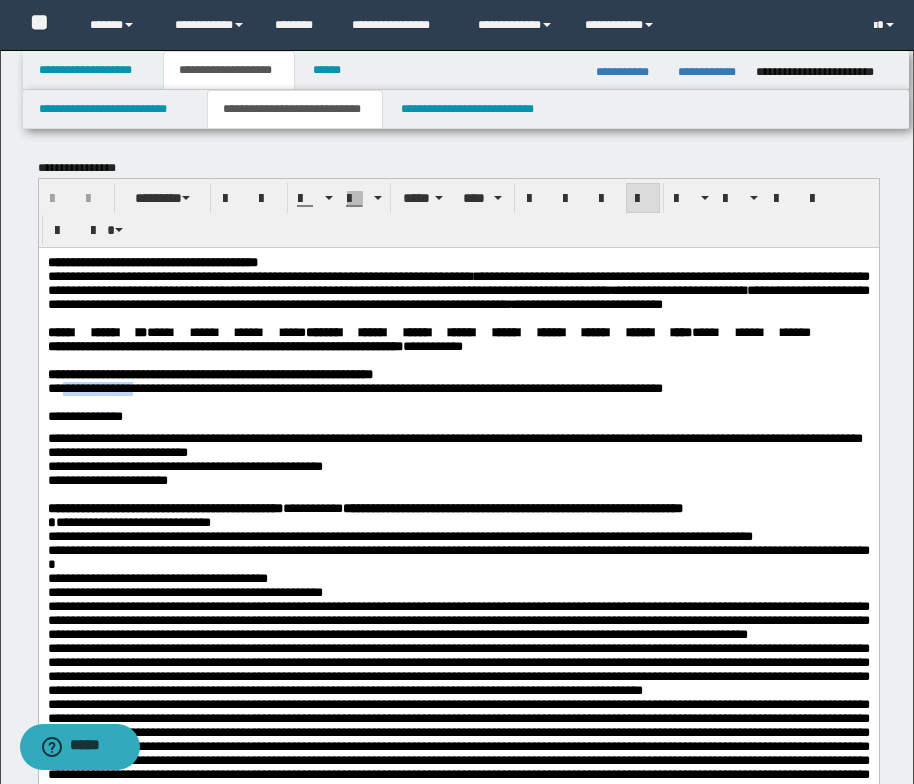 drag, startPoint x: 154, startPoint y: 423, endPoint x: 66, endPoint y: 420, distance: 88.051125 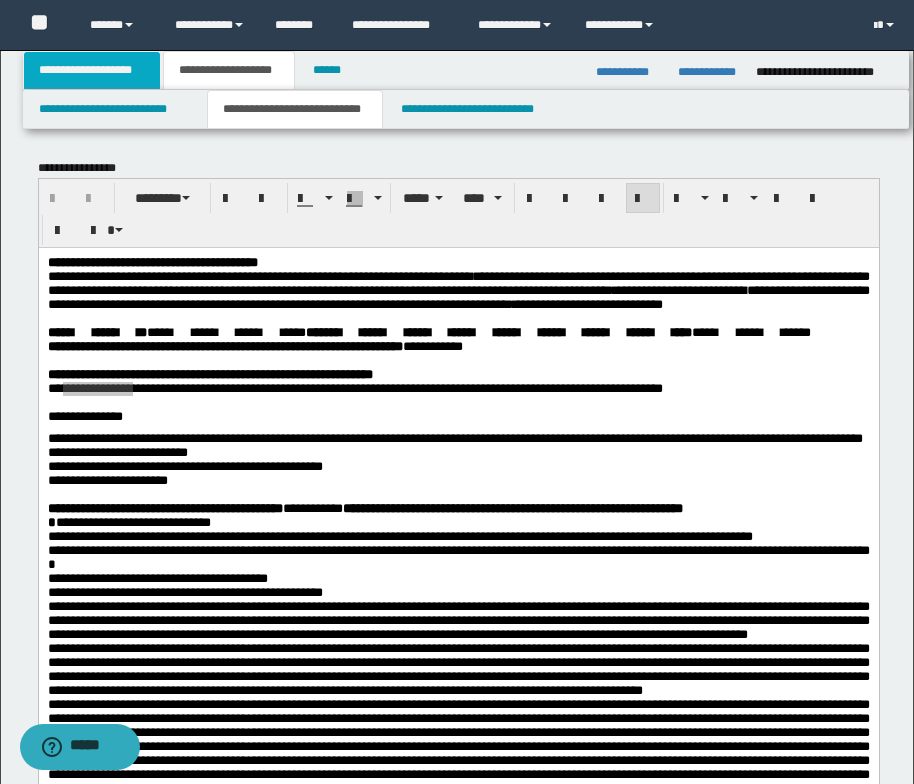 click on "**********" at bounding box center (92, 70) 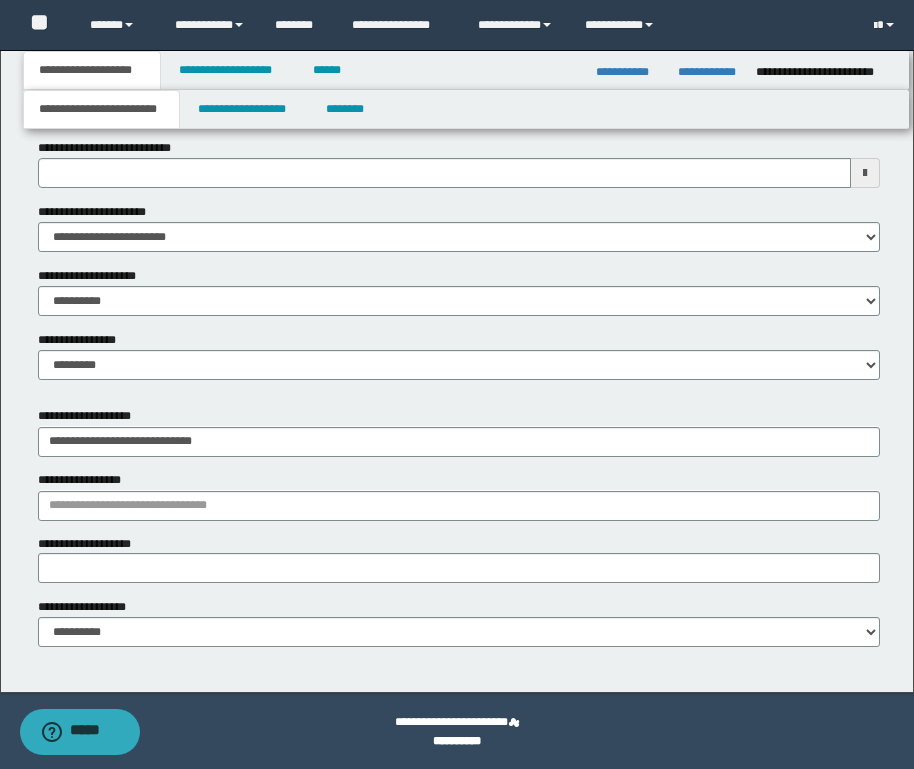 scroll, scrollTop: 1023, scrollLeft: 0, axis: vertical 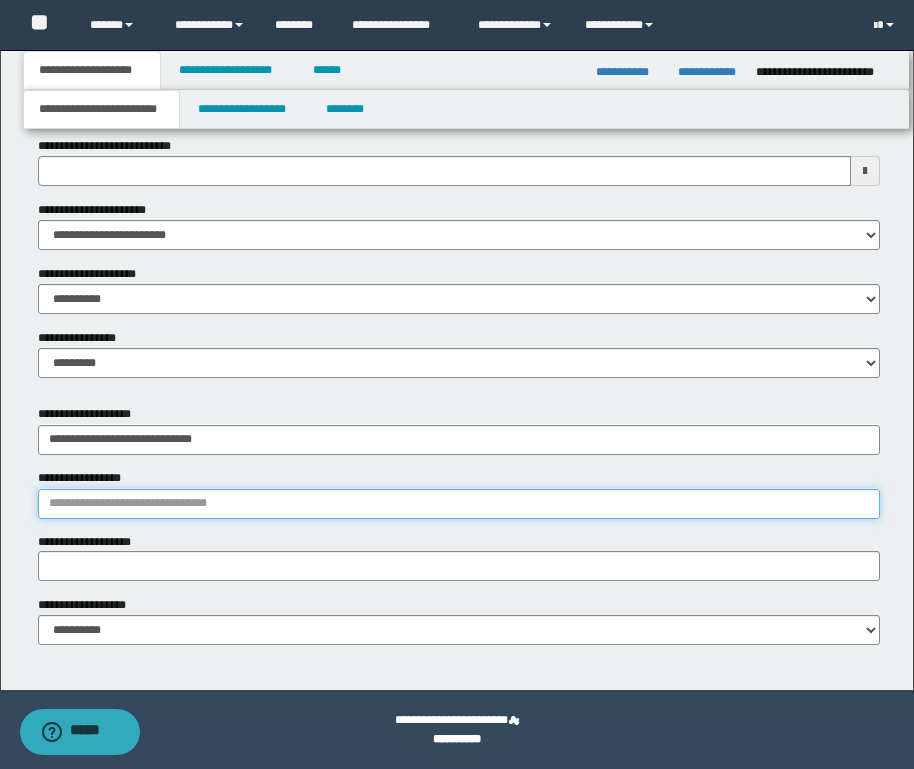 click on "**********" at bounding box center [459, 504] 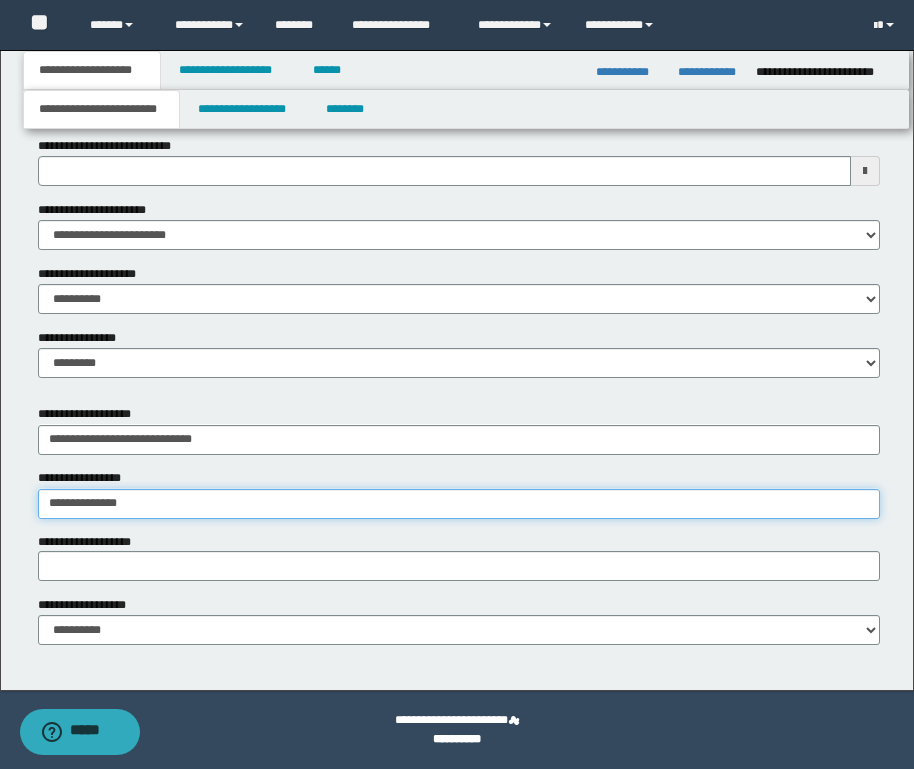 type on "**********" 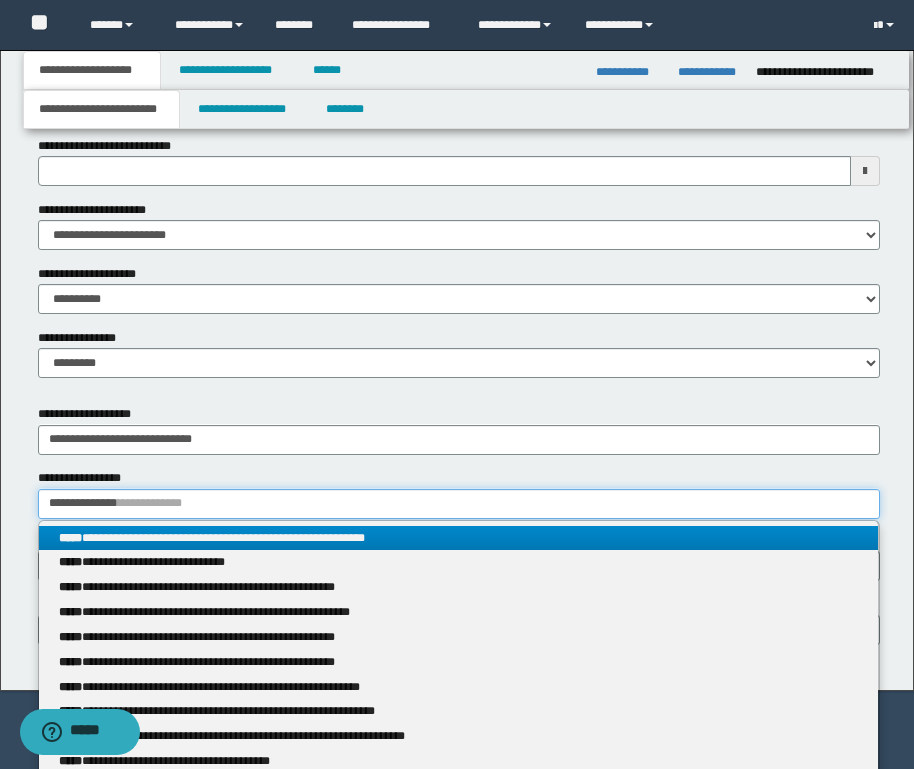 type on "**********" 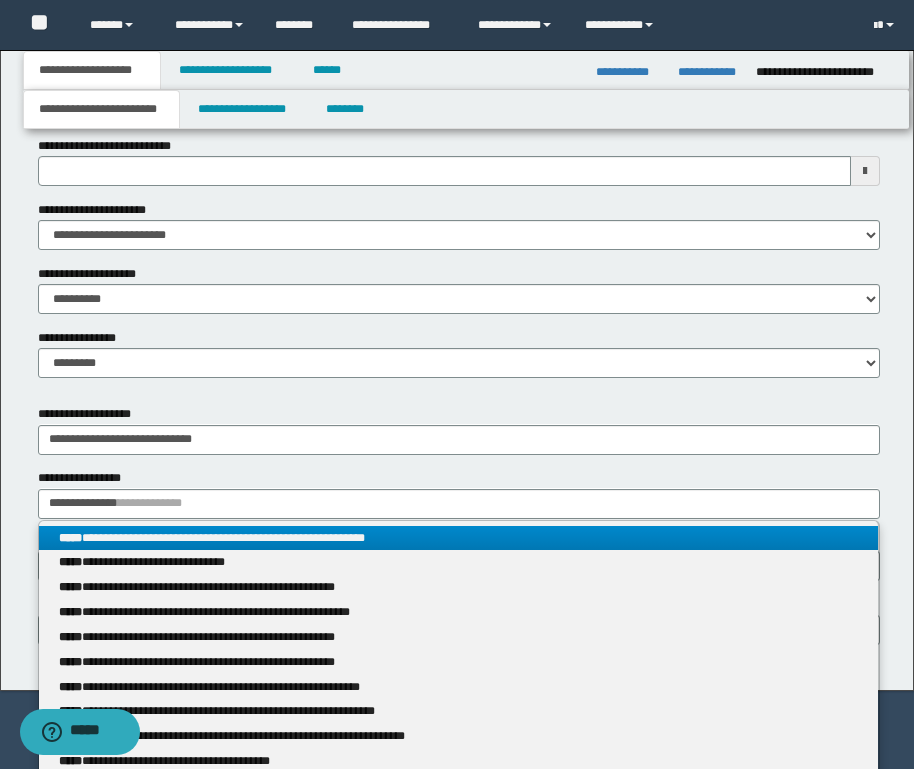 click on "**********" at bounding box center (458, 538) 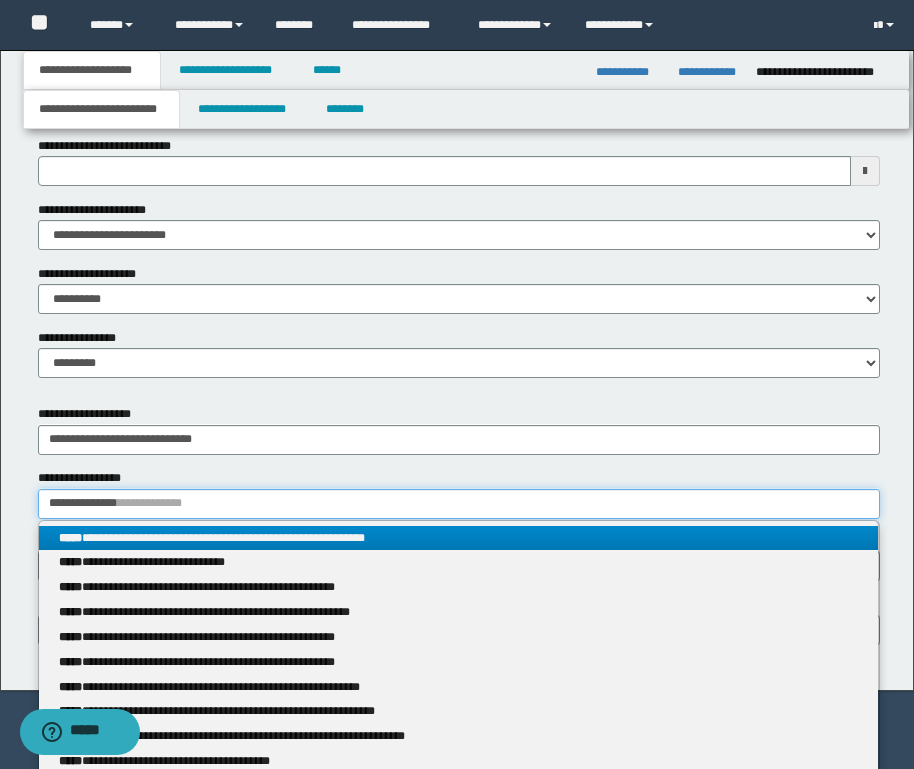 type 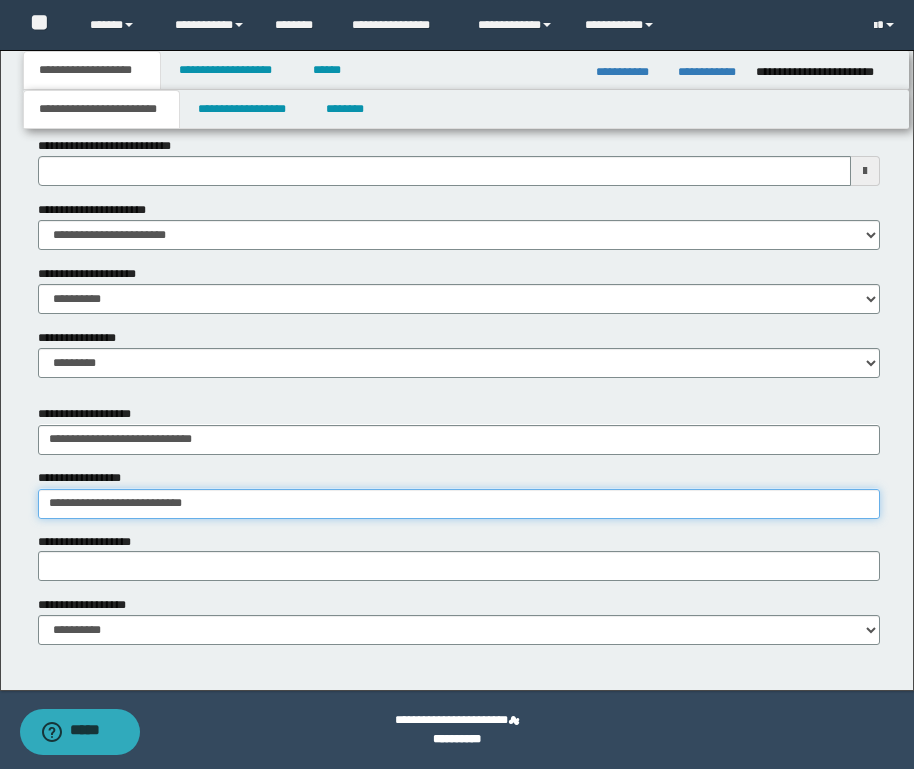 type 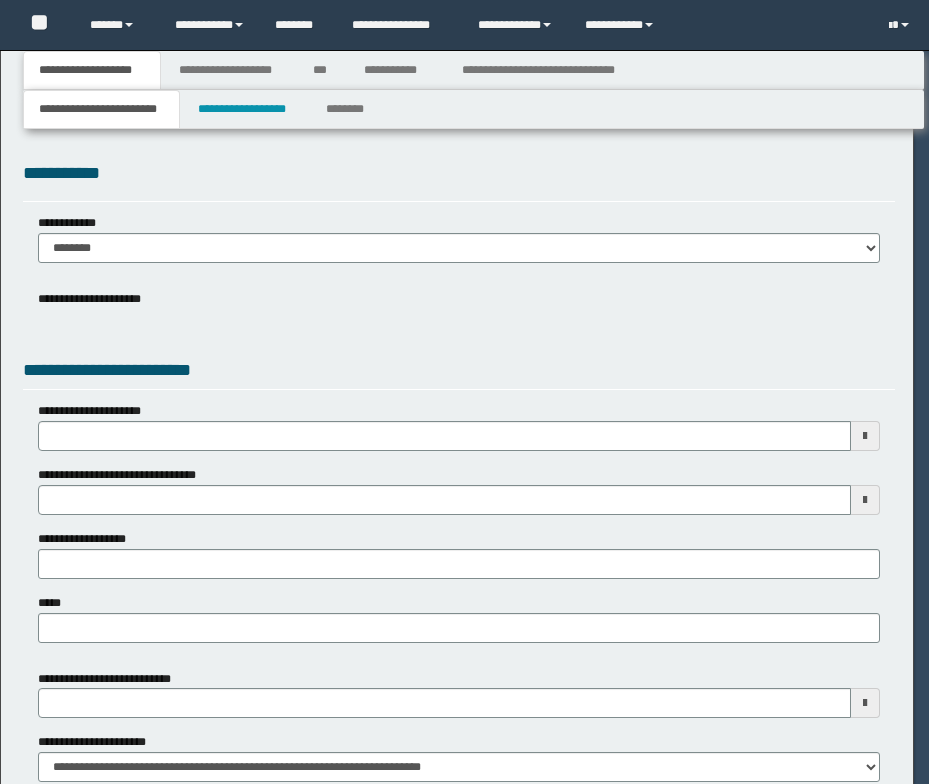 scroll, scrollTop: 0, scrollLeft: 0, axis: both 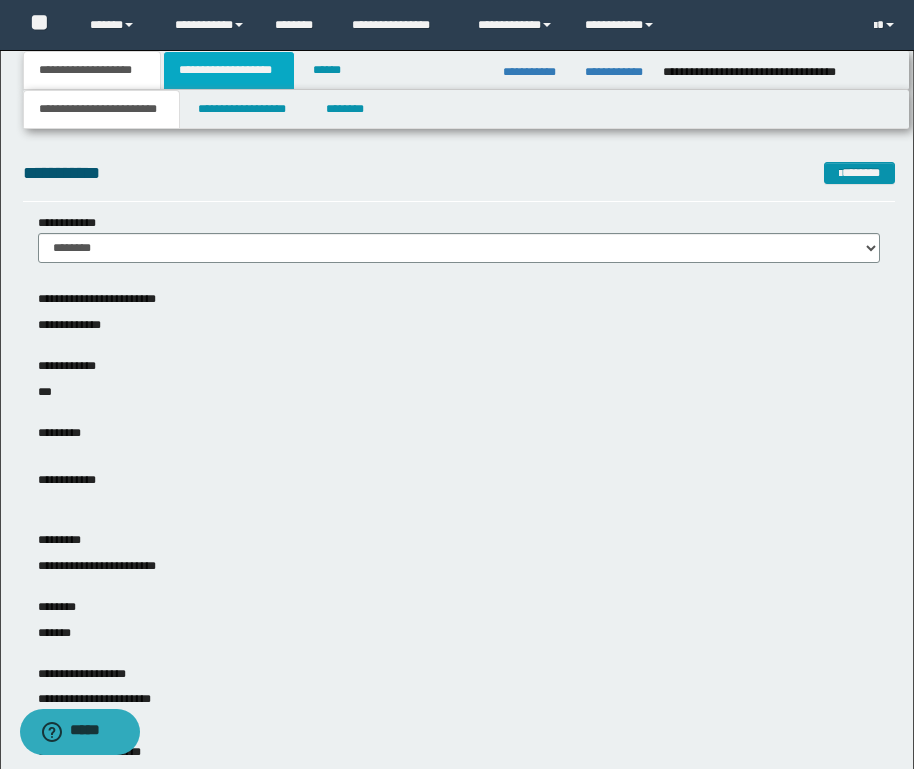 click on "**********" at bounding box center (229, 70) 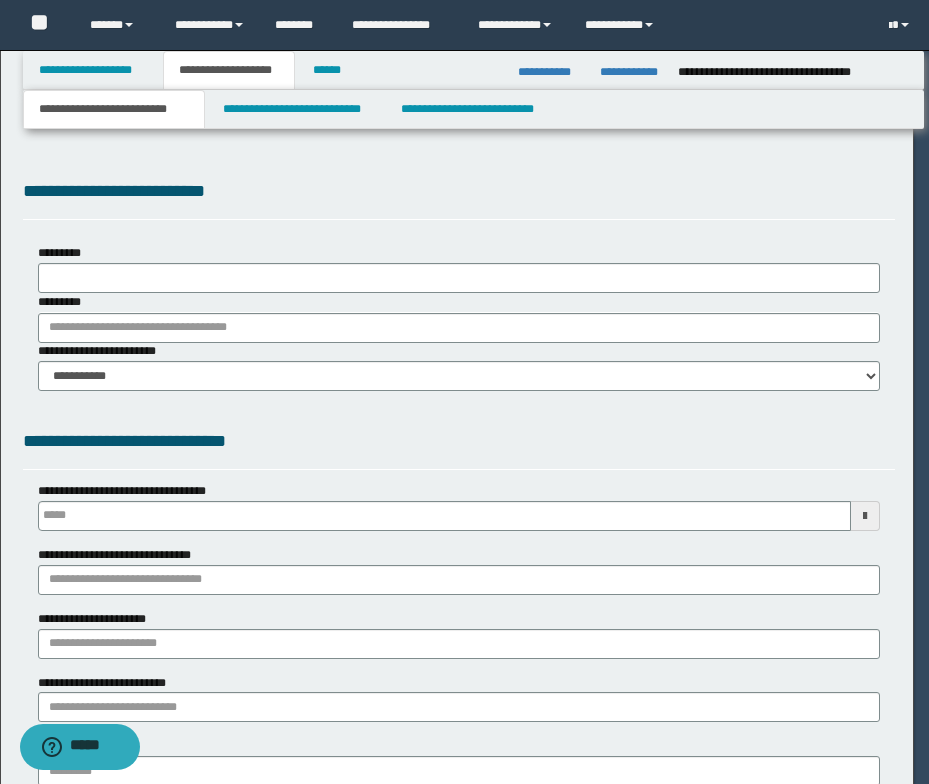 type 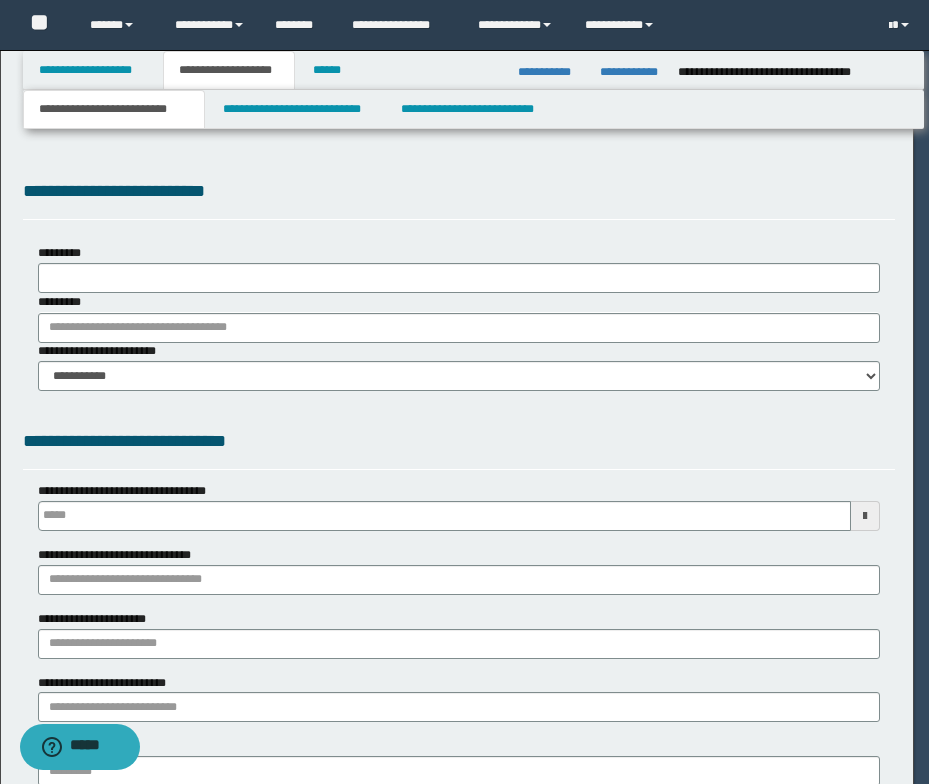 scroll, scrollTop: 0, scrollLeft: 0, axis: both 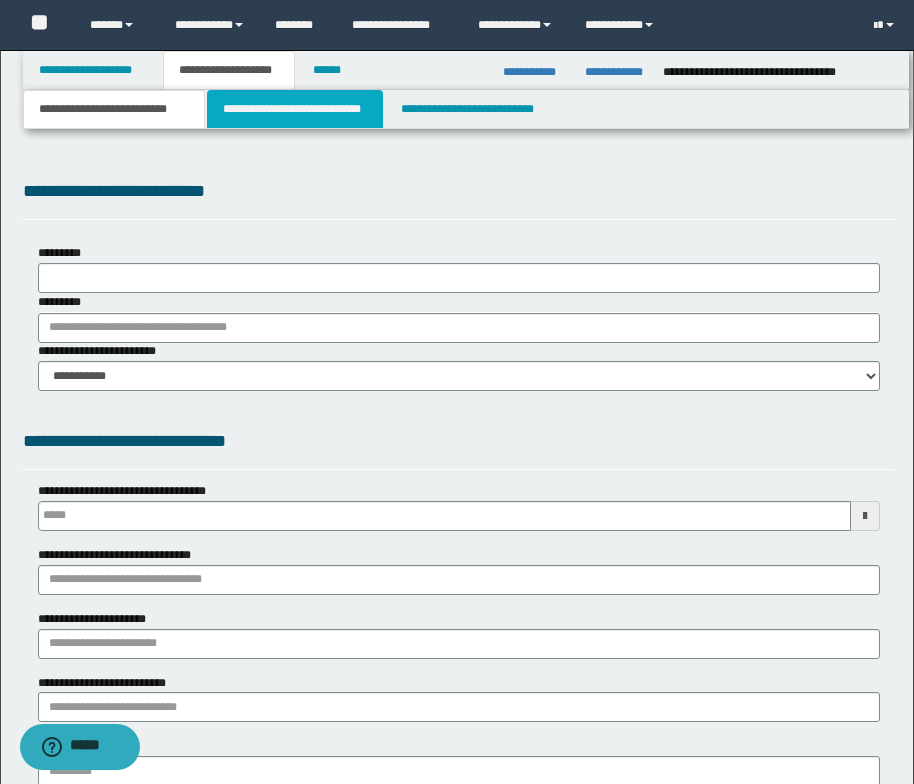 click on "**********" at bounding box center [295, 109] 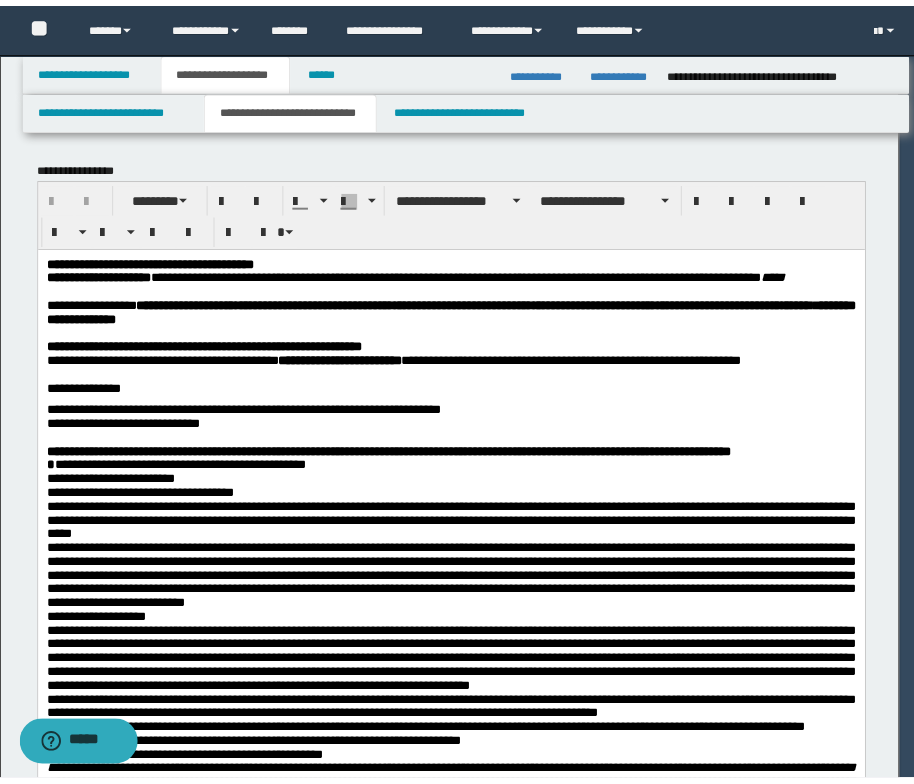 scroll, scrollTop: 0, scrollLeft: 0, axis: both 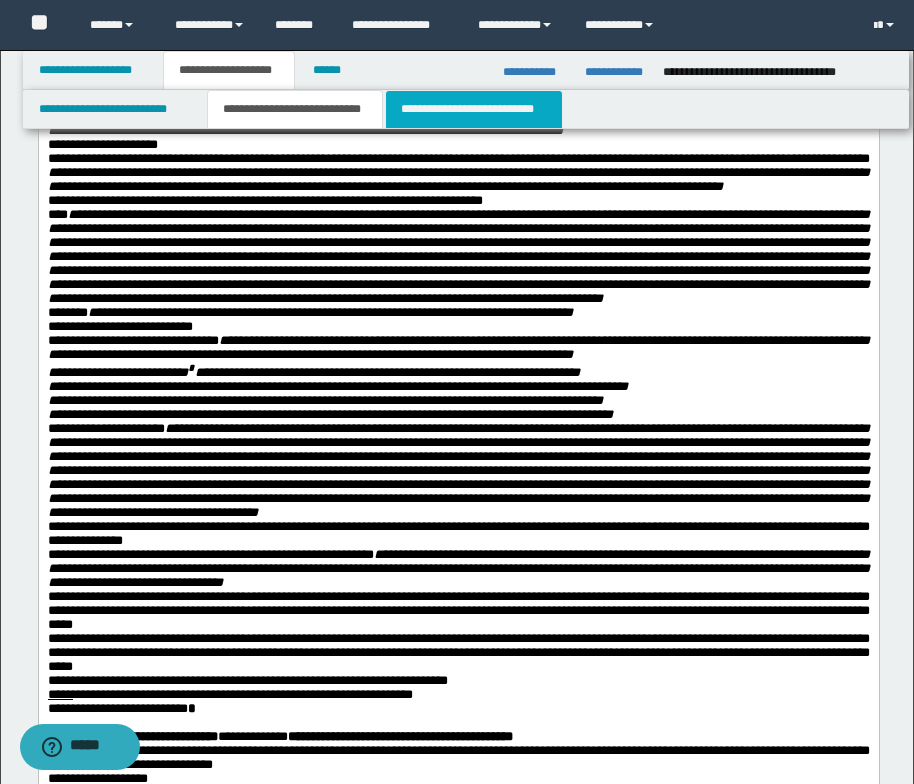 click on "**********" at bounding box center (474, 109) 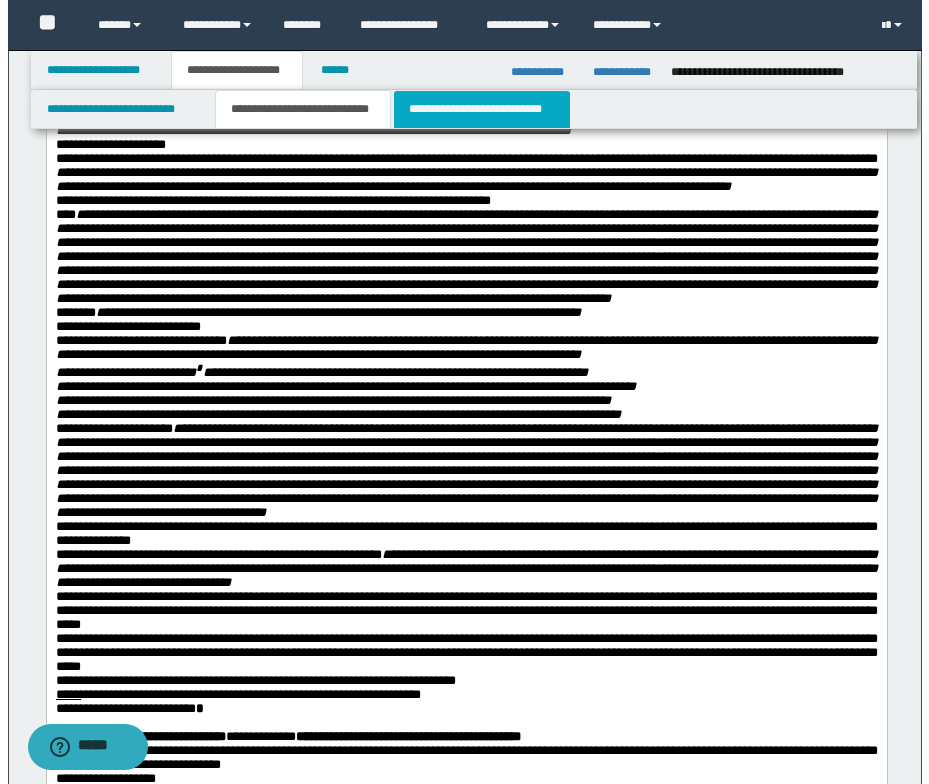 scroll, scrollTop: 0, scrollLeft: 0, axis: both 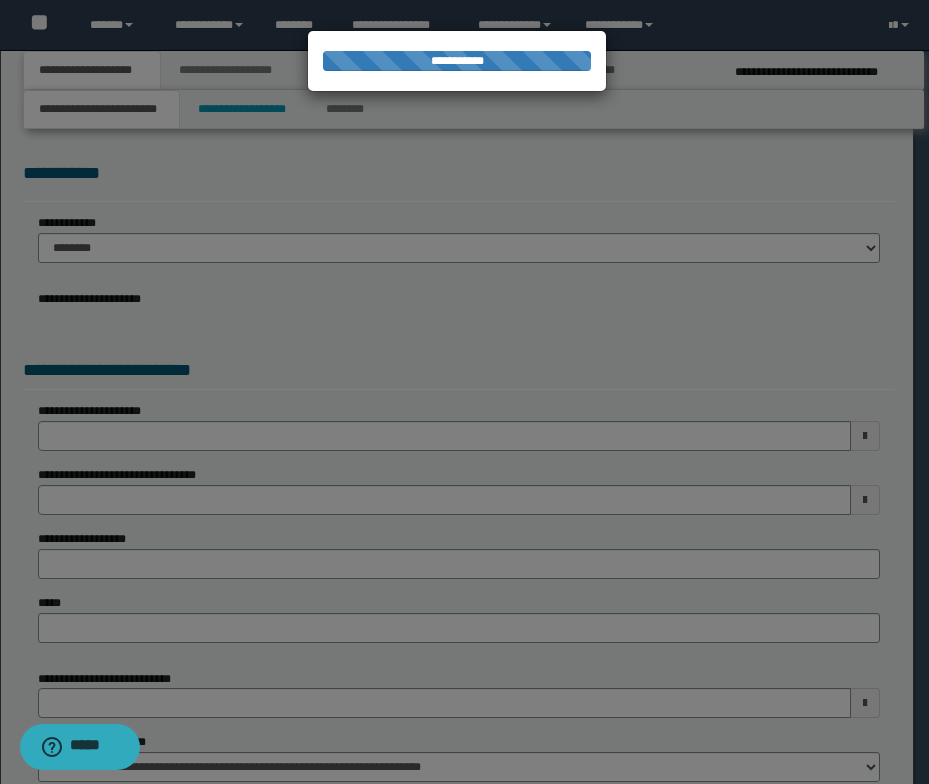 select on "*" 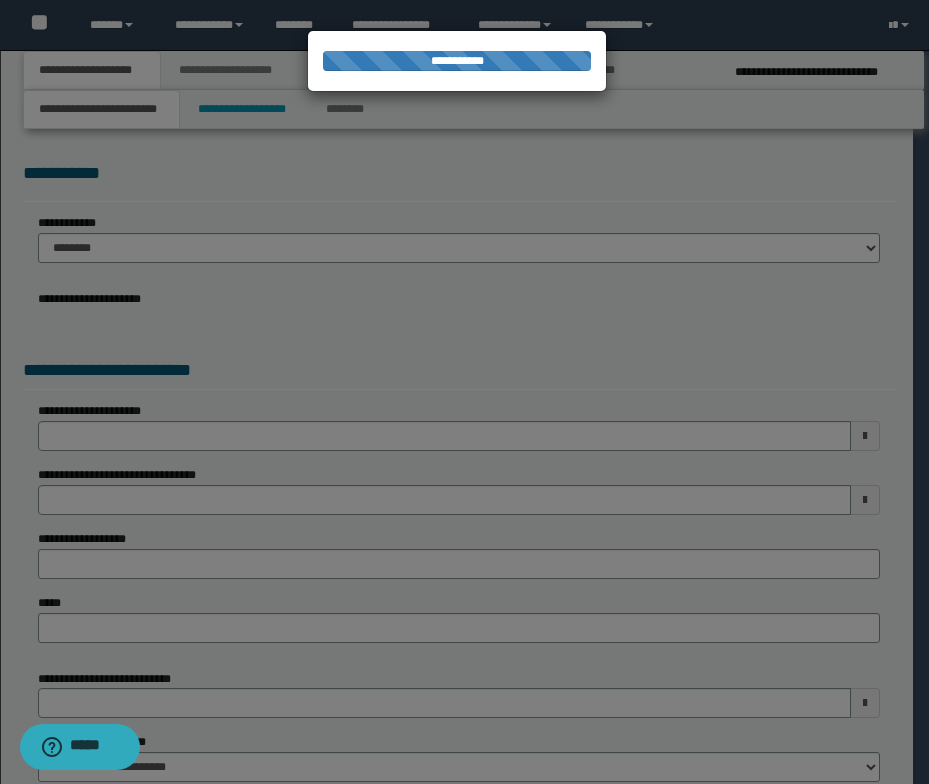 select on "*" 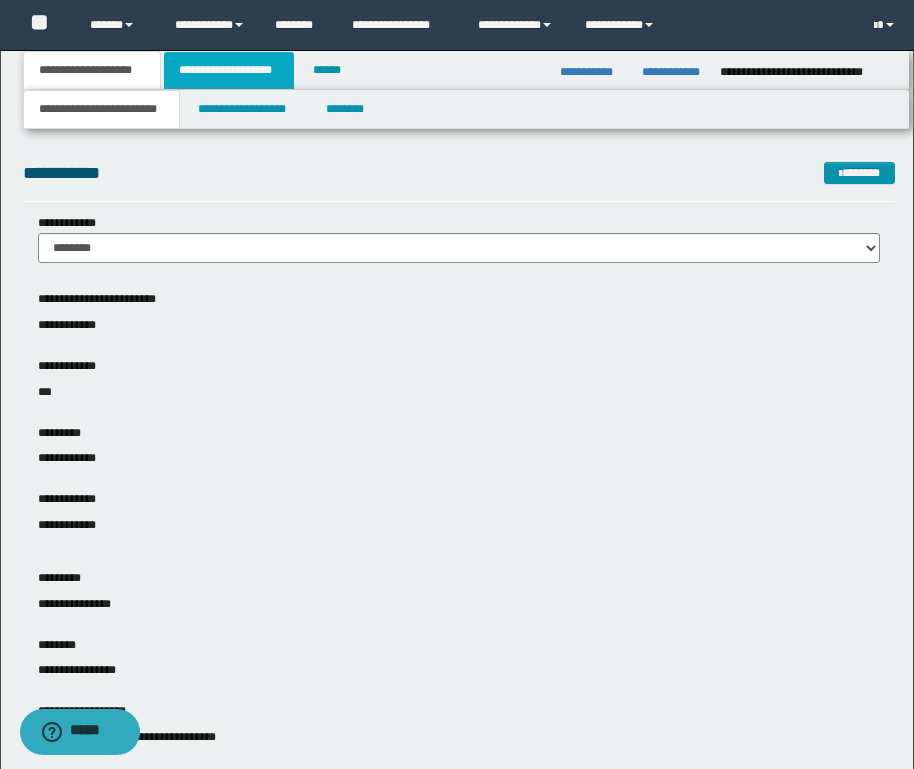 click on "**********" at bounding box center (229, 70) 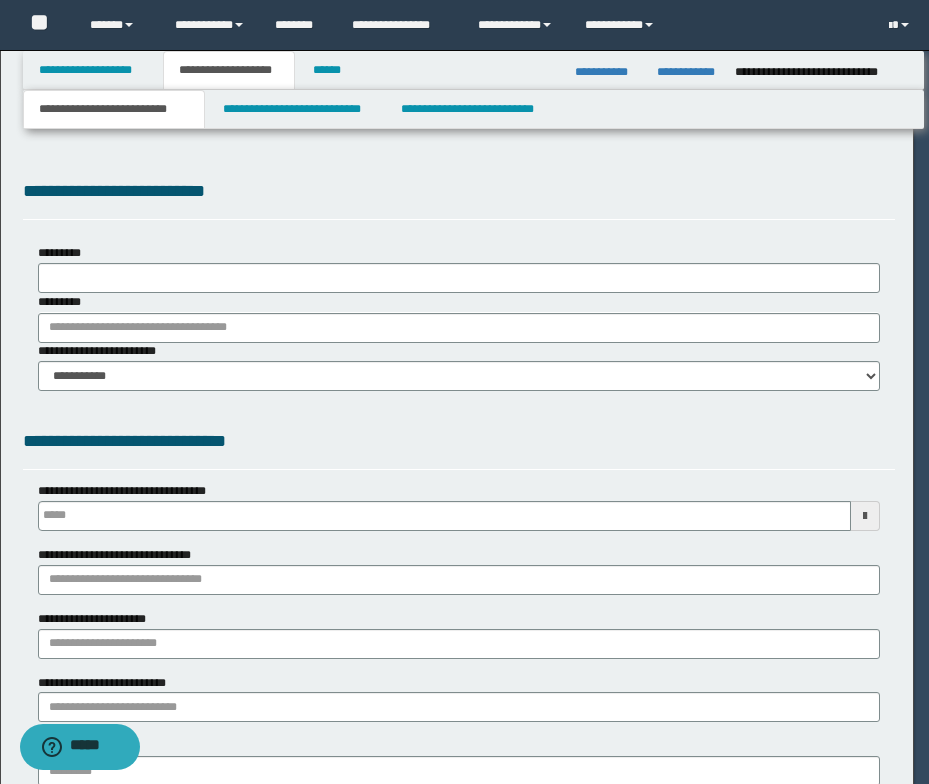 type on "**********" 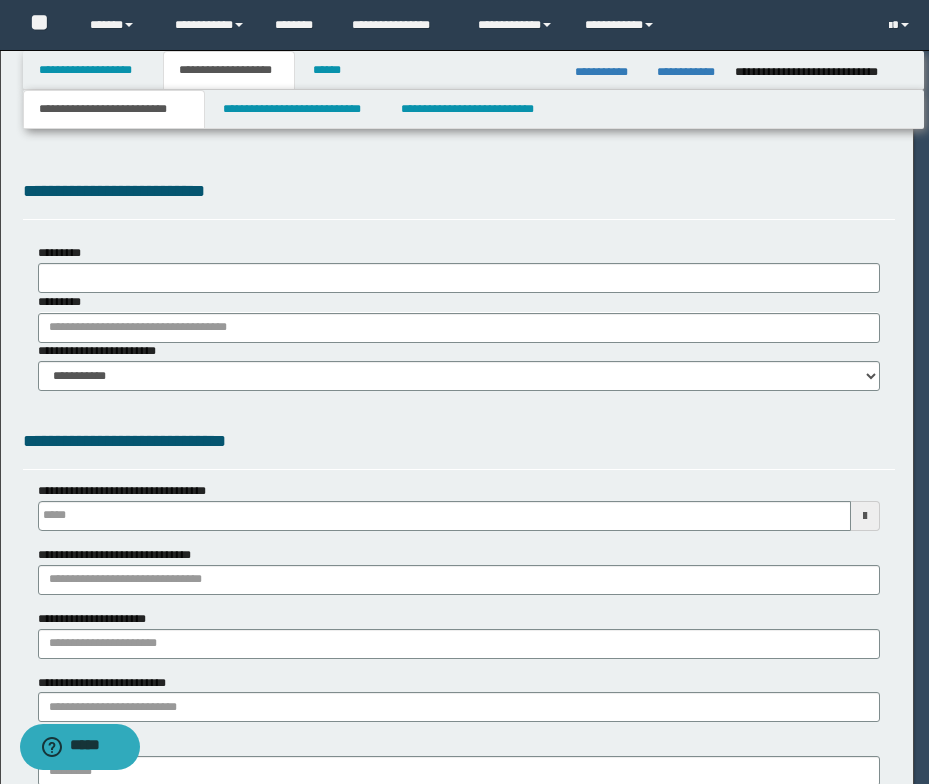 type on "**********" 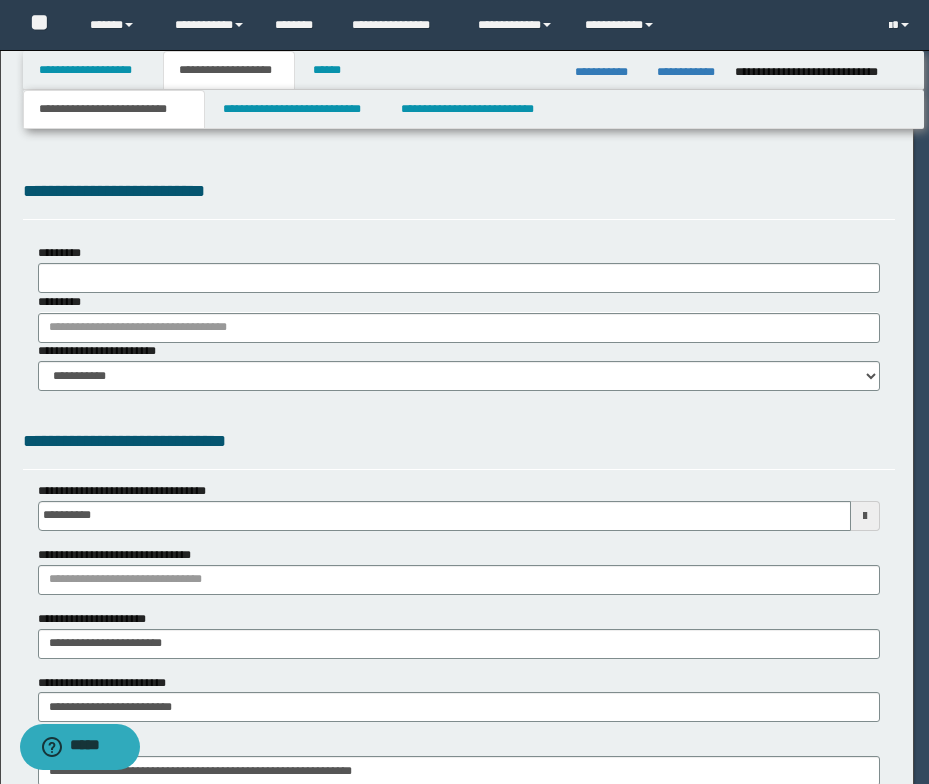 scroll, scrollTop: 0, scrollLeft: 0, axis: both 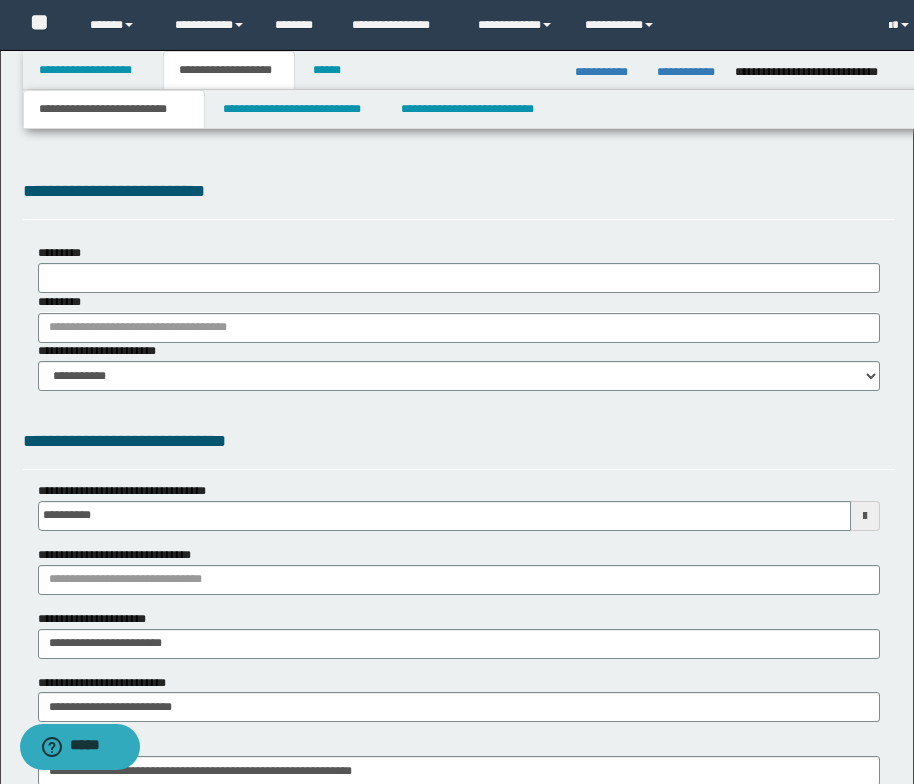 type on "**********" 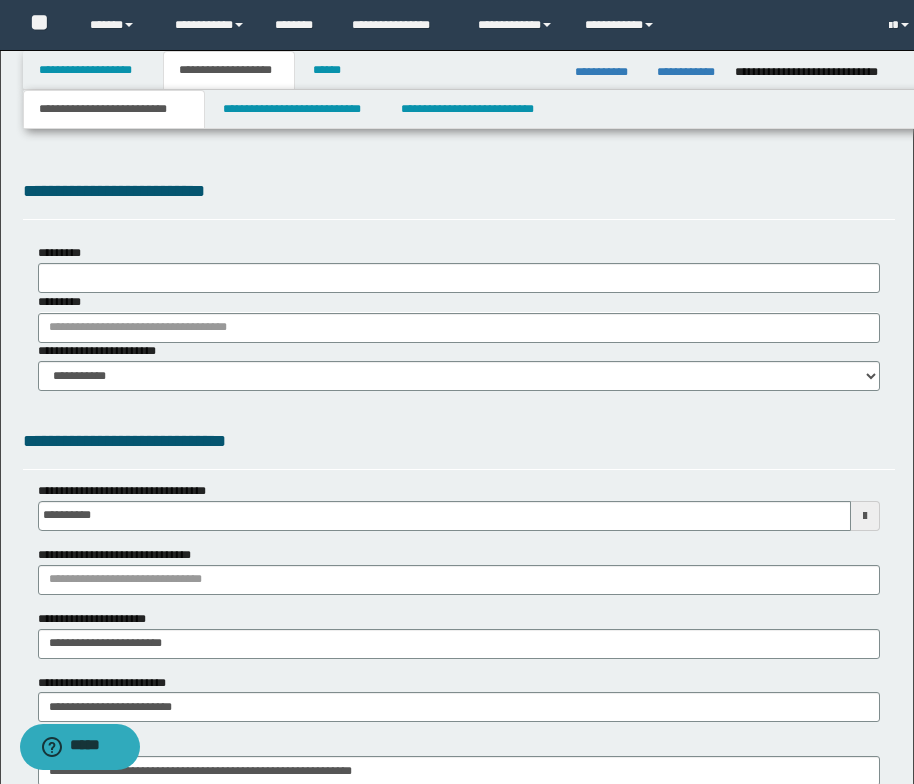 select on "*" 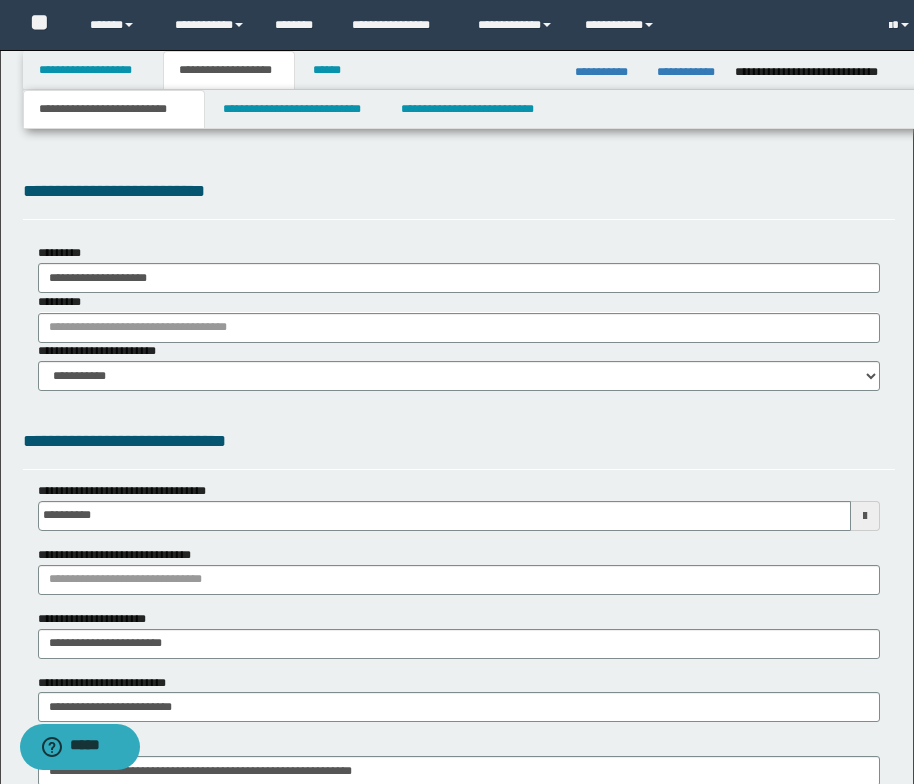 select on "*" 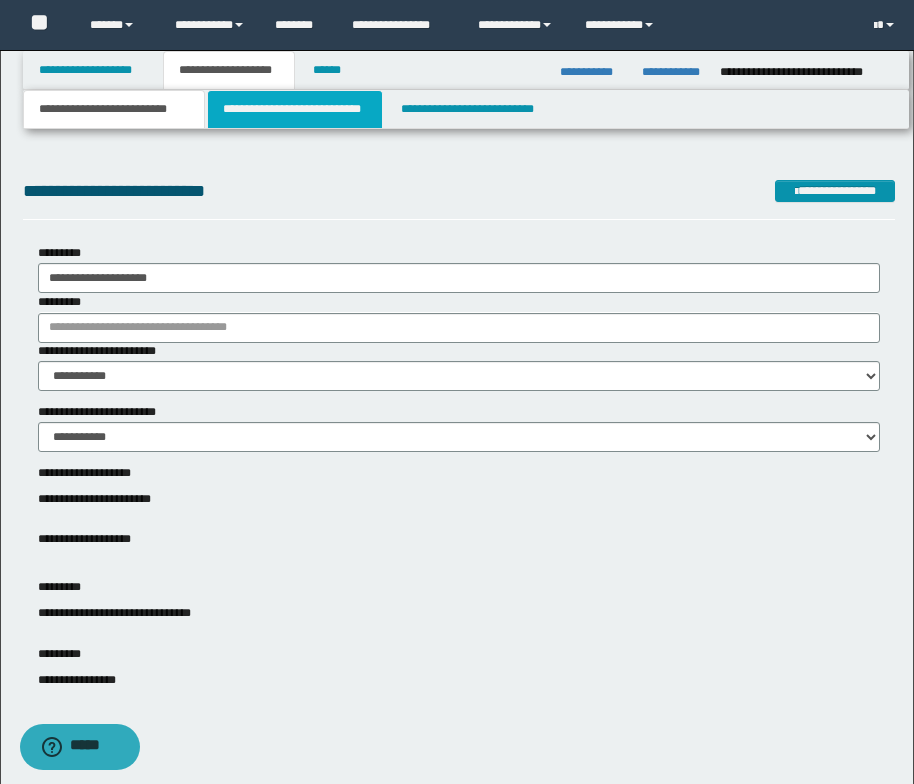 click on "**********" at bounding box center (295, 109) 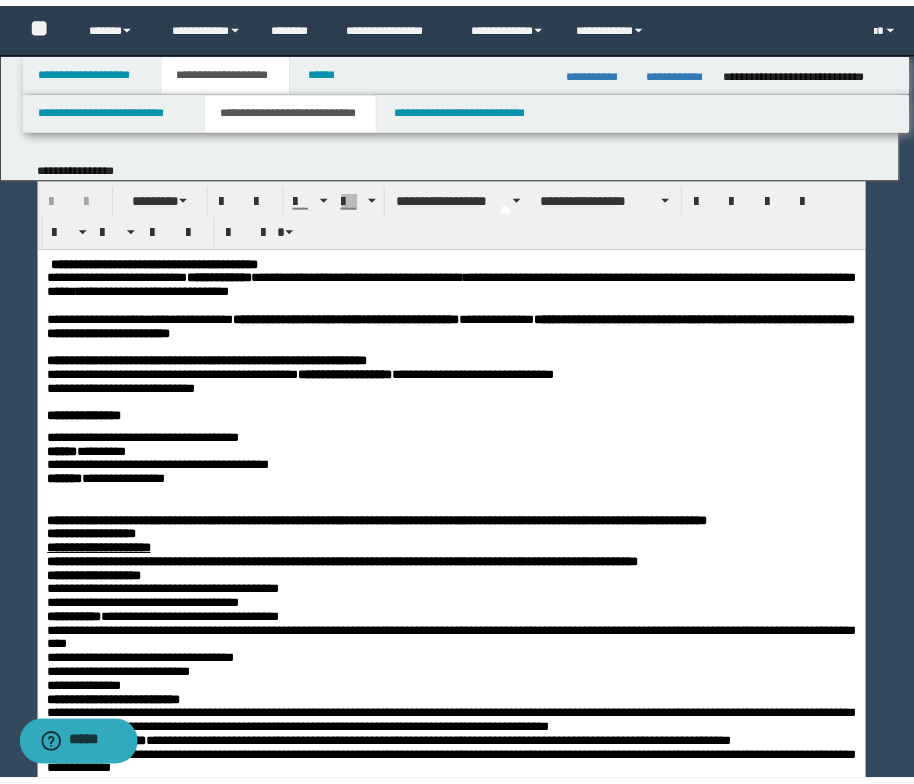 scroll, scrollTop: 0, scrollLeft: 0, axis: both 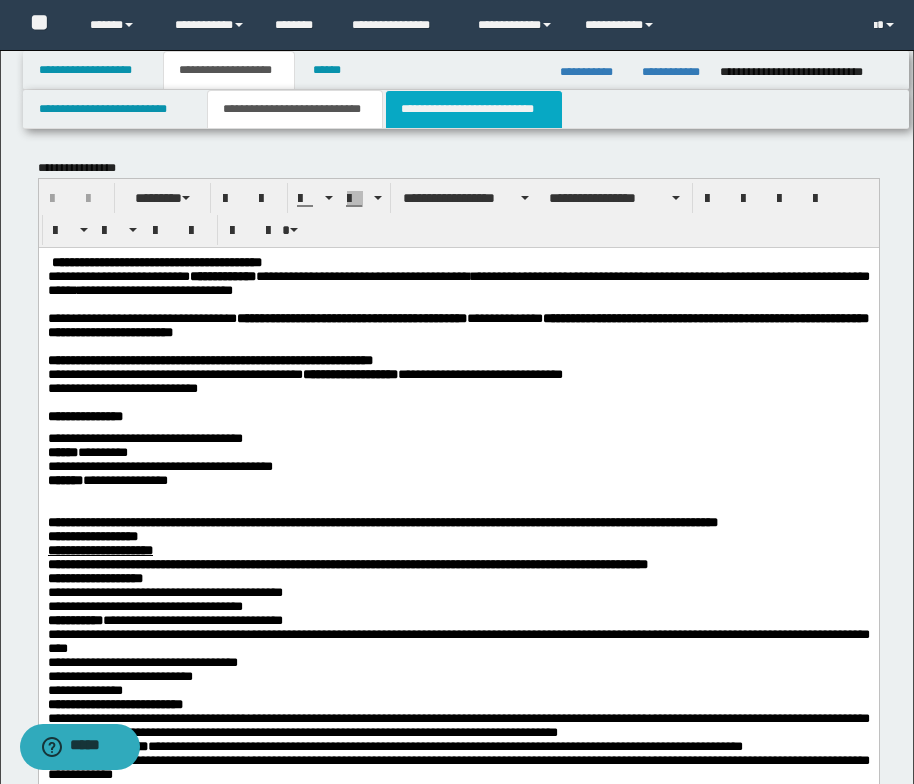 click on "**********" at bounding box center (474, 109) 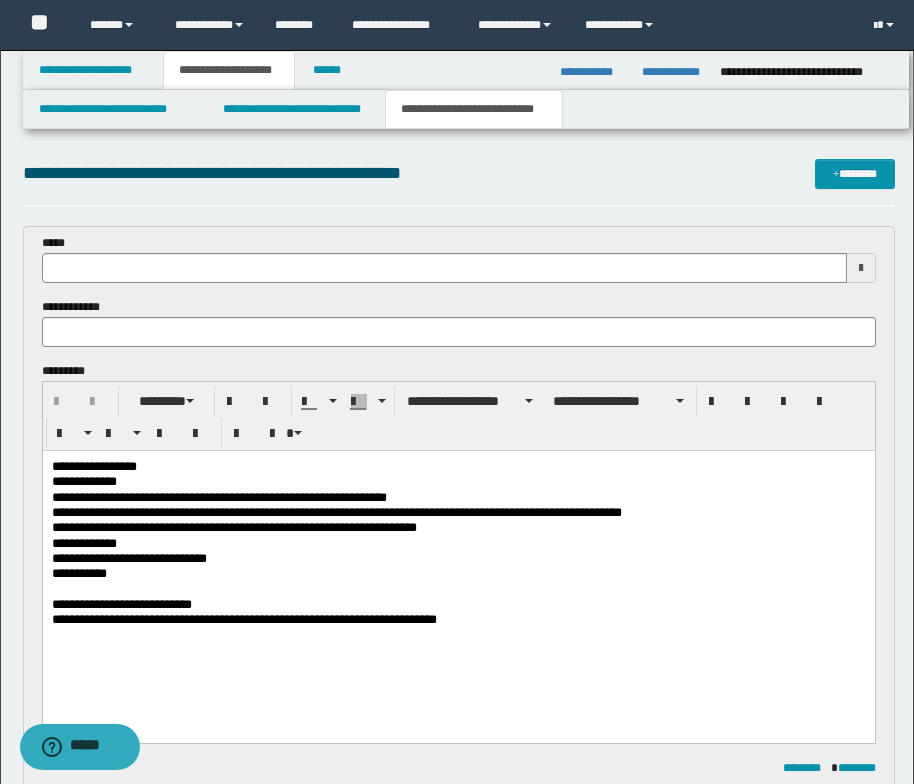 scroll, scrollTop: 0, scrollLeft: 0, axis: both 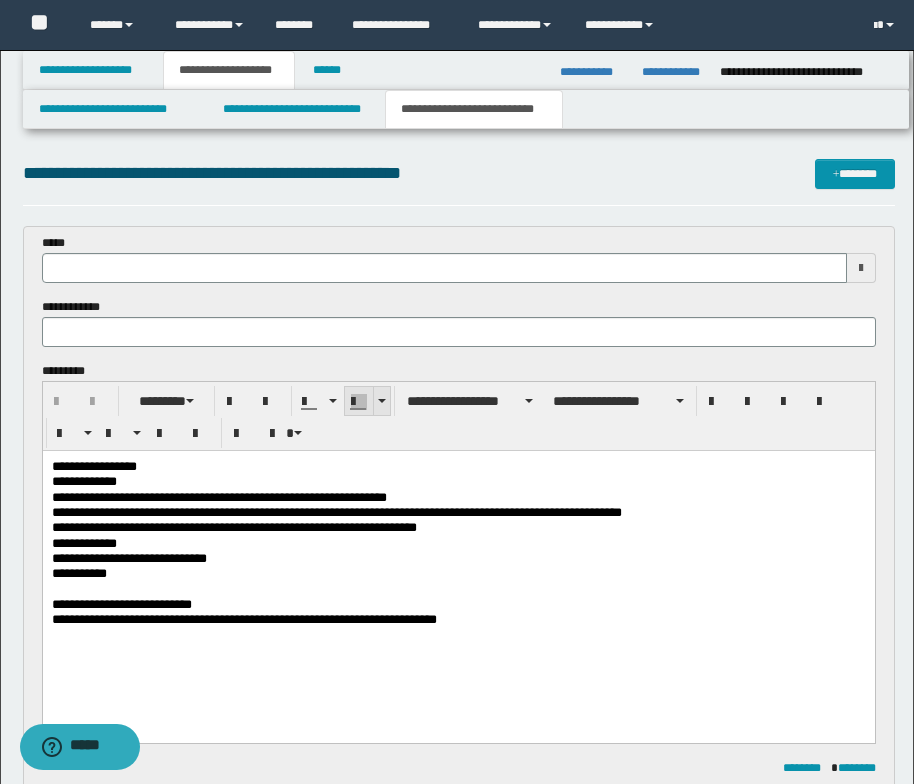 type 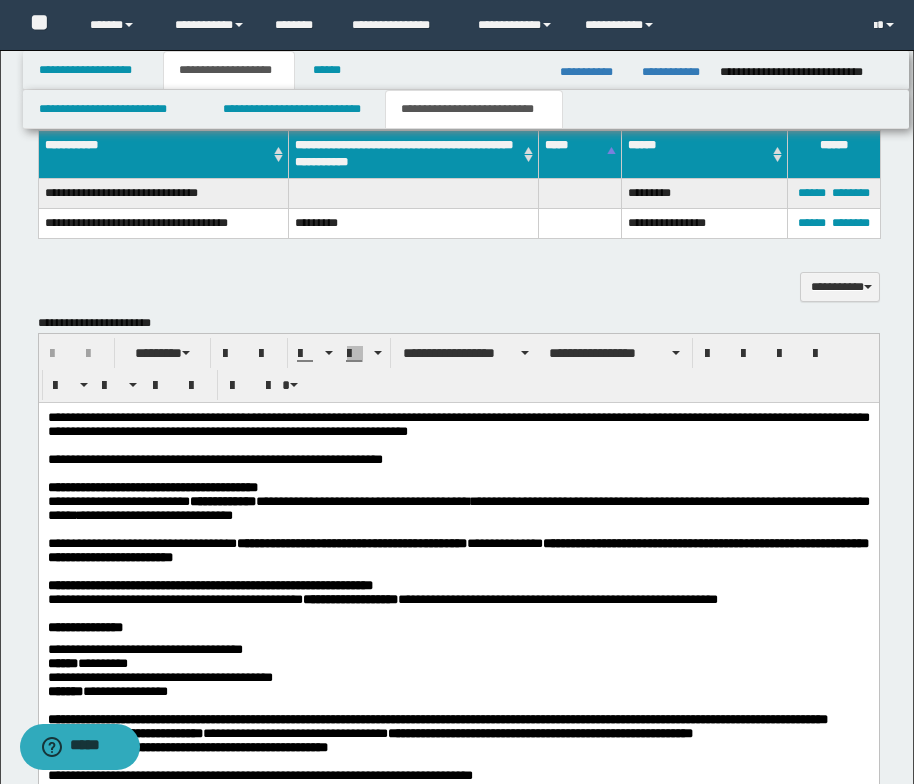 scroll, scrollTop: 1700, scrollLeft: 0, axis: vertical 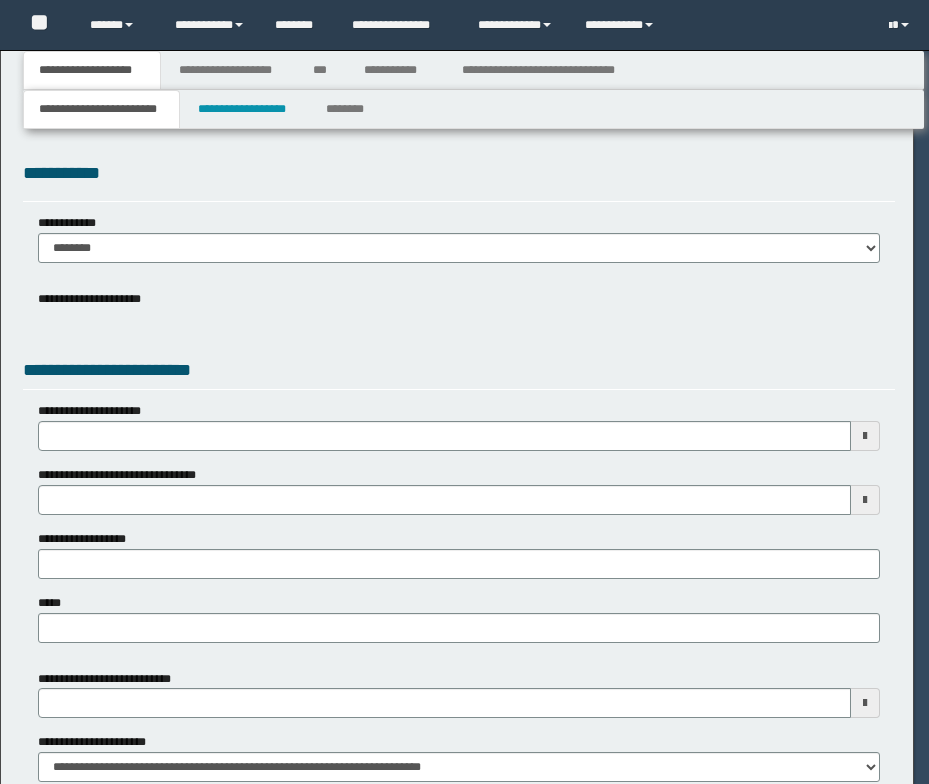 select on "*" 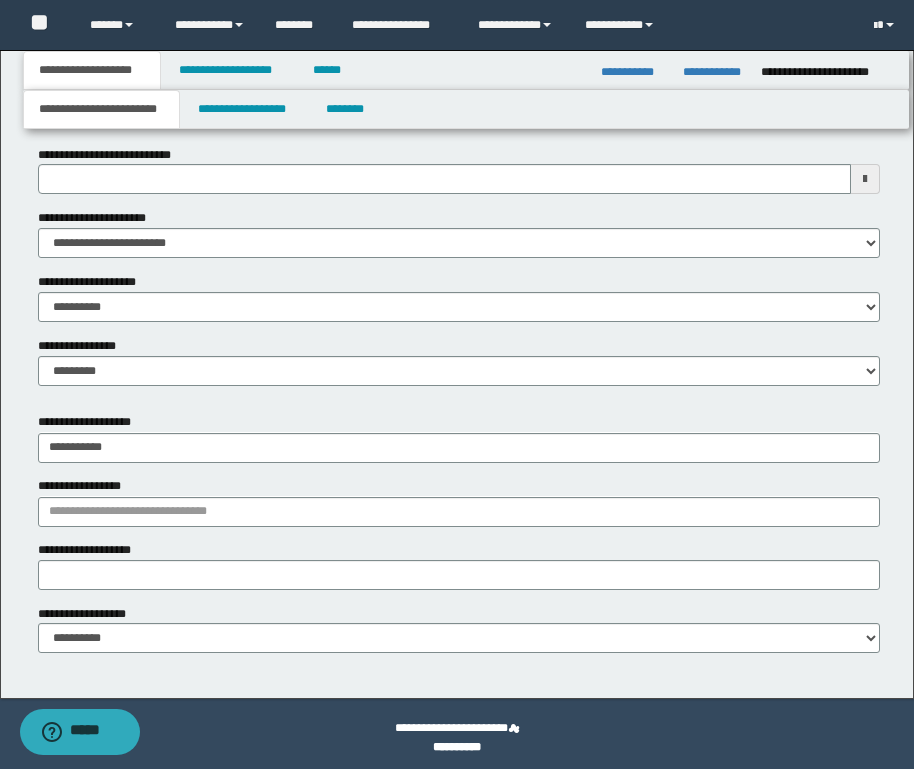 scroll, scrollTop: 1000, scrollLeft: 0, axis: vertical 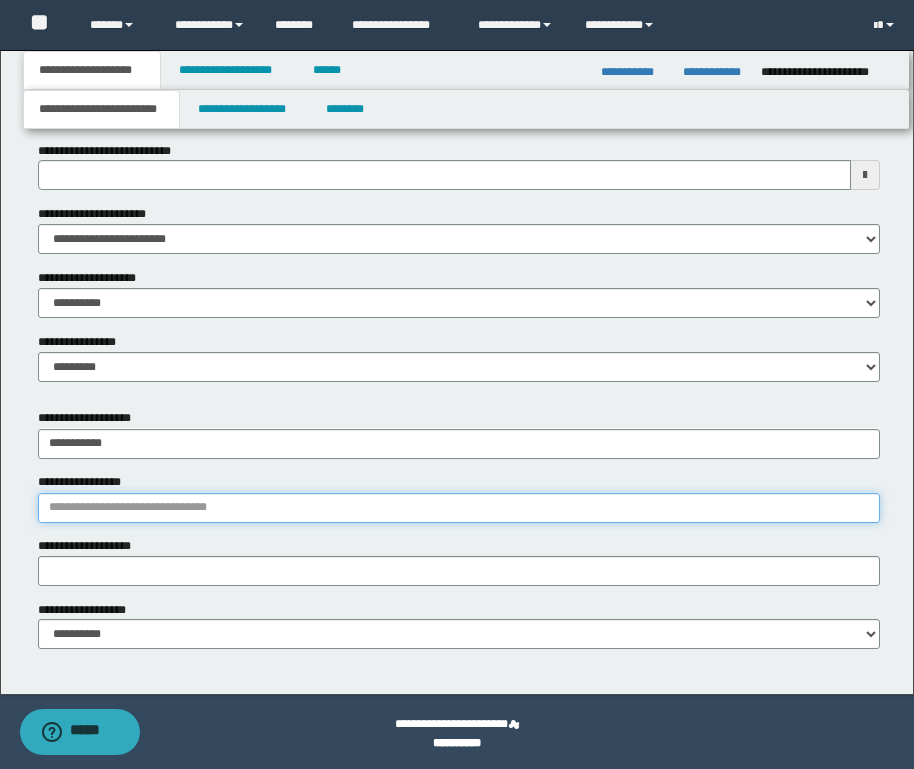 click on "**********" at bounding box center [459, 508] 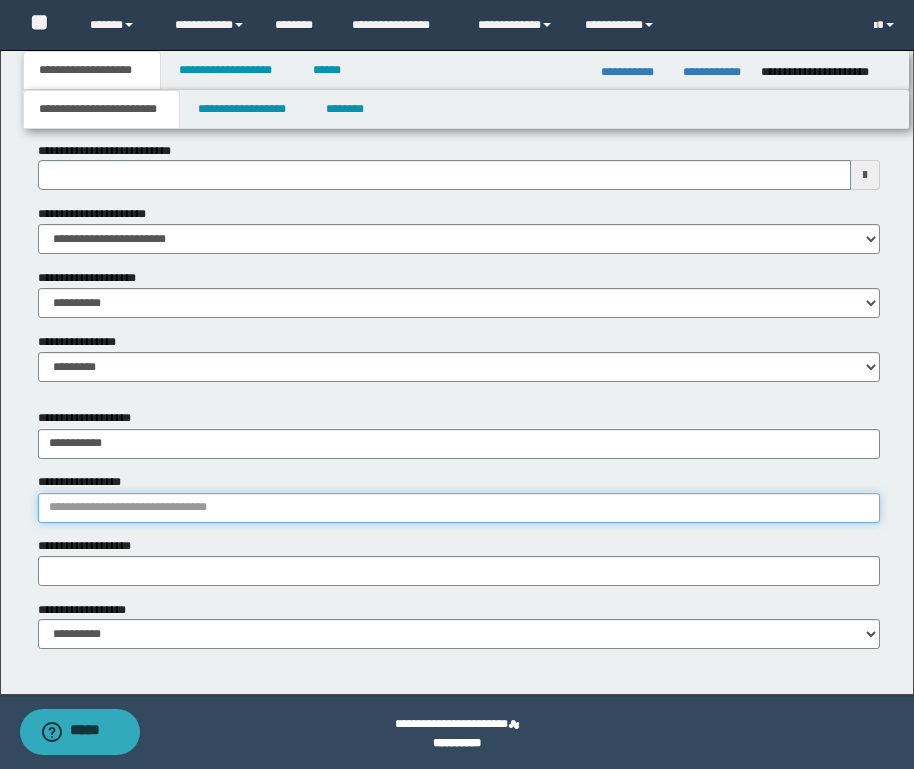 type on "**********" 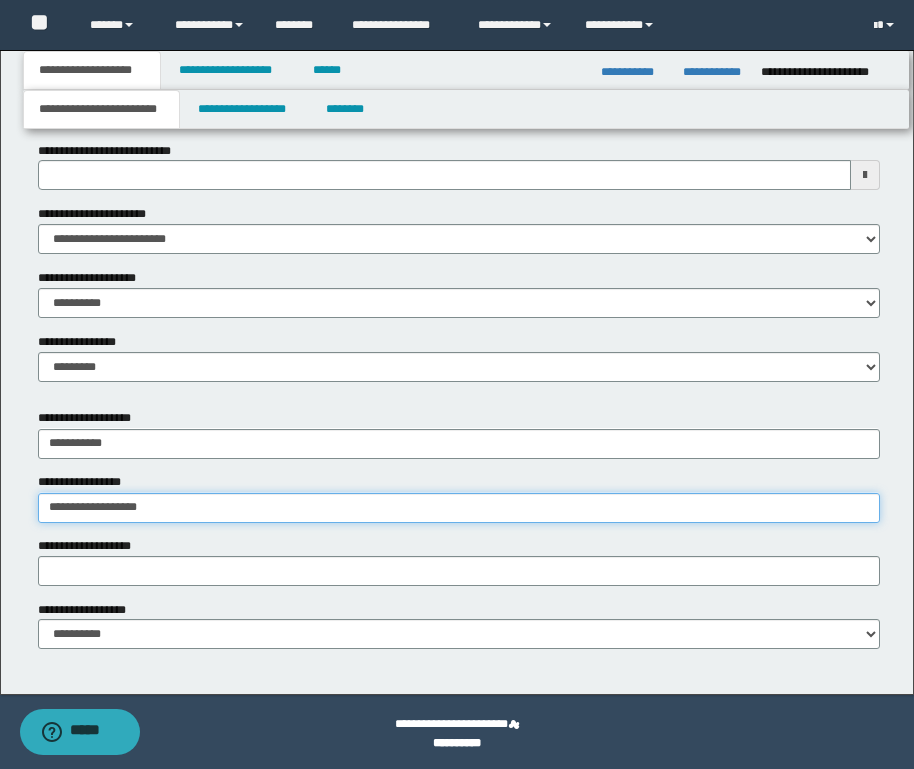type on "**********" 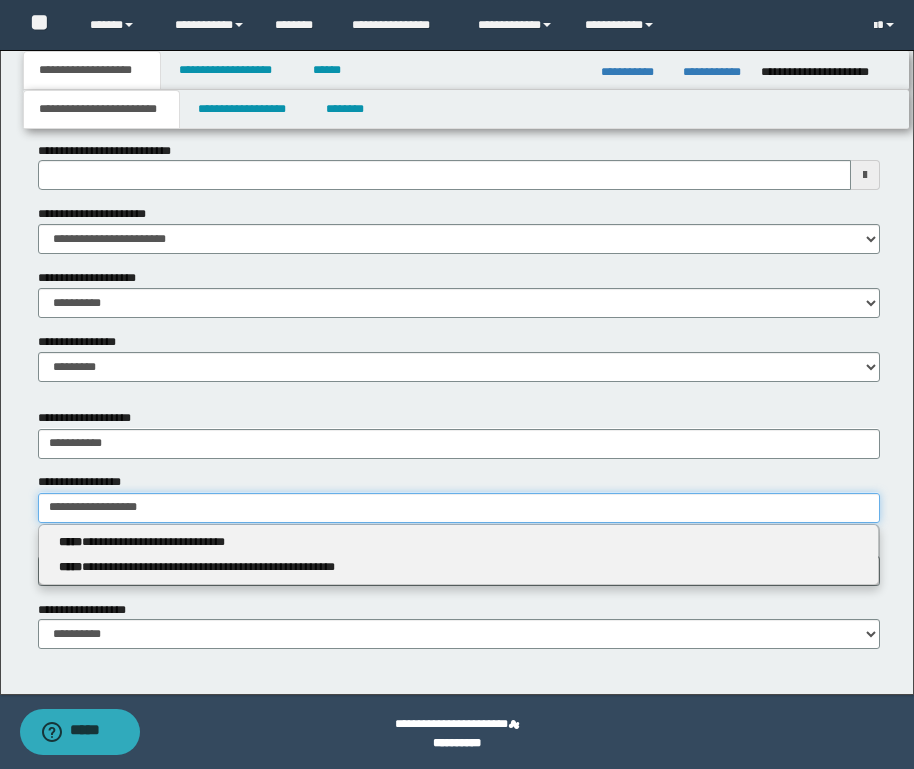 click on "**********" at bounding box center [459, 508] 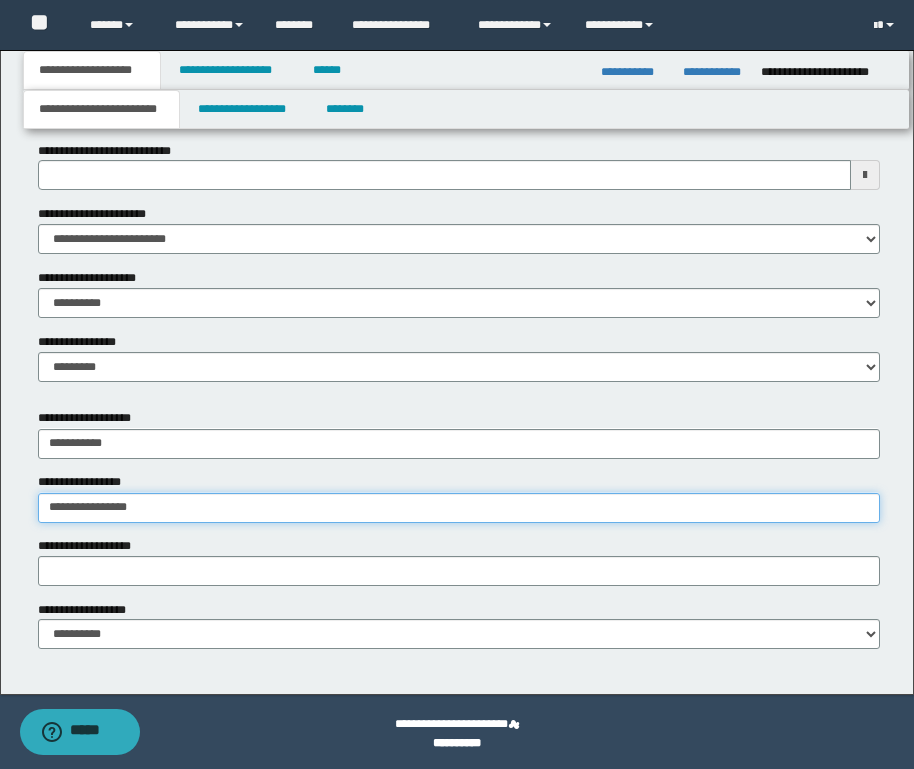 type on "**********" 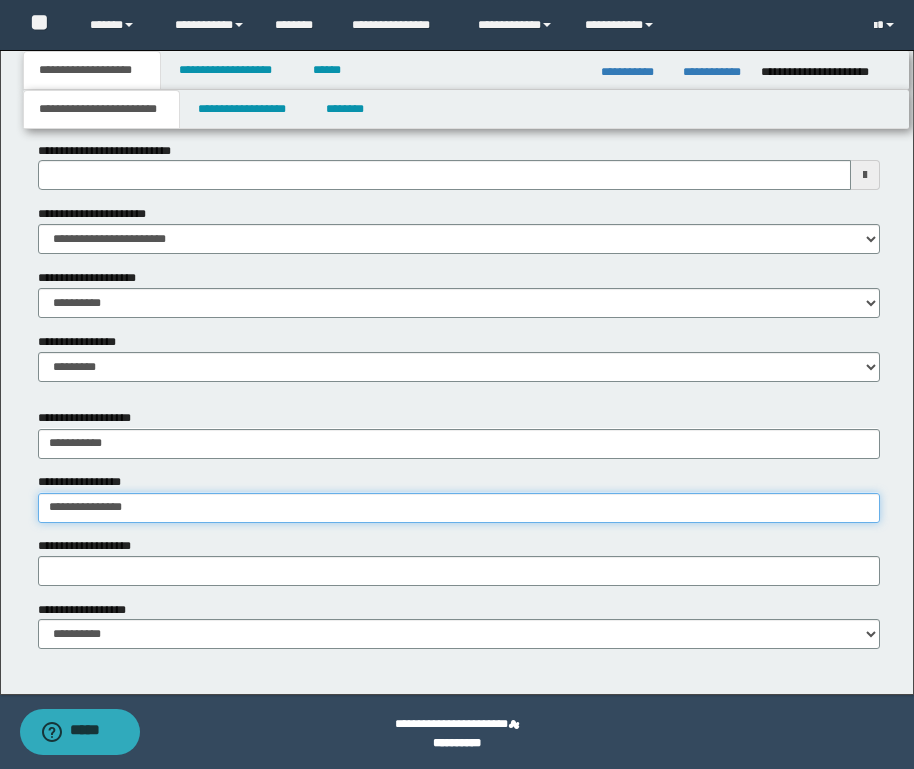 type on "**********" 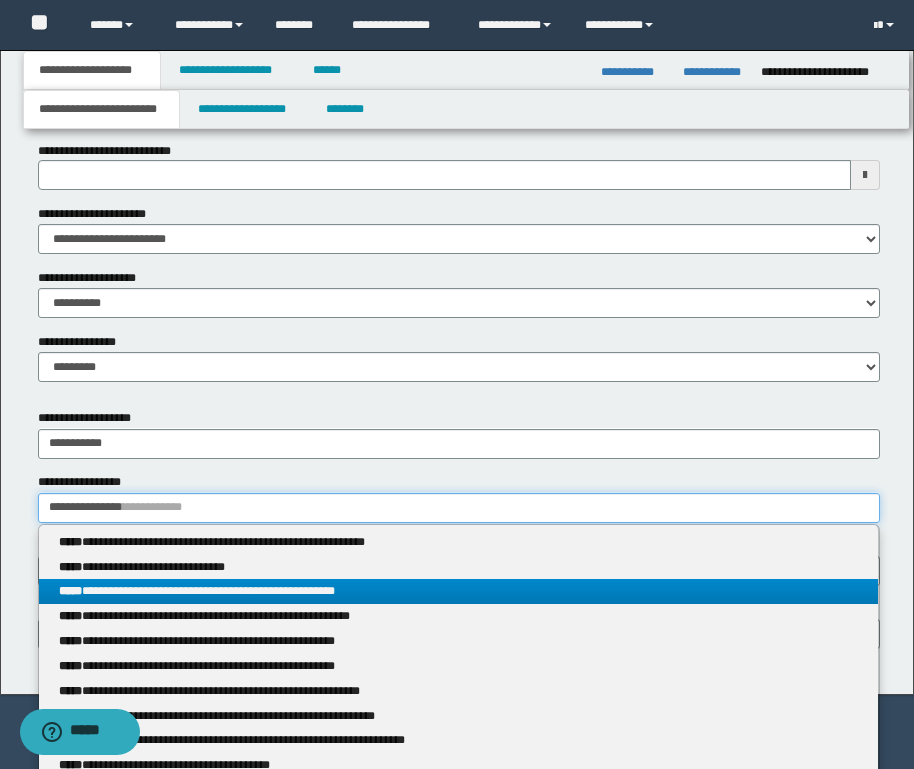 type on "**********" 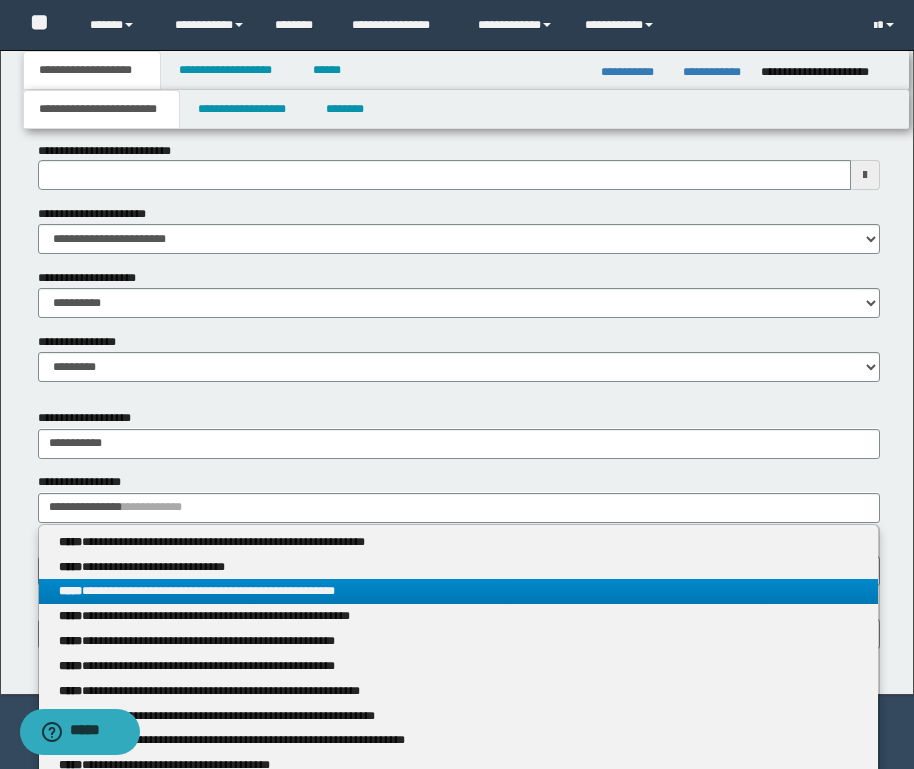 click on "**********" at bounding box center [458, 591] 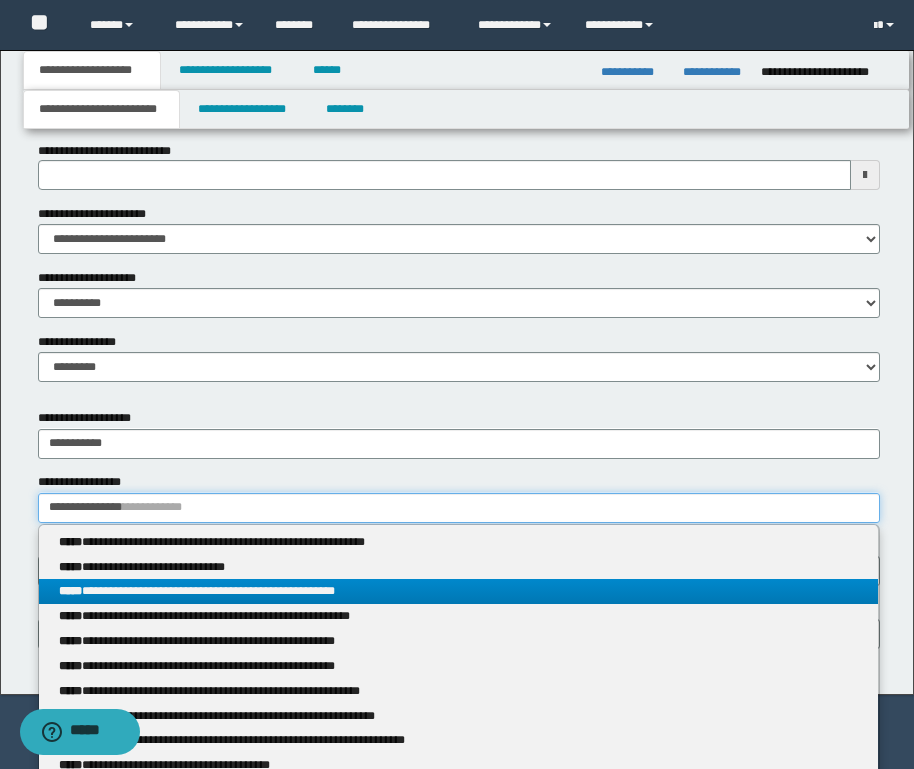 type 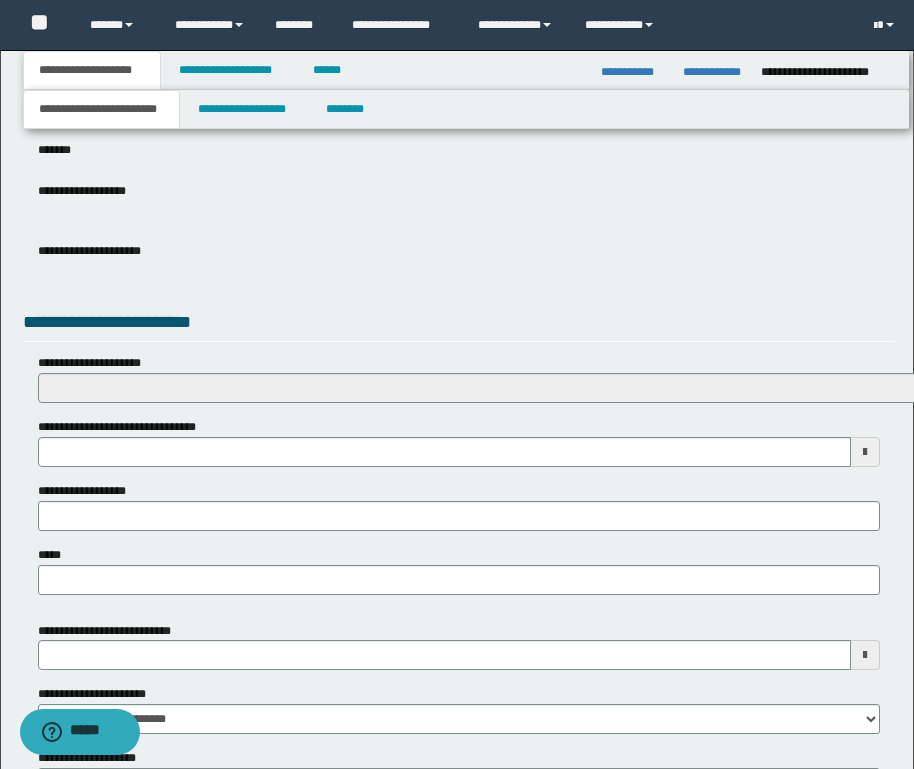 scroll, scrollTop: 500, scrollLeft: 0, axis: vertical 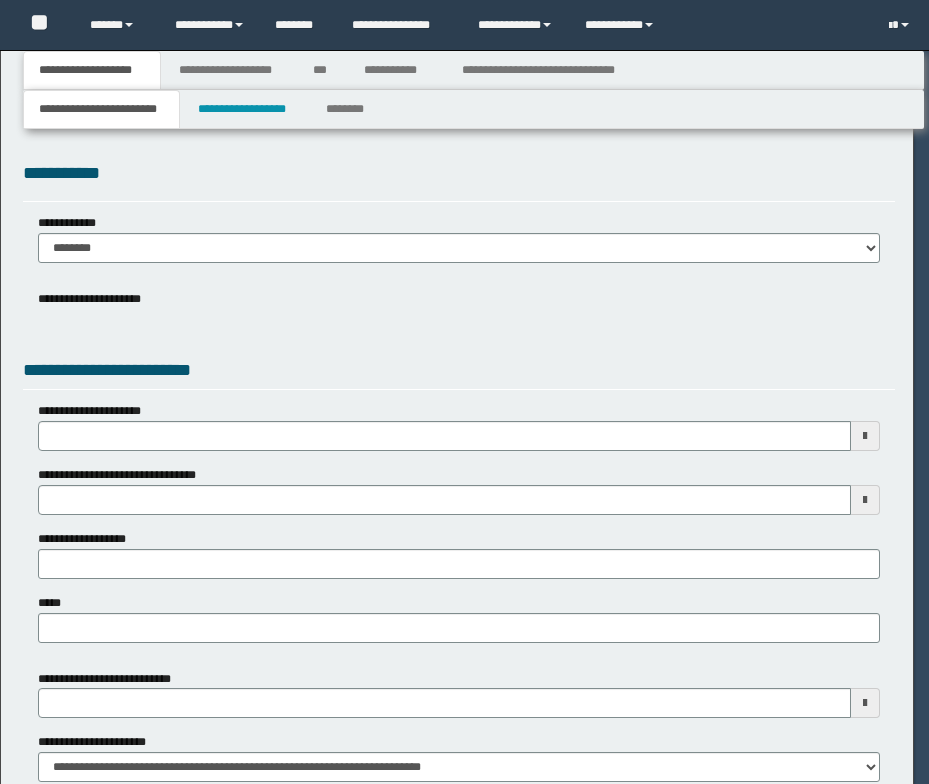 select on "*" 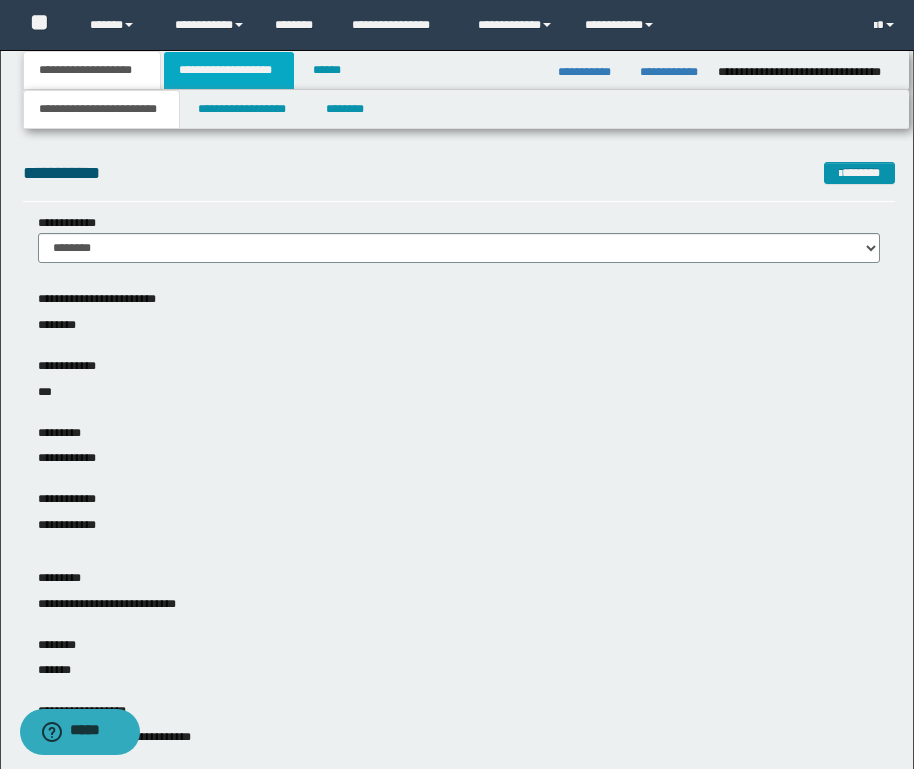 click on "**********" at bounding box center [229, 70] 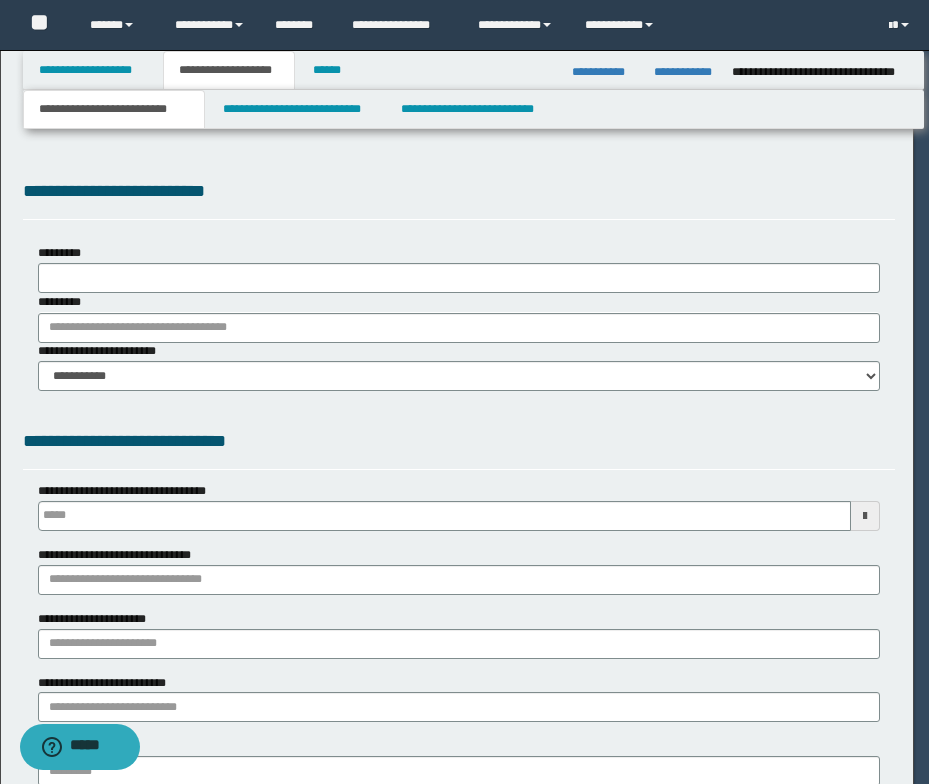 type on "**********" 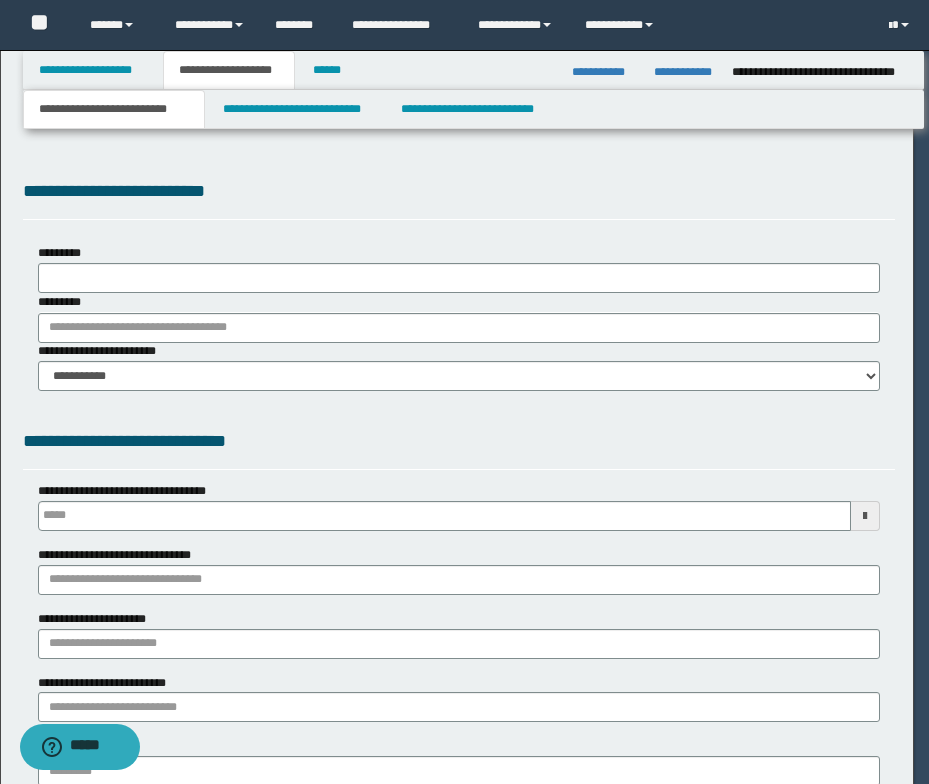 type on "**********" 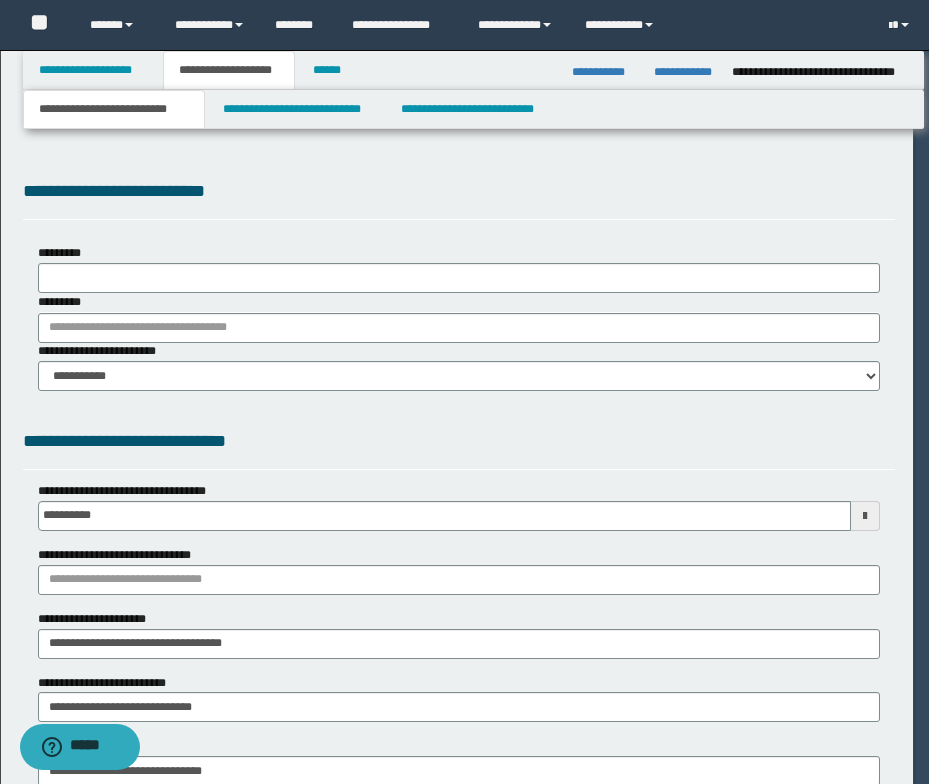 scroll, scrollTop: 0, scrollLeft: 0, axis: both 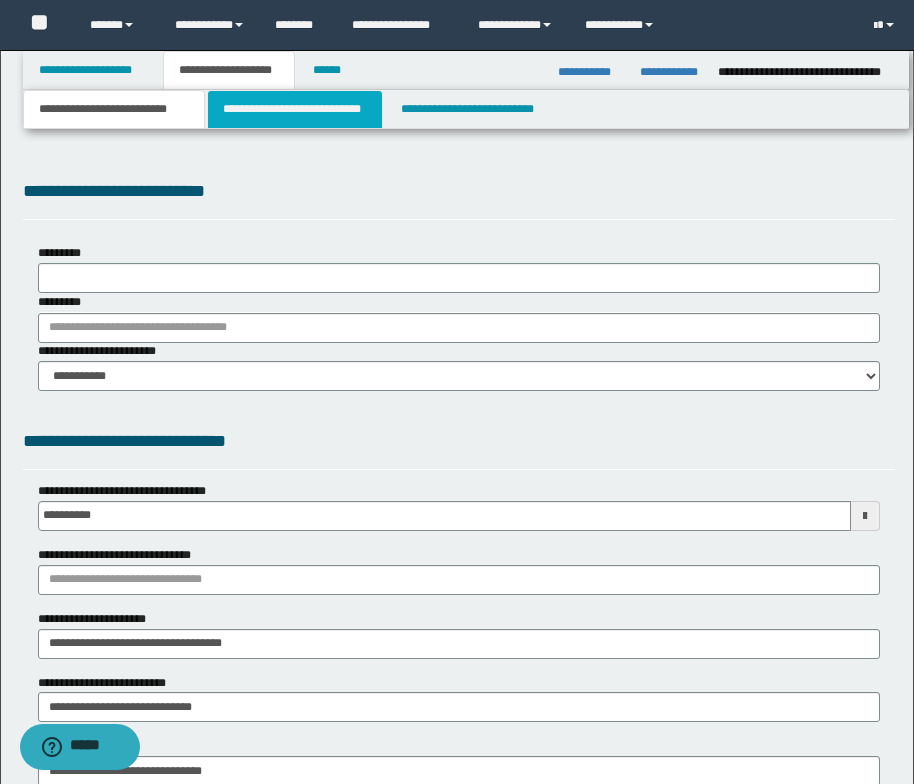 click on "**********" at bounding box center (295, 109) 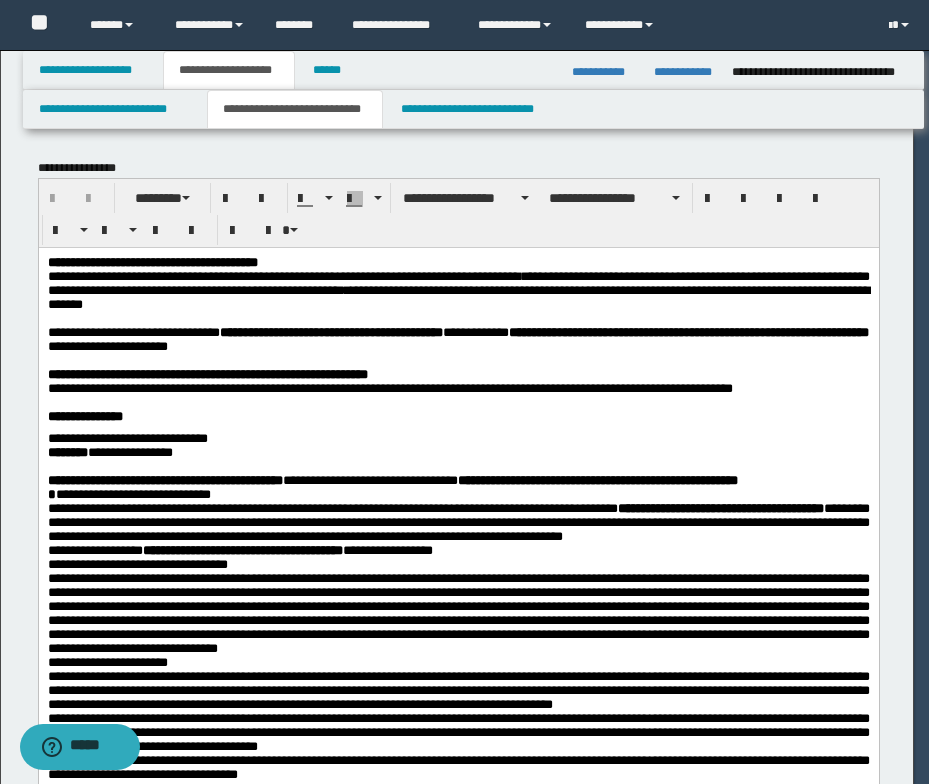 scroll, scrollTop: 0, scrollLeft: 0, axis: both 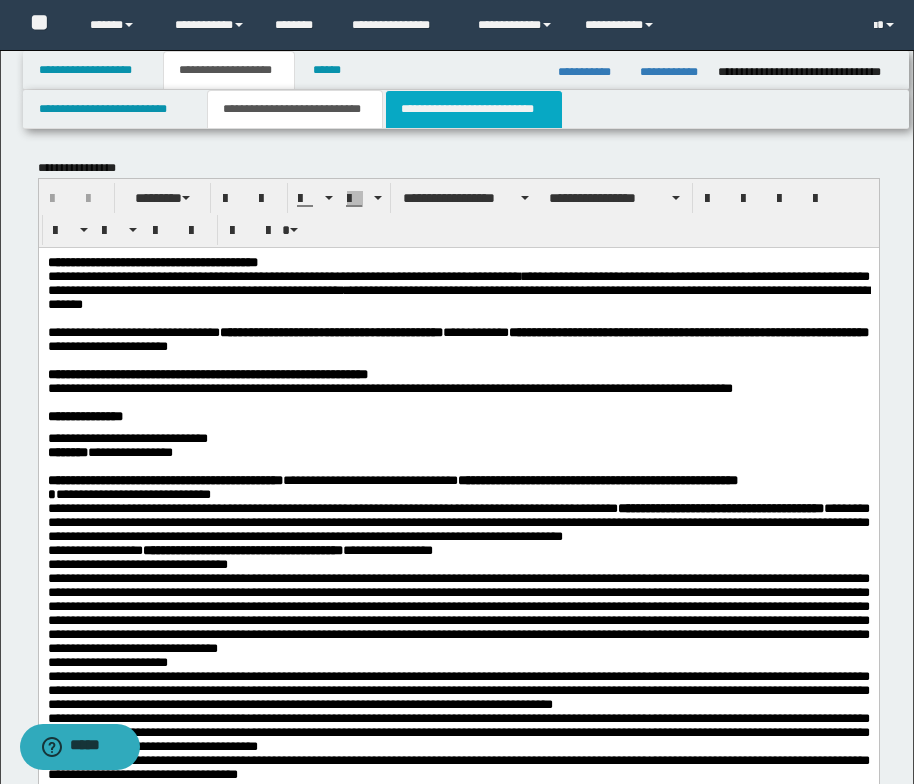 click on "**********" at bounding box center [474, 109] 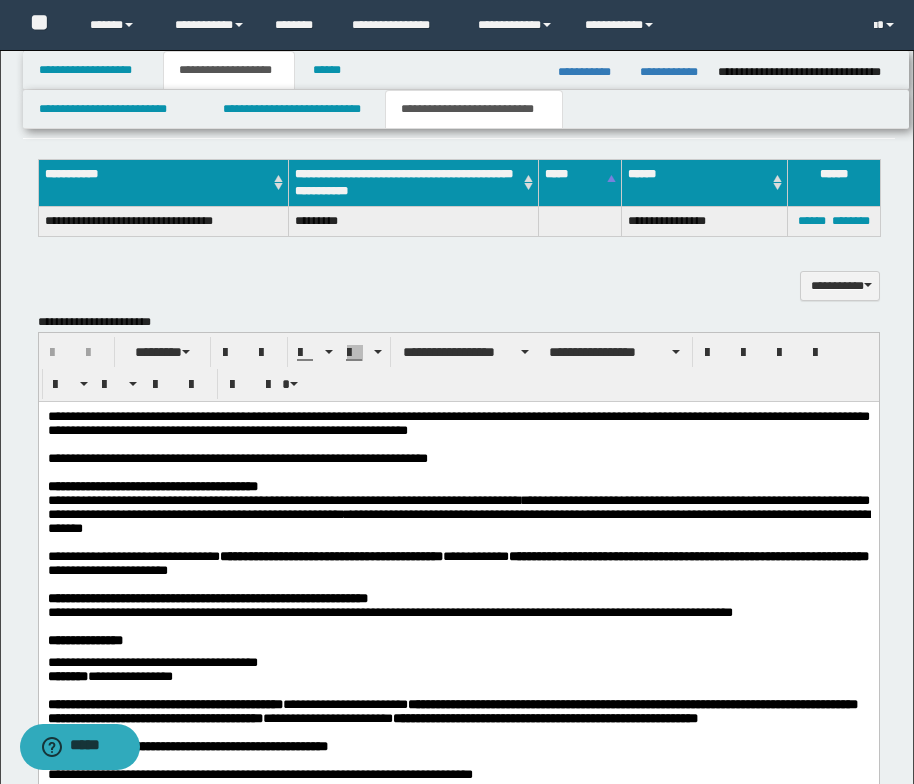 scroll, scrollTop: 900, scrollLeft: 0, axis: vertical 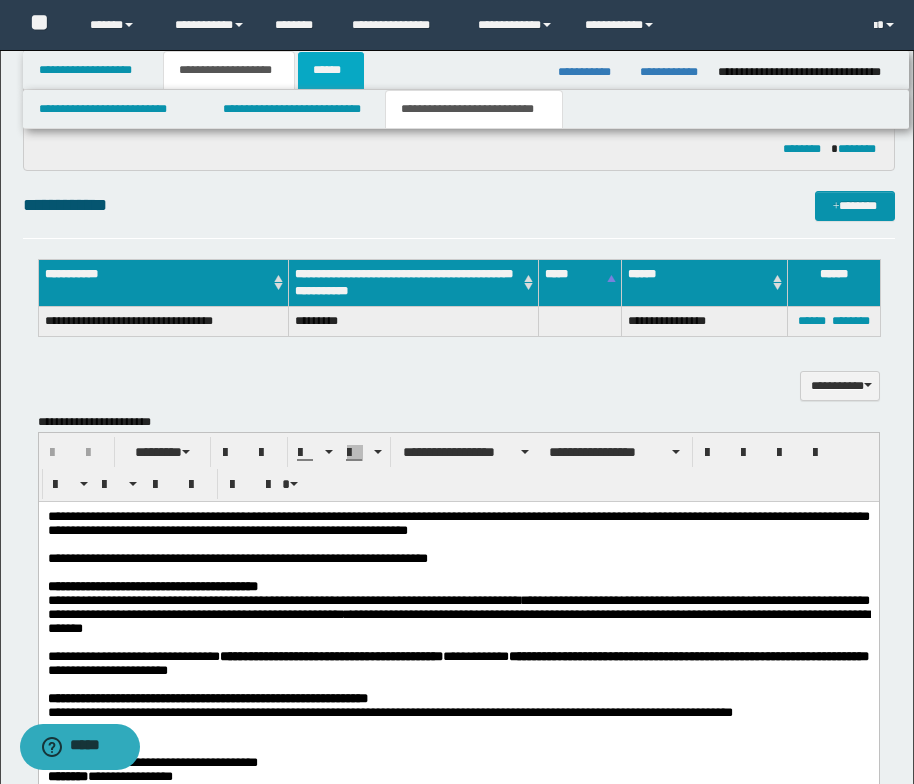 click on "******" at bounding box center (331, 70) 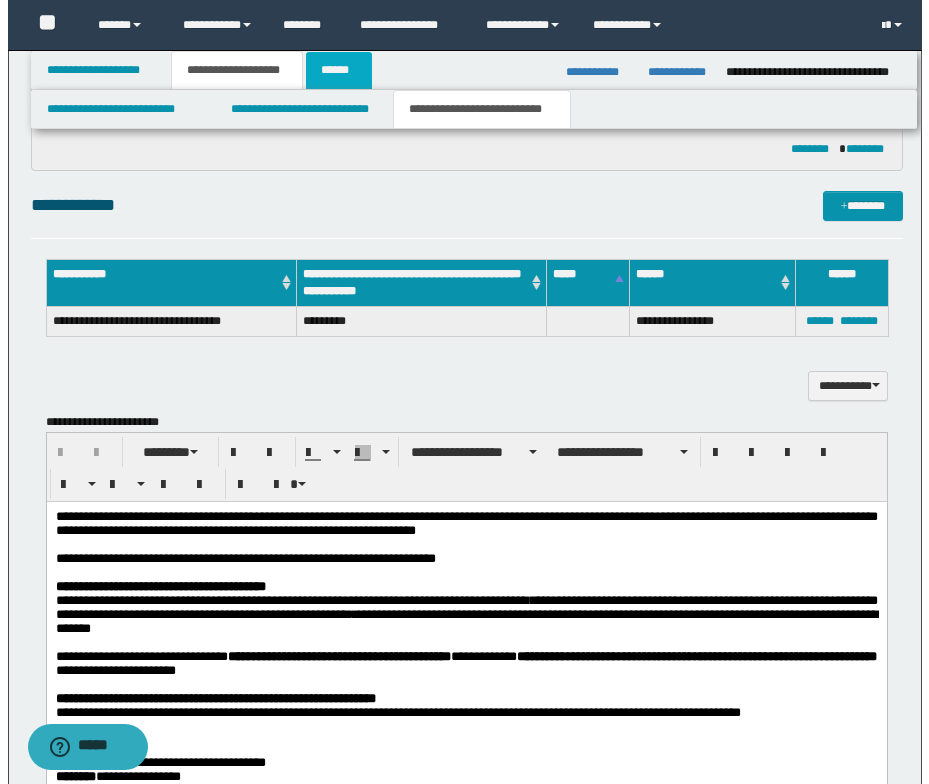 scroll, scrollTop: 0, scrollLeft: 0, axis: both 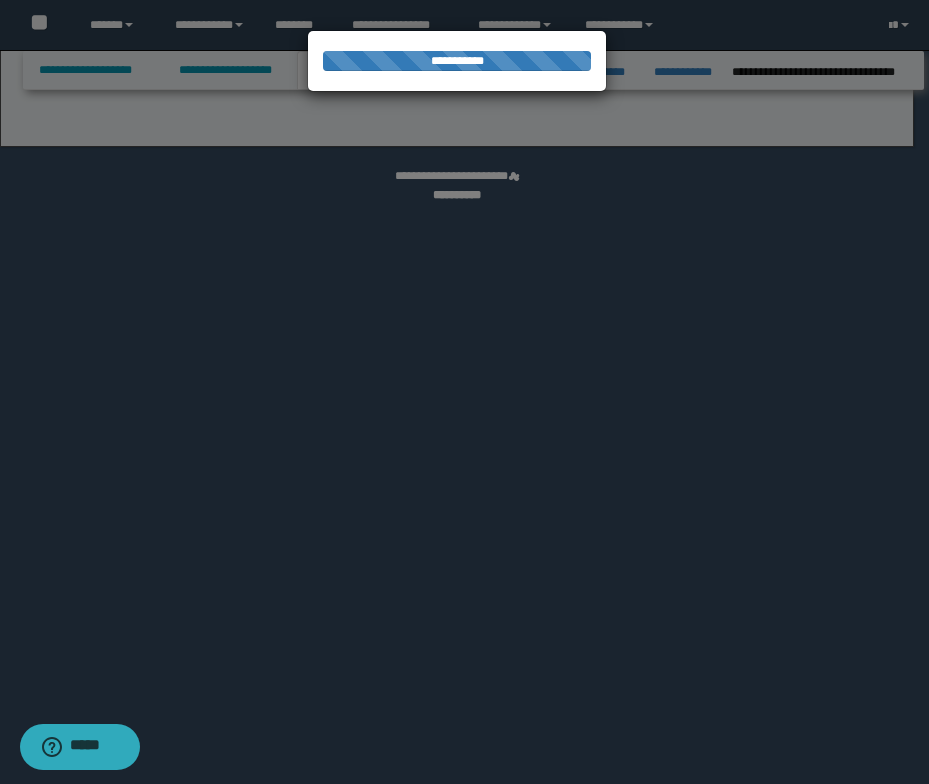 select on "*" 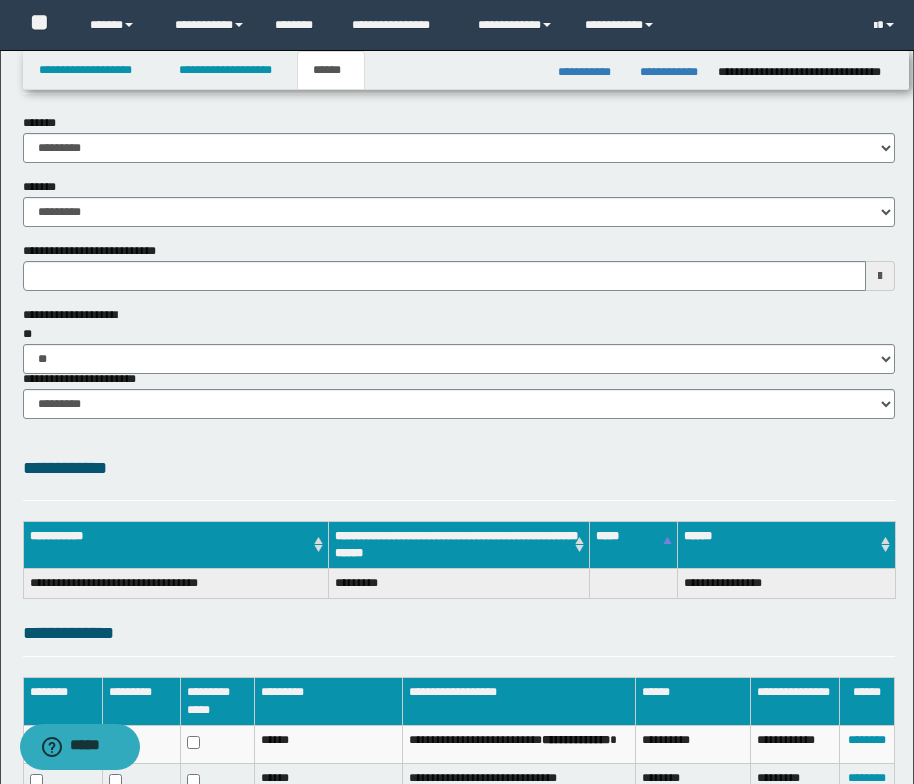 scroll, scrollTop: 0, scrollLeft: 0, axis: both 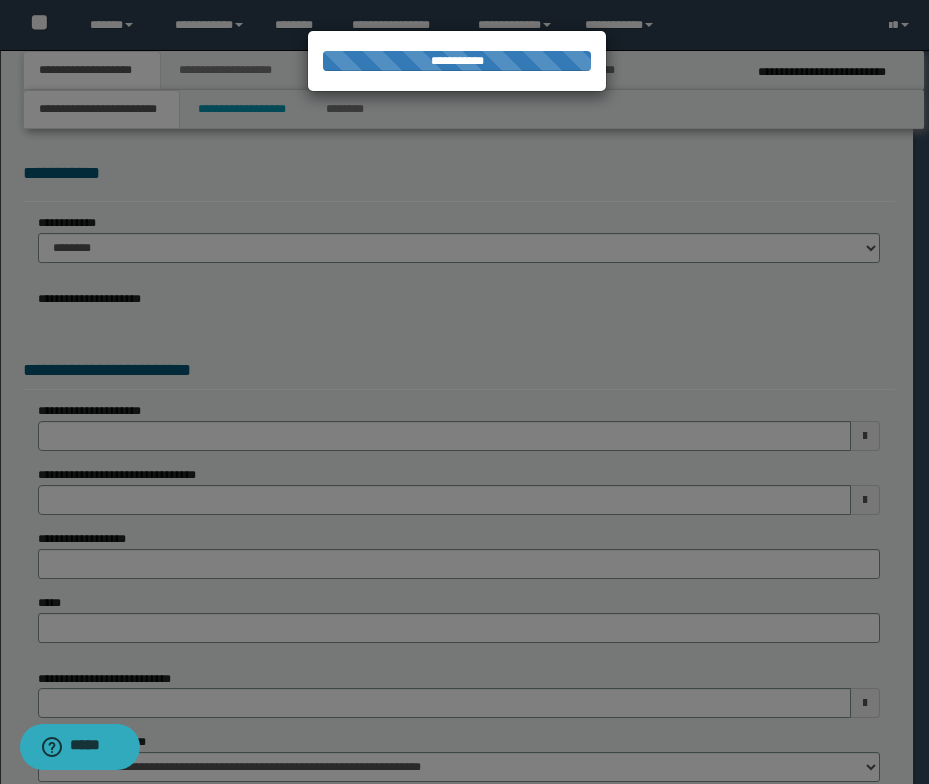 select on "*" 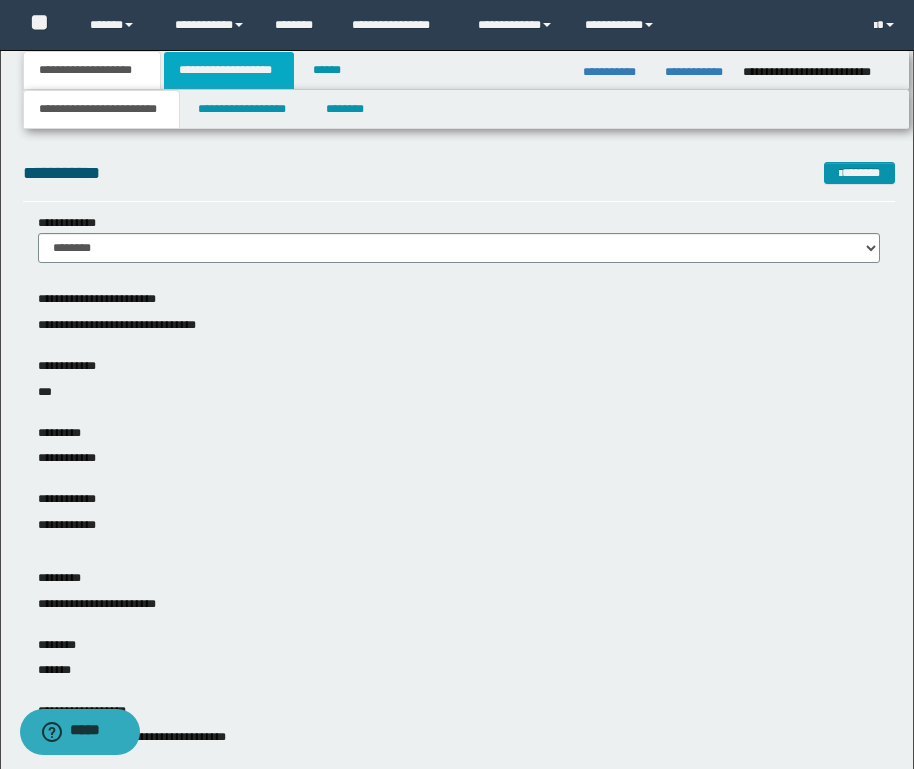 click on "**********" at bounding box center (229, 70) 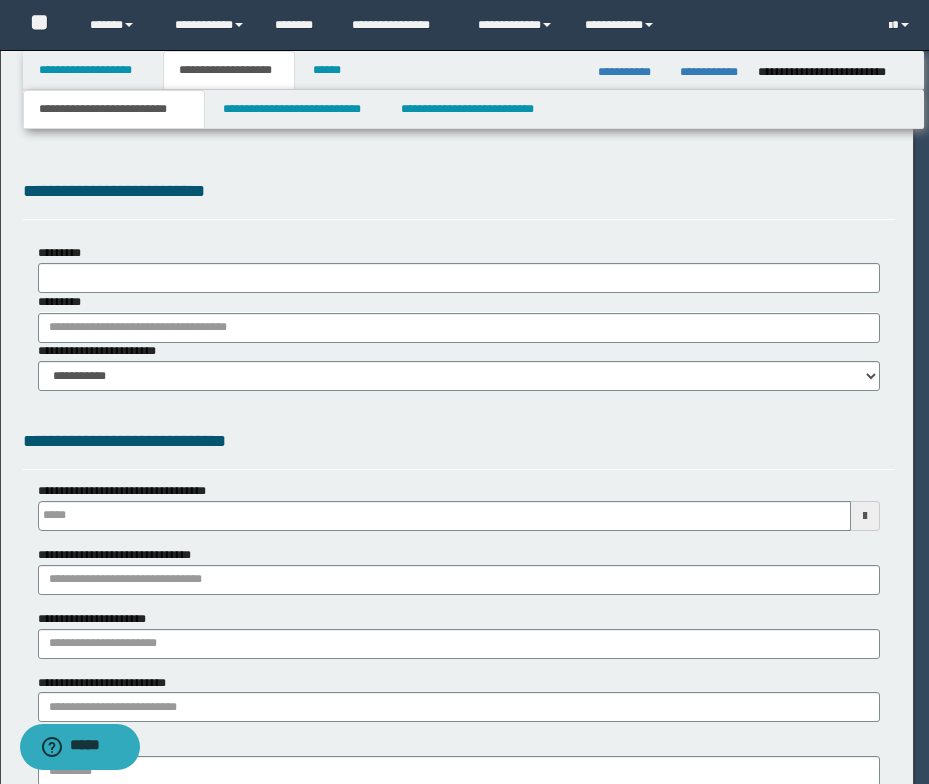 type on "**********" 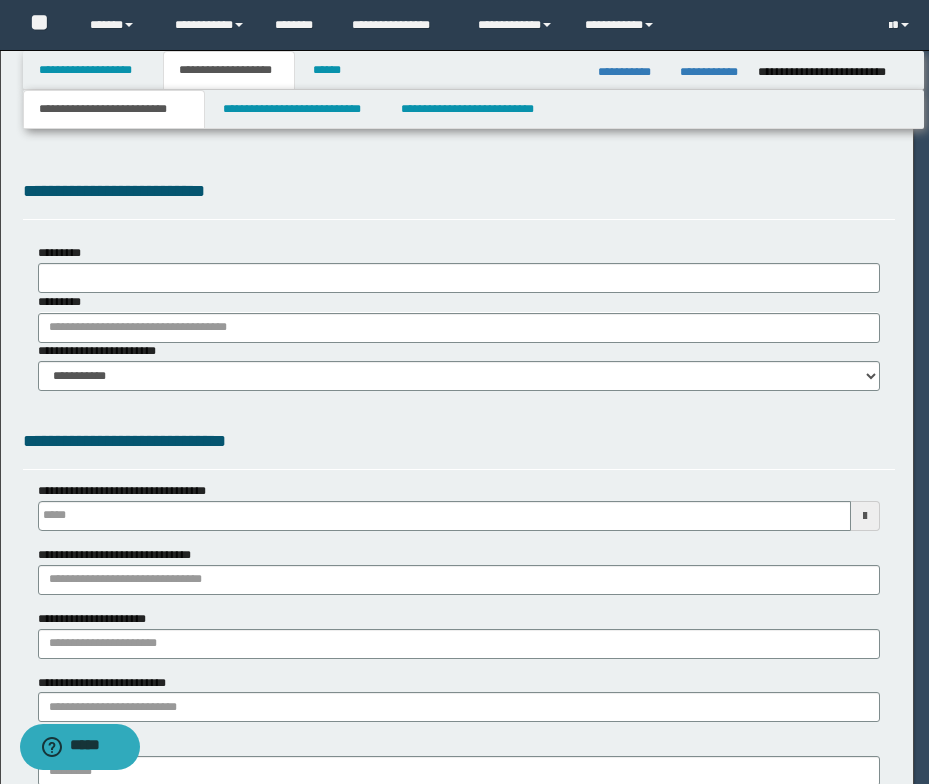 type on "**********" 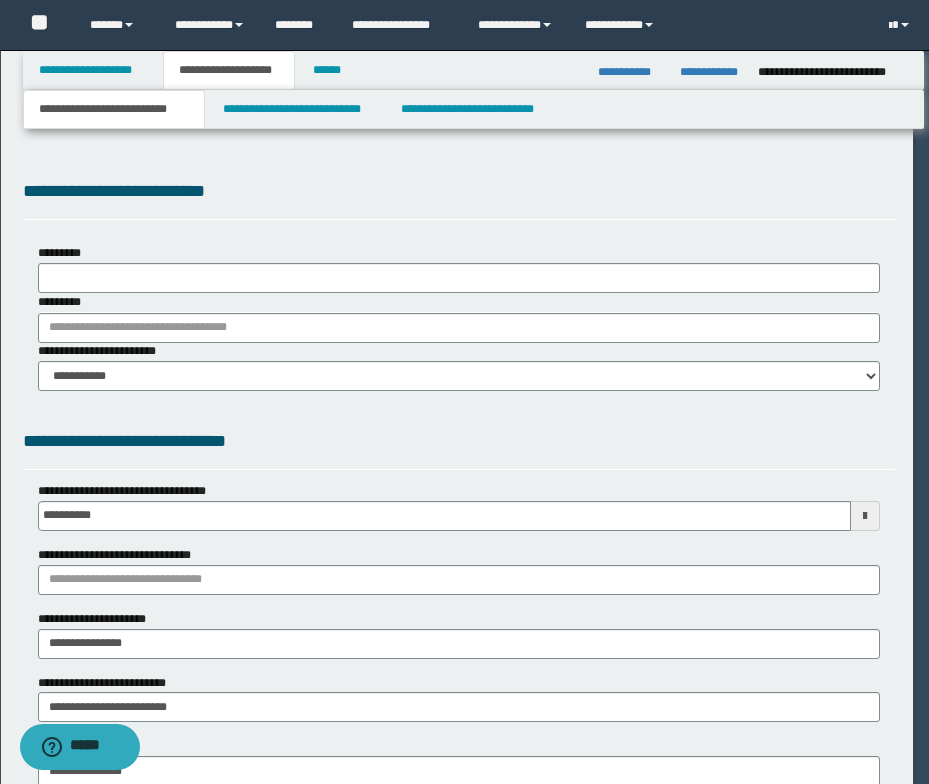 scroll, scrollTop: 0, scrollLeft: 0, axis: both 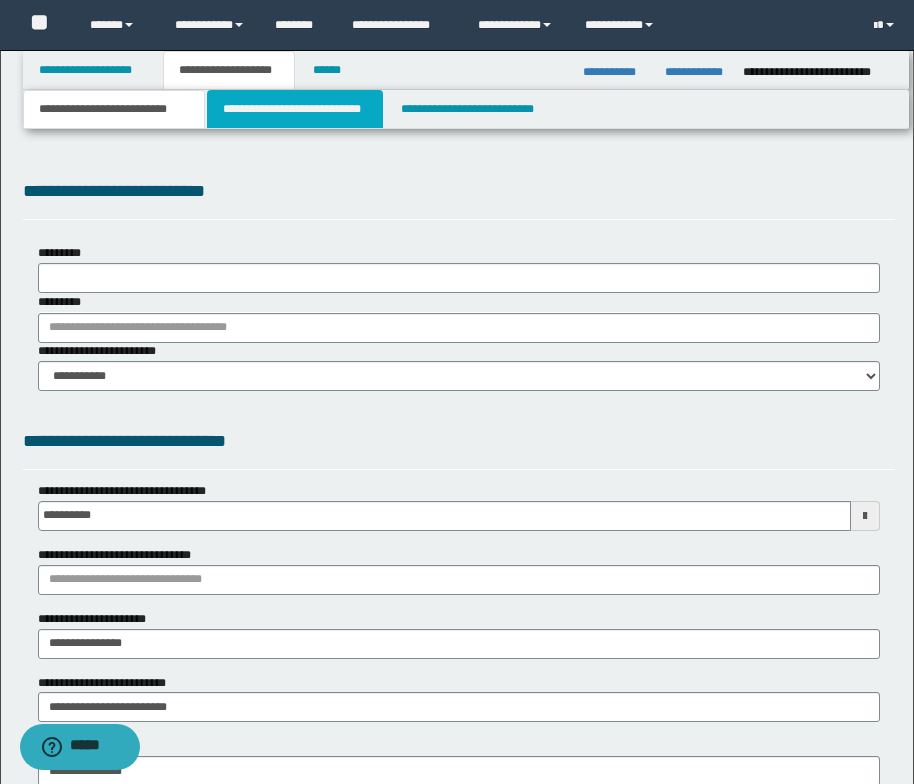 click on "**********" at bounding box center (295, 109) 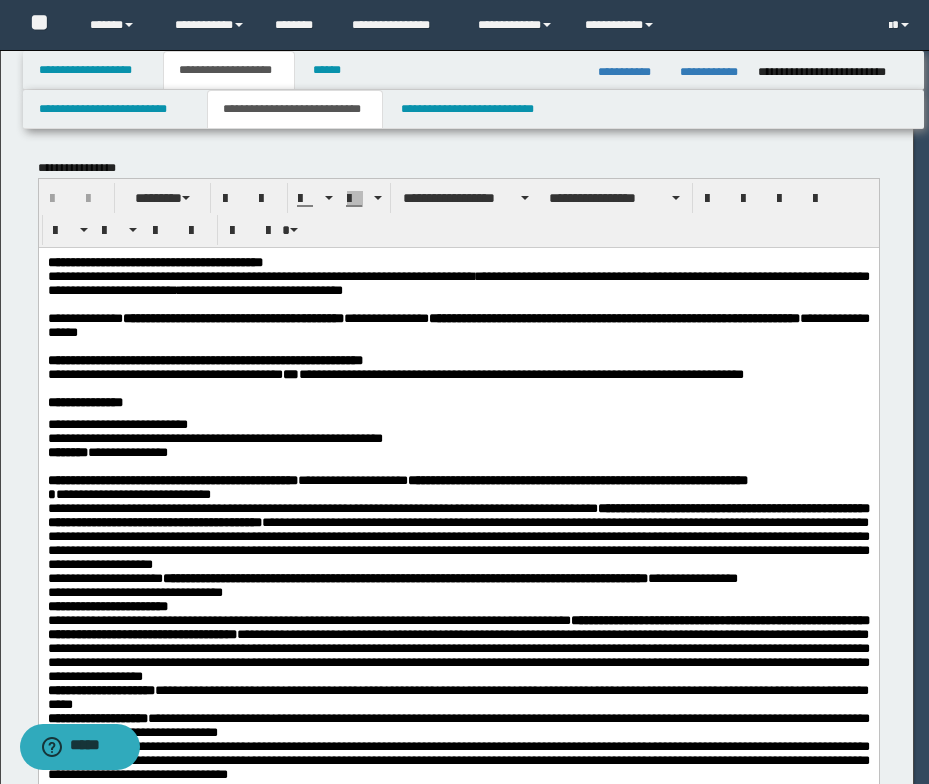 scroll, scrollTop: 0, scrollLeft: 0, axis: both 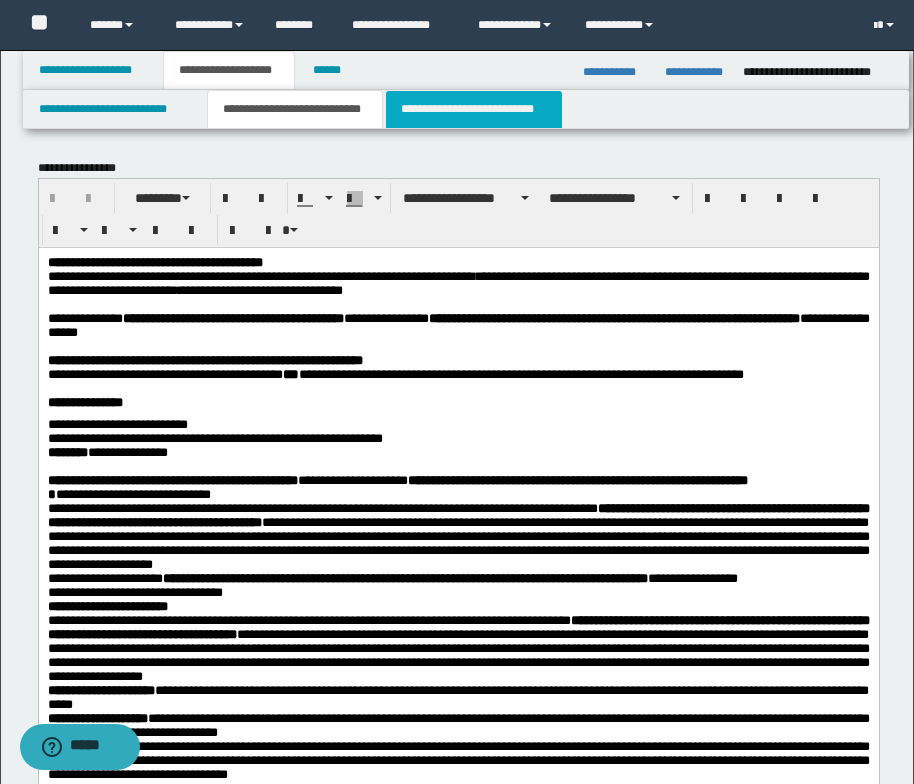click on "**********" at bounding box center (474, 109) 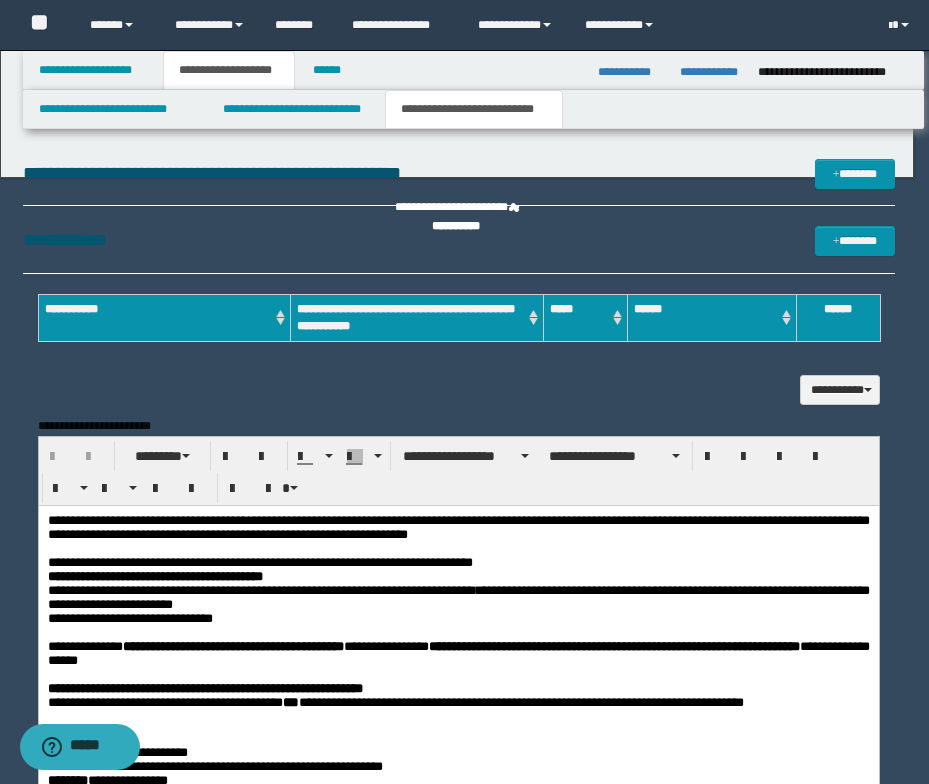 scroll, scrollTop: 0, scrollLeft: 0, axis: both 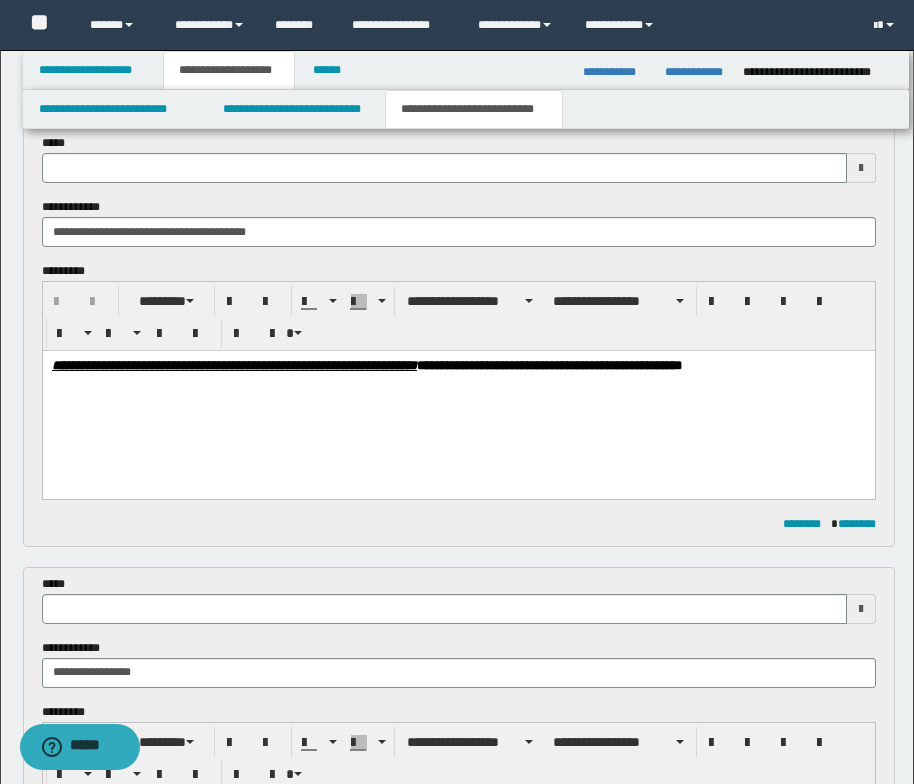type 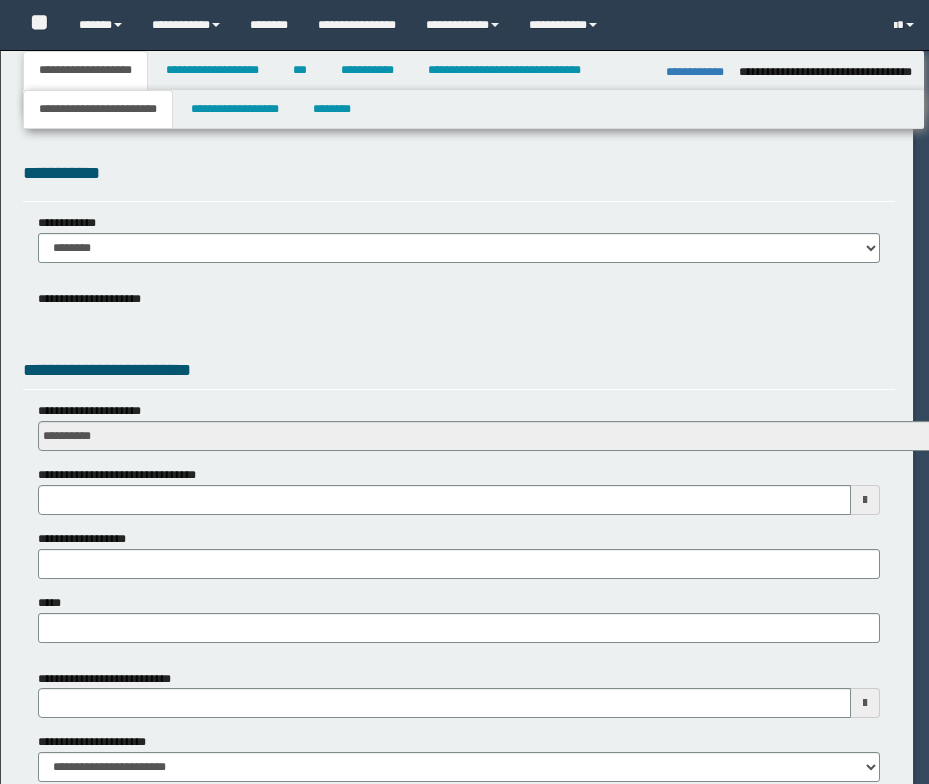 select on "*" 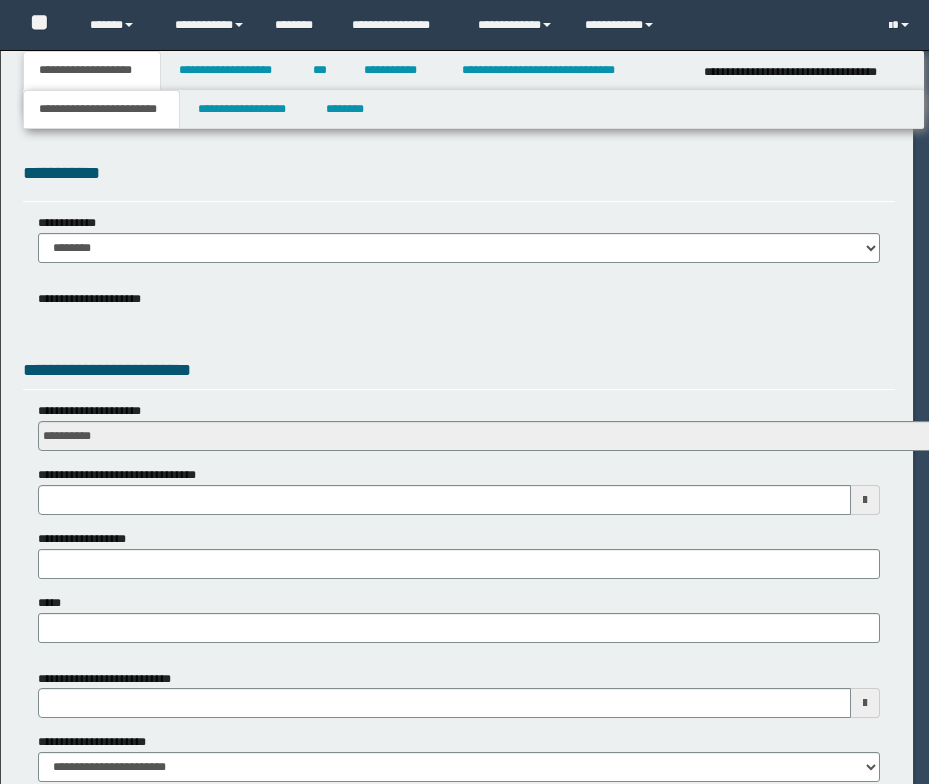 scroll, scrollTop: 0, scrollLeft: 0, axis: both 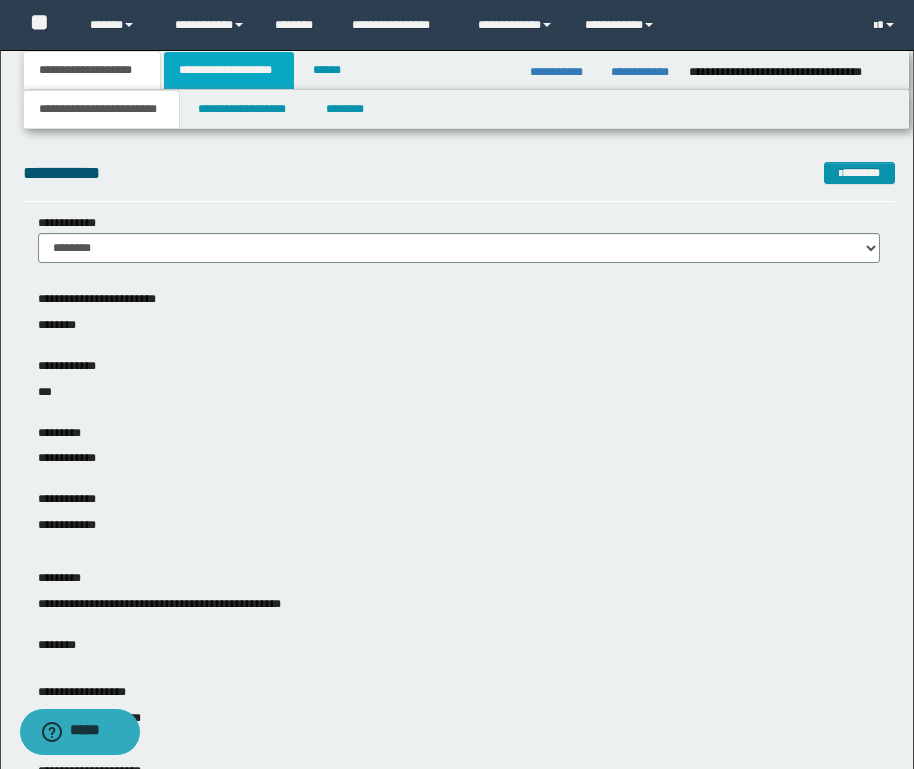 click on "**********" at bounding box center [229, 70] 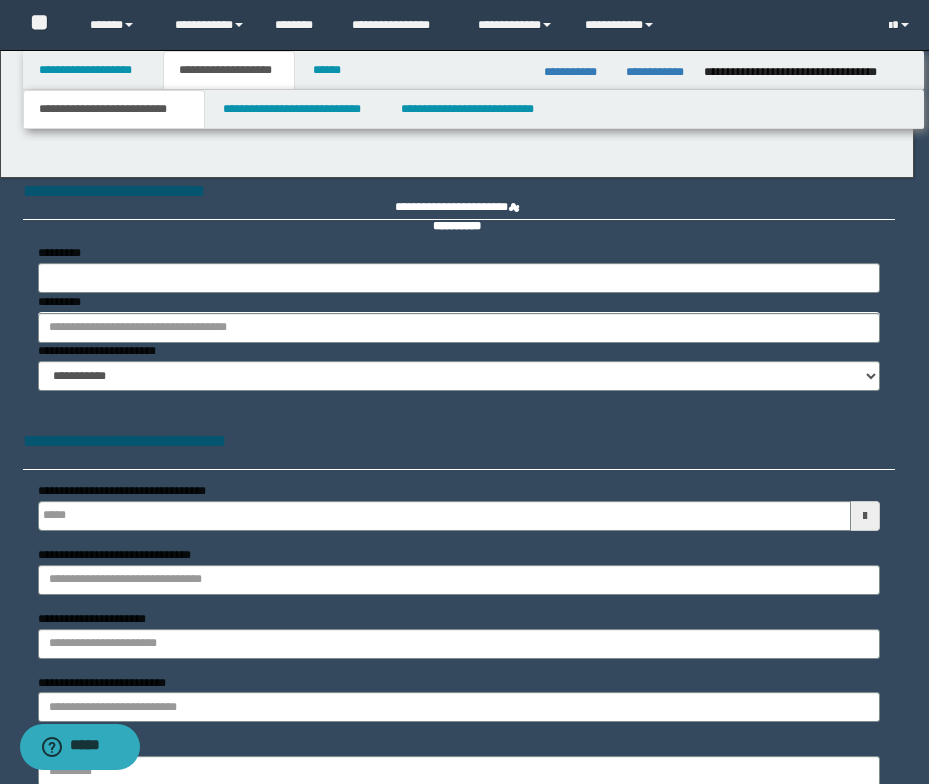 type 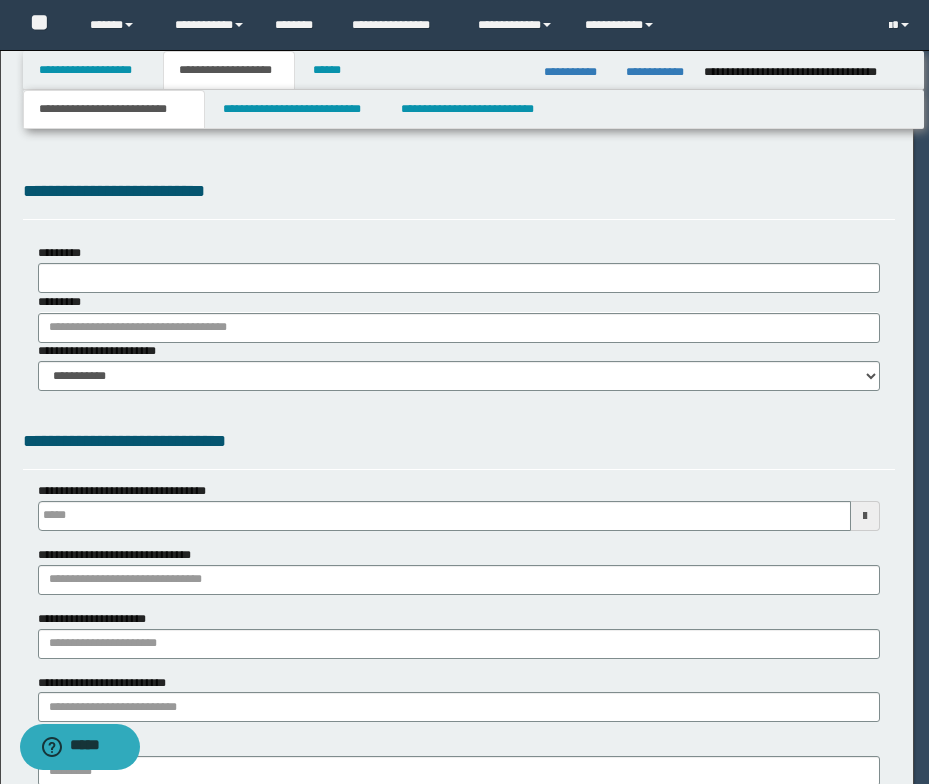 scroll, scrollTop: 0, scrollLeft: 0, axis: both 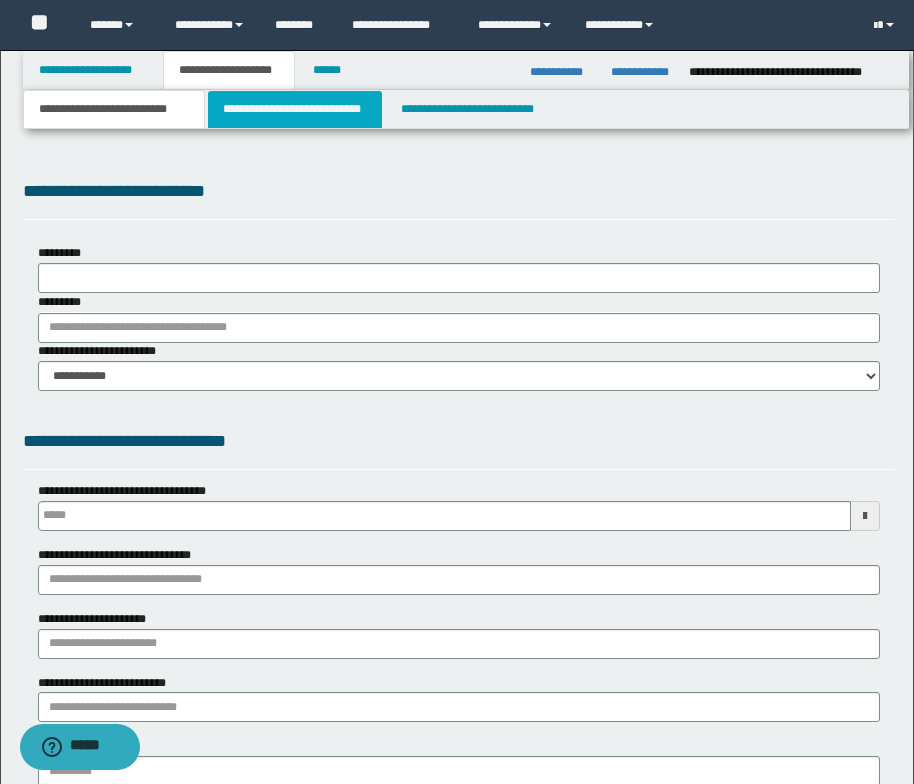 click on "**********" at bounding box center (295, 109) 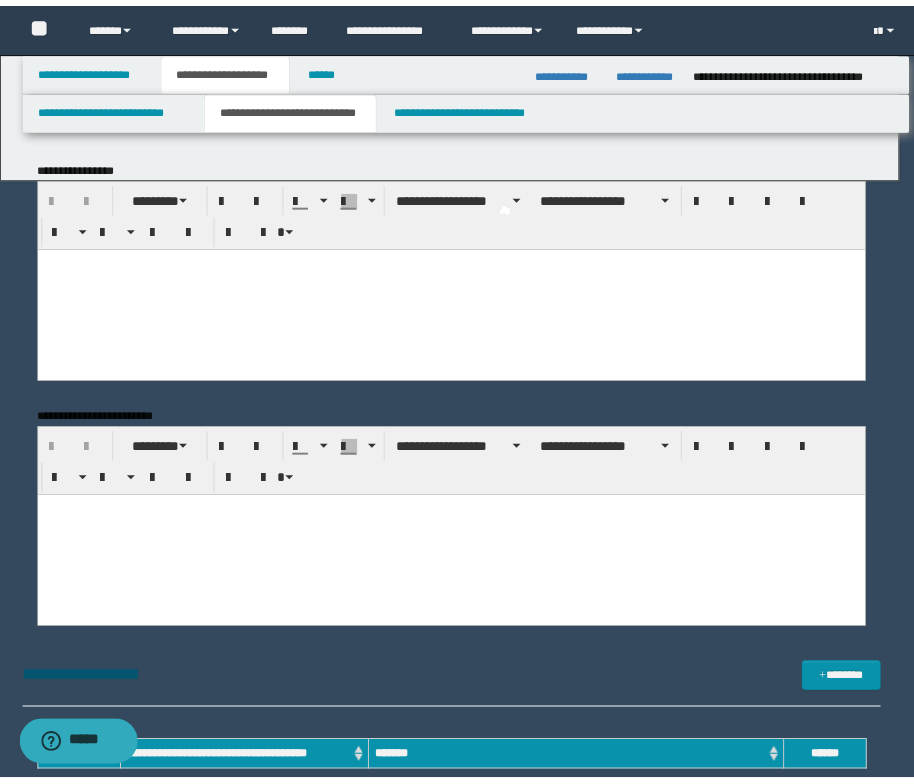 scroll, scrollTop: 0, scrollLeft: 0, axis: both 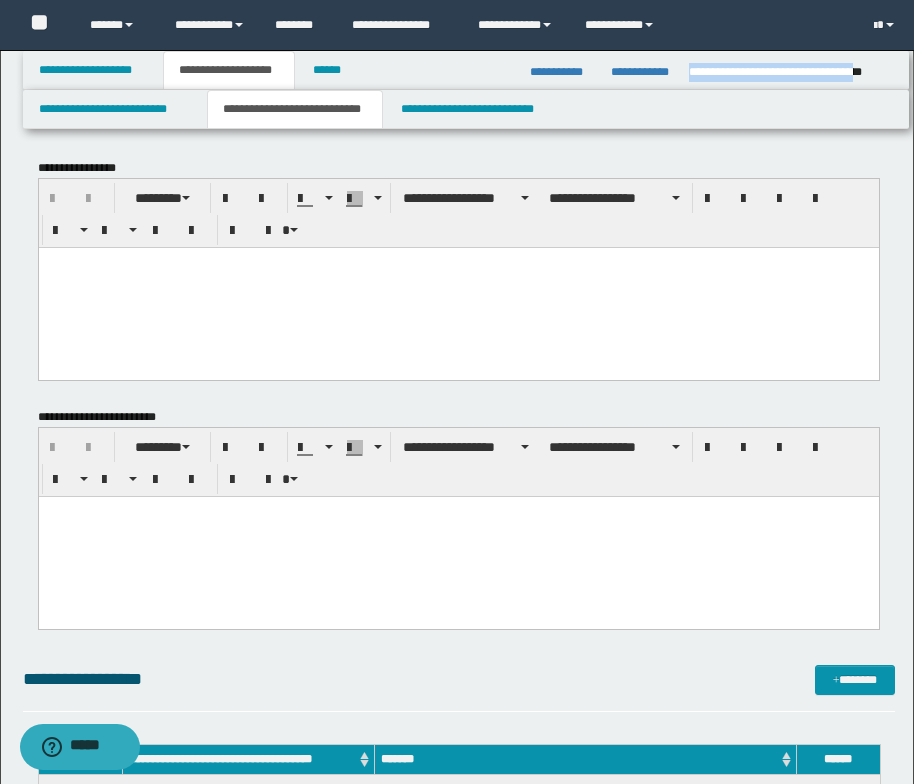 drag, startPoint x: 690, startPoint y: 71, endPoint x: 891, endPoint y: 80, distance: 201.20139 